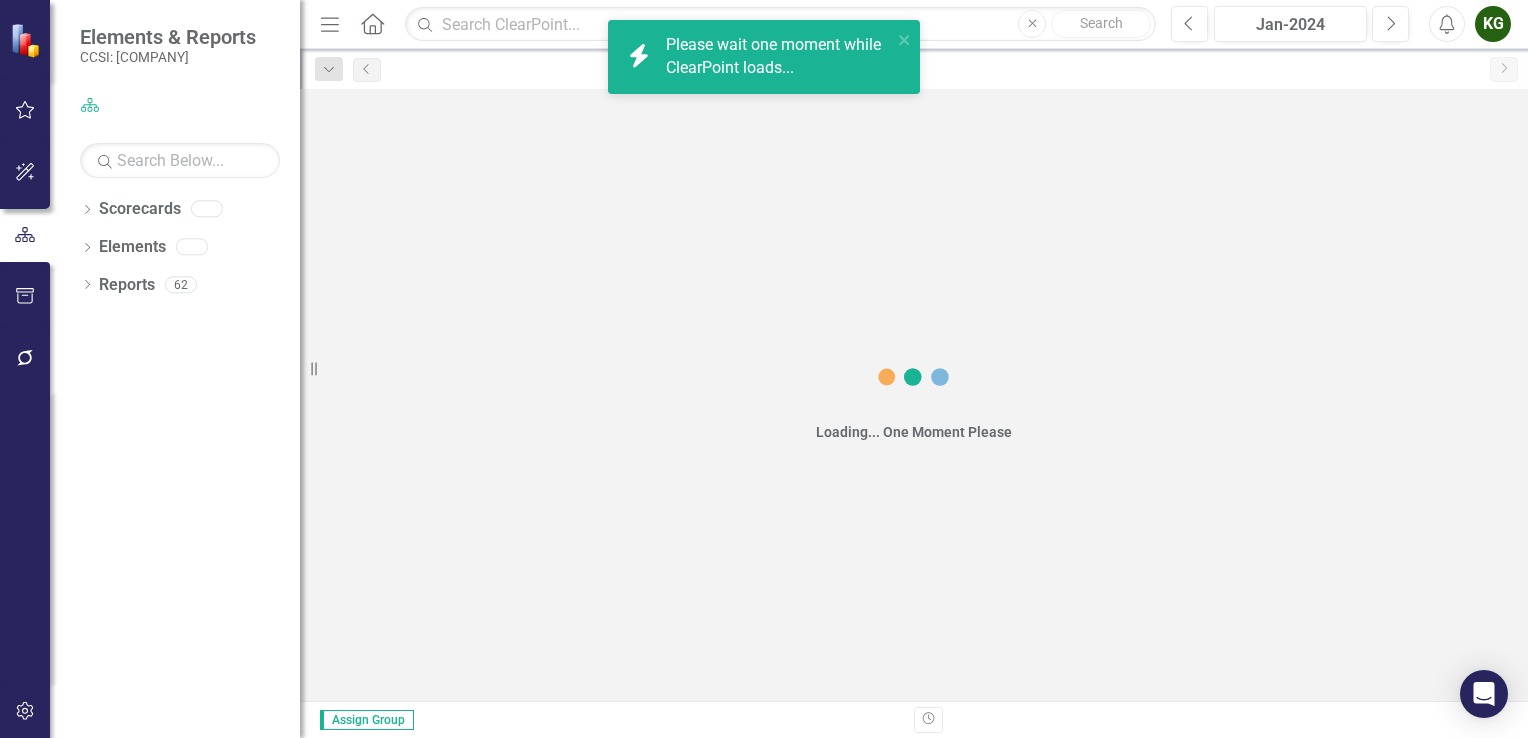 scroll, scrollTop: 0, scrollLeft: 0, axis: both 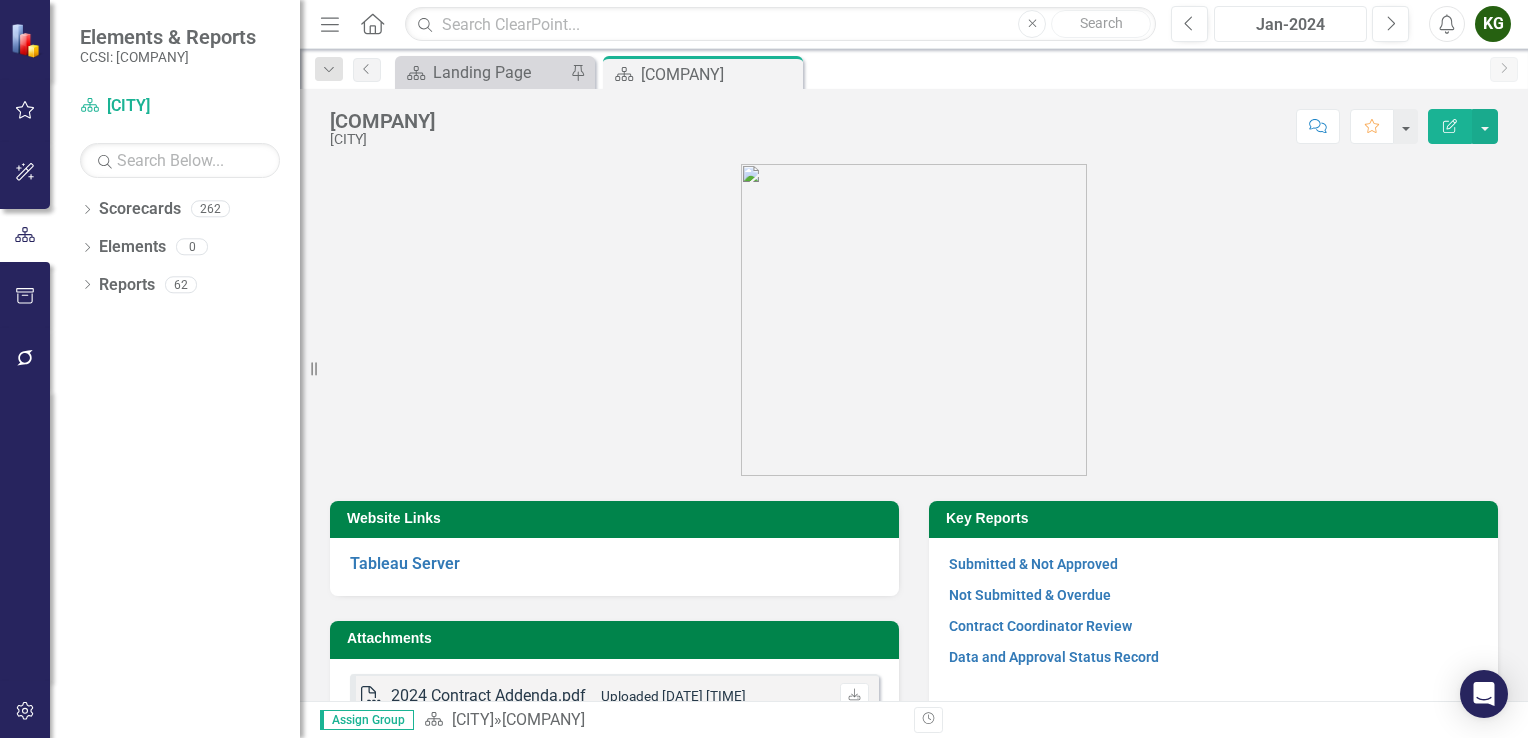 click on "Jan-2024" at bounding box center [1290, 25] 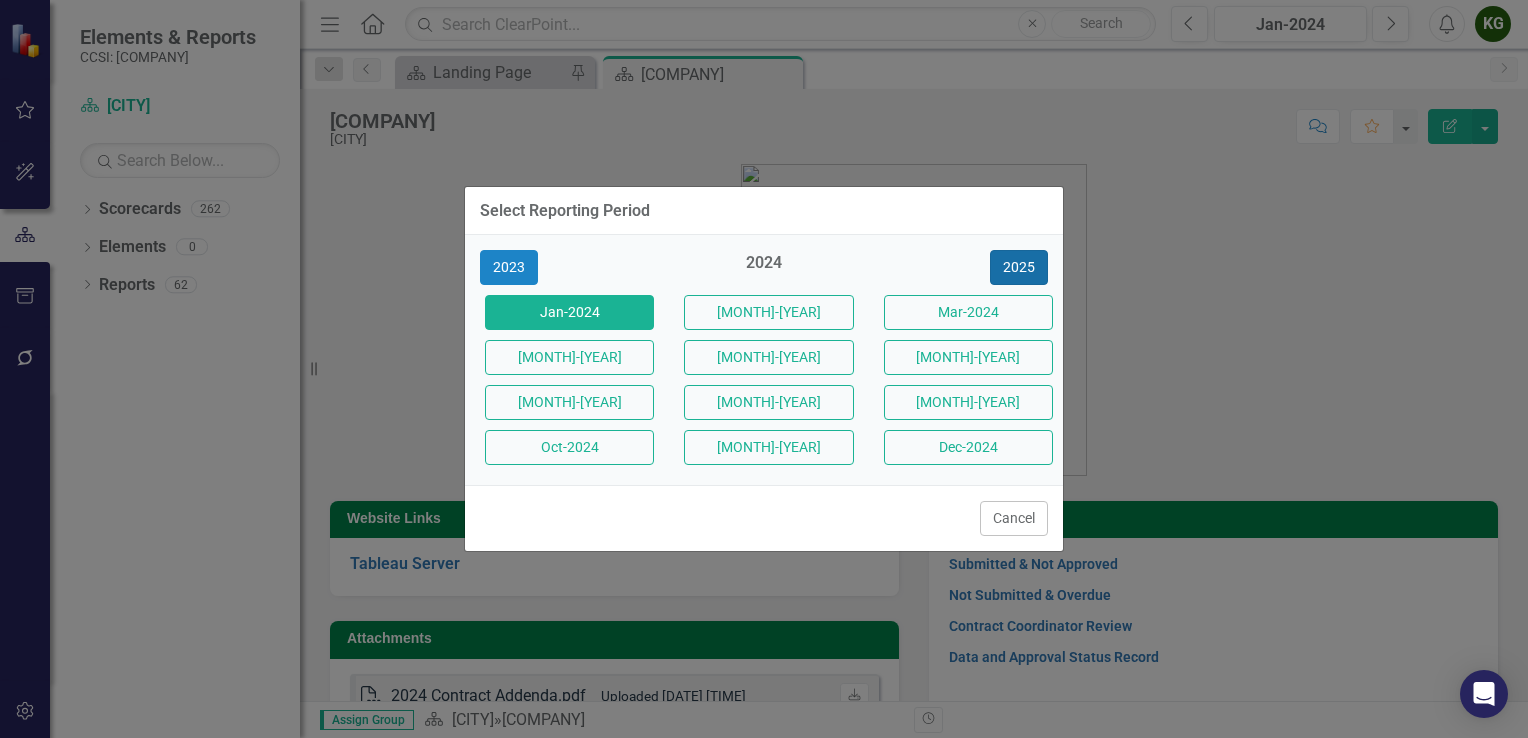 click on "2025" at bounding box center (1019, 267) 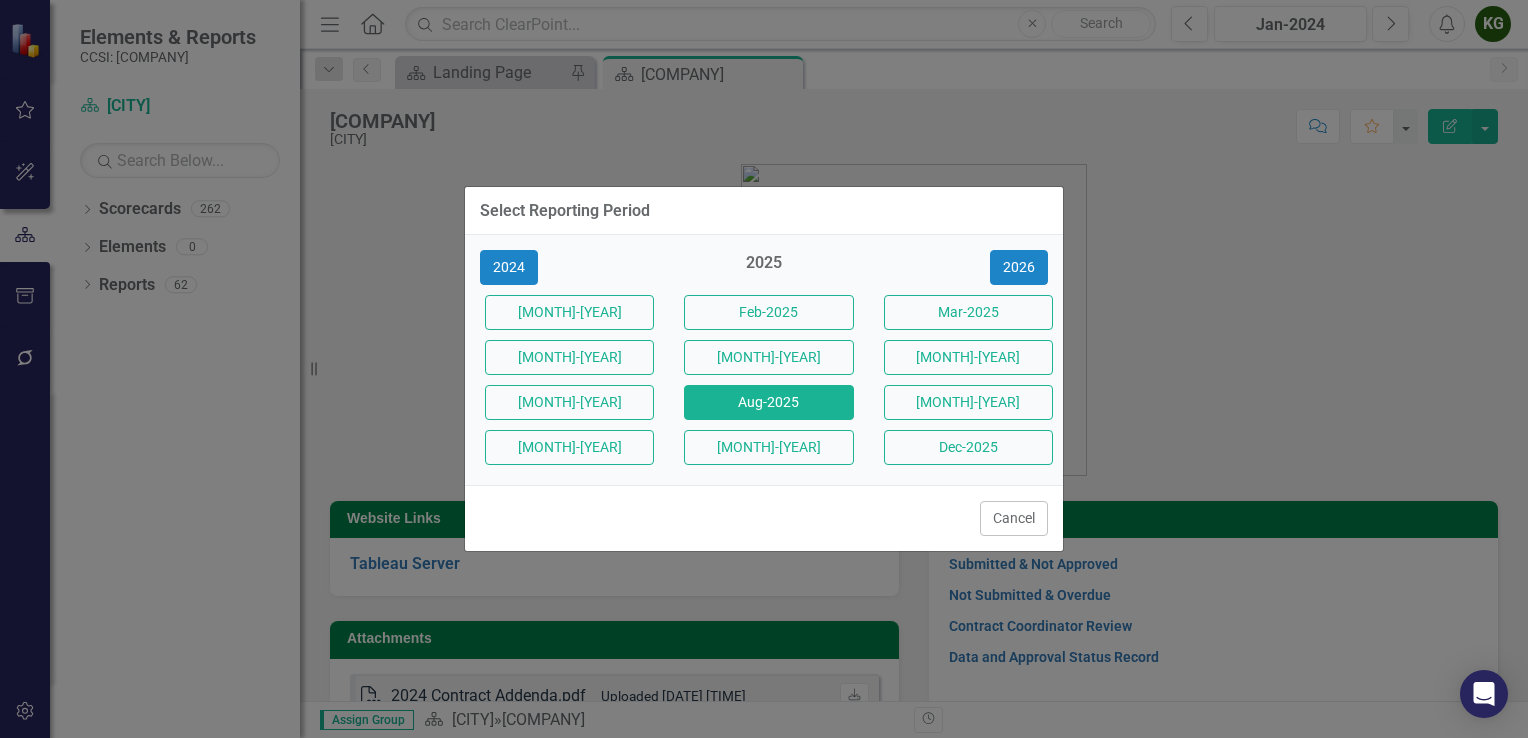 click on "Aug-2025" at bounding box center [768, 402] 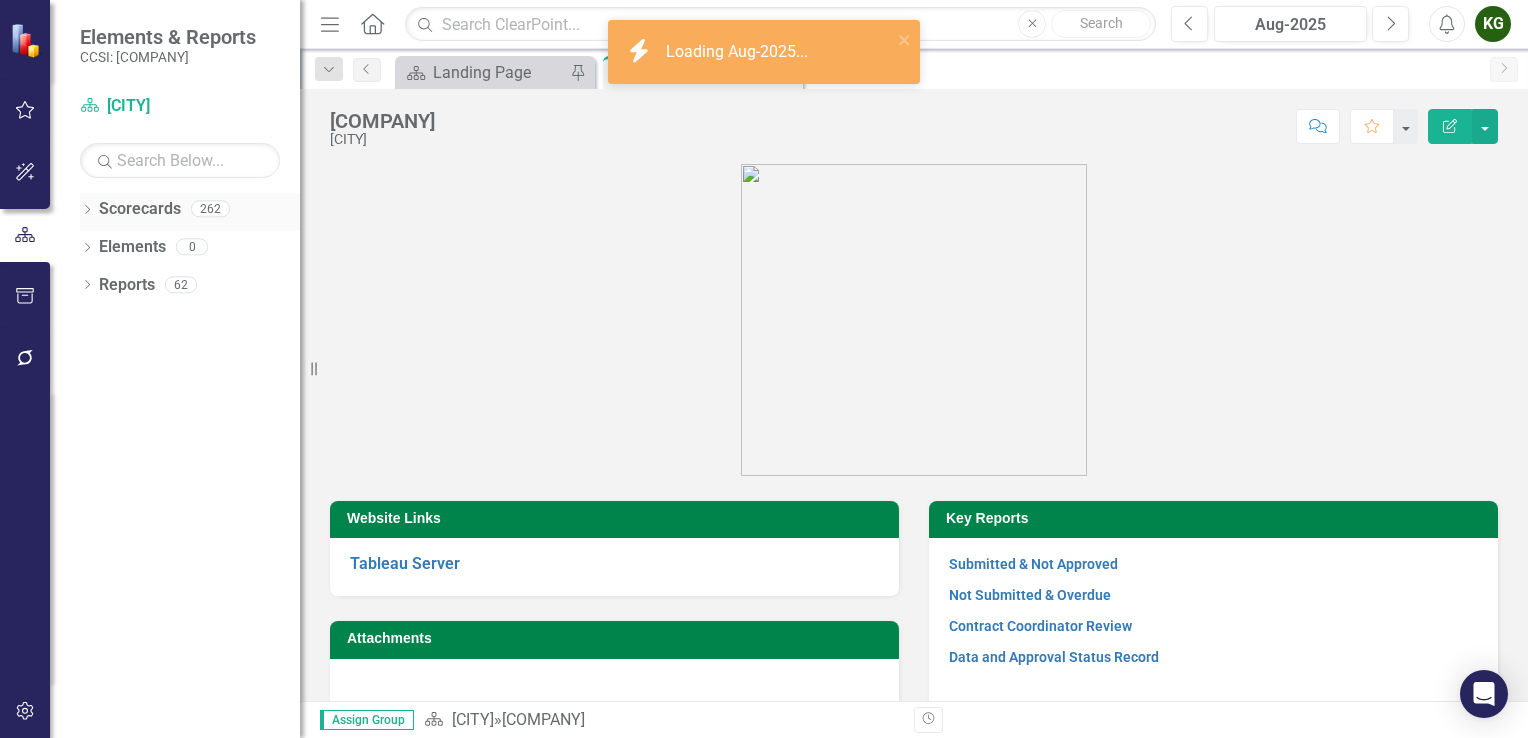 click on "Dropdown" 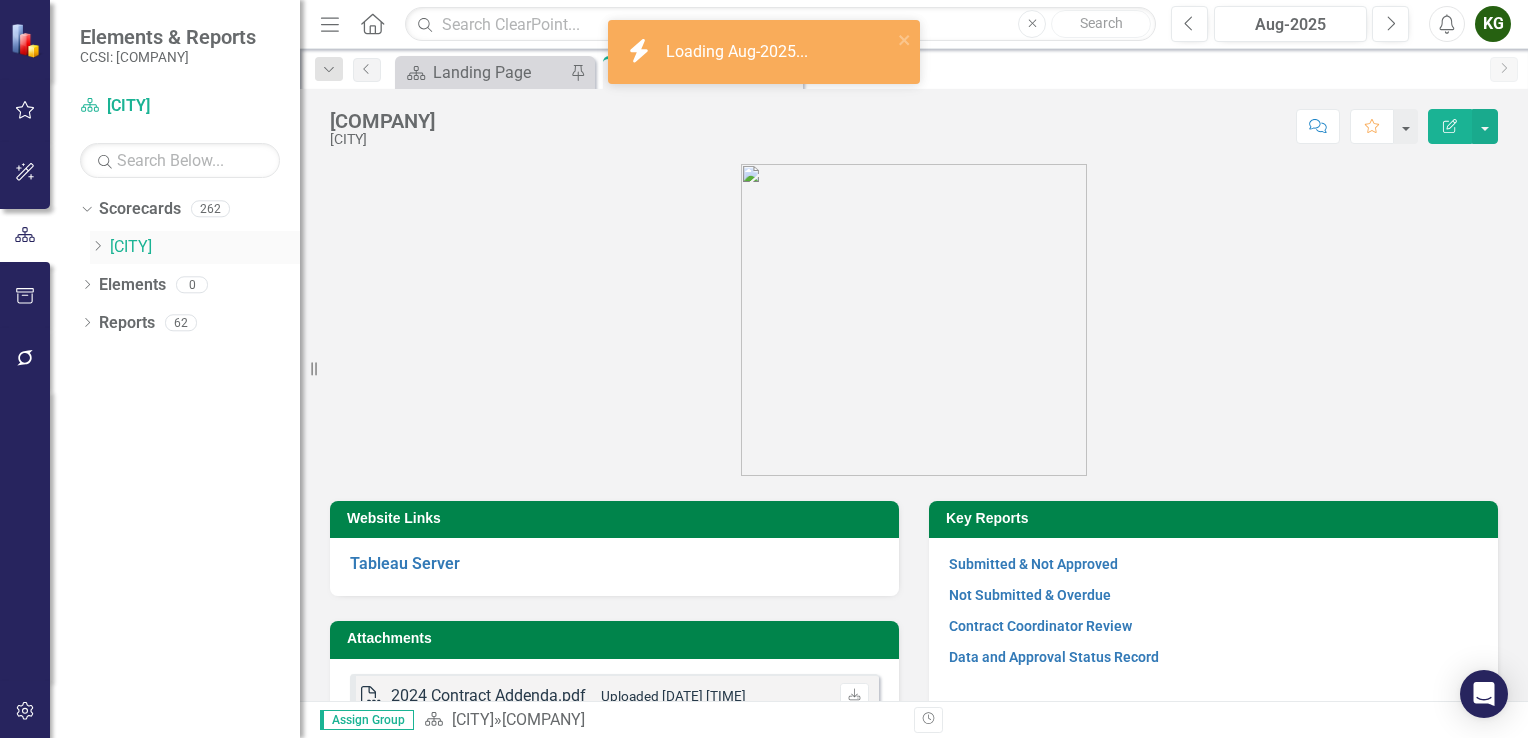 click on "Dropdown" 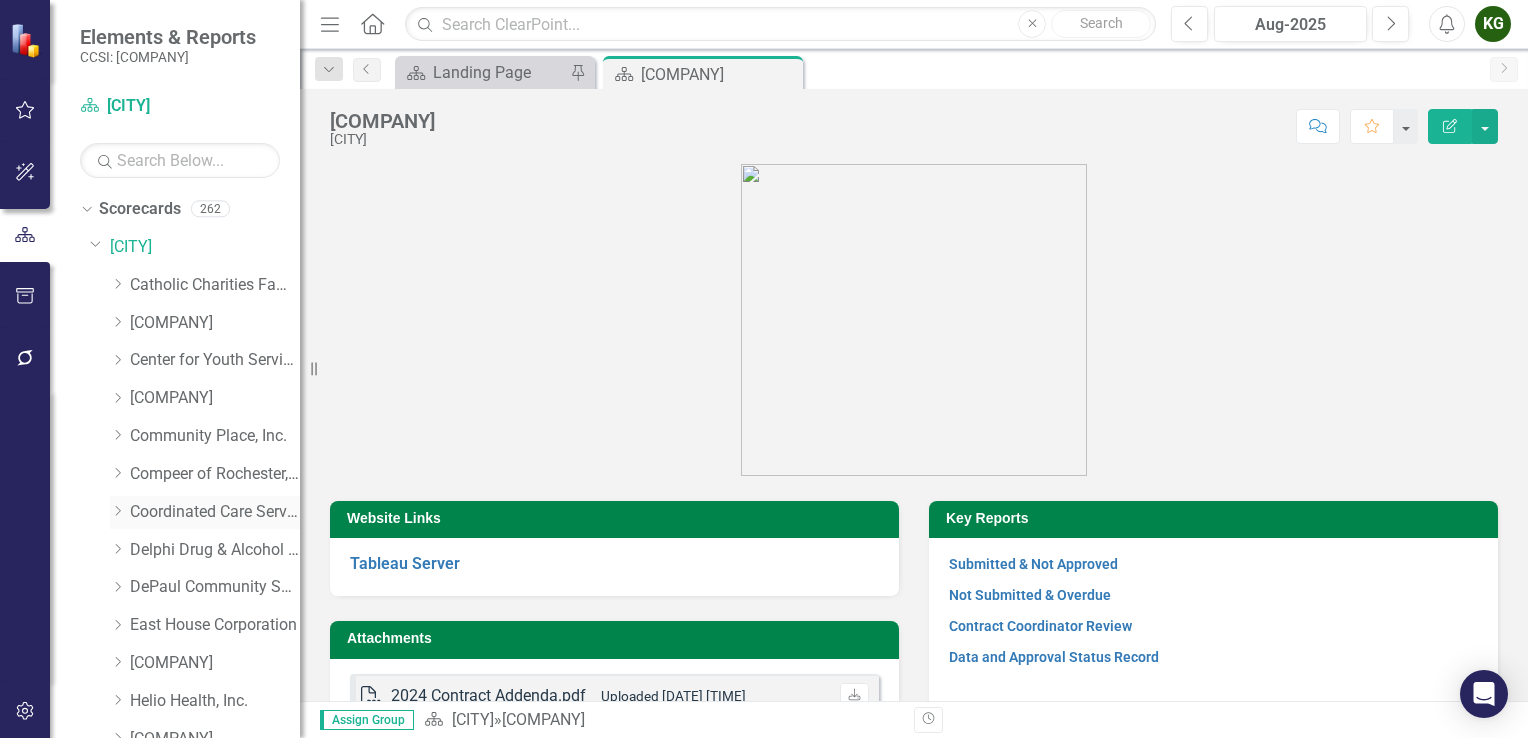 click on "Coordinated Care Services Inc." at bounding box center [215, 512] 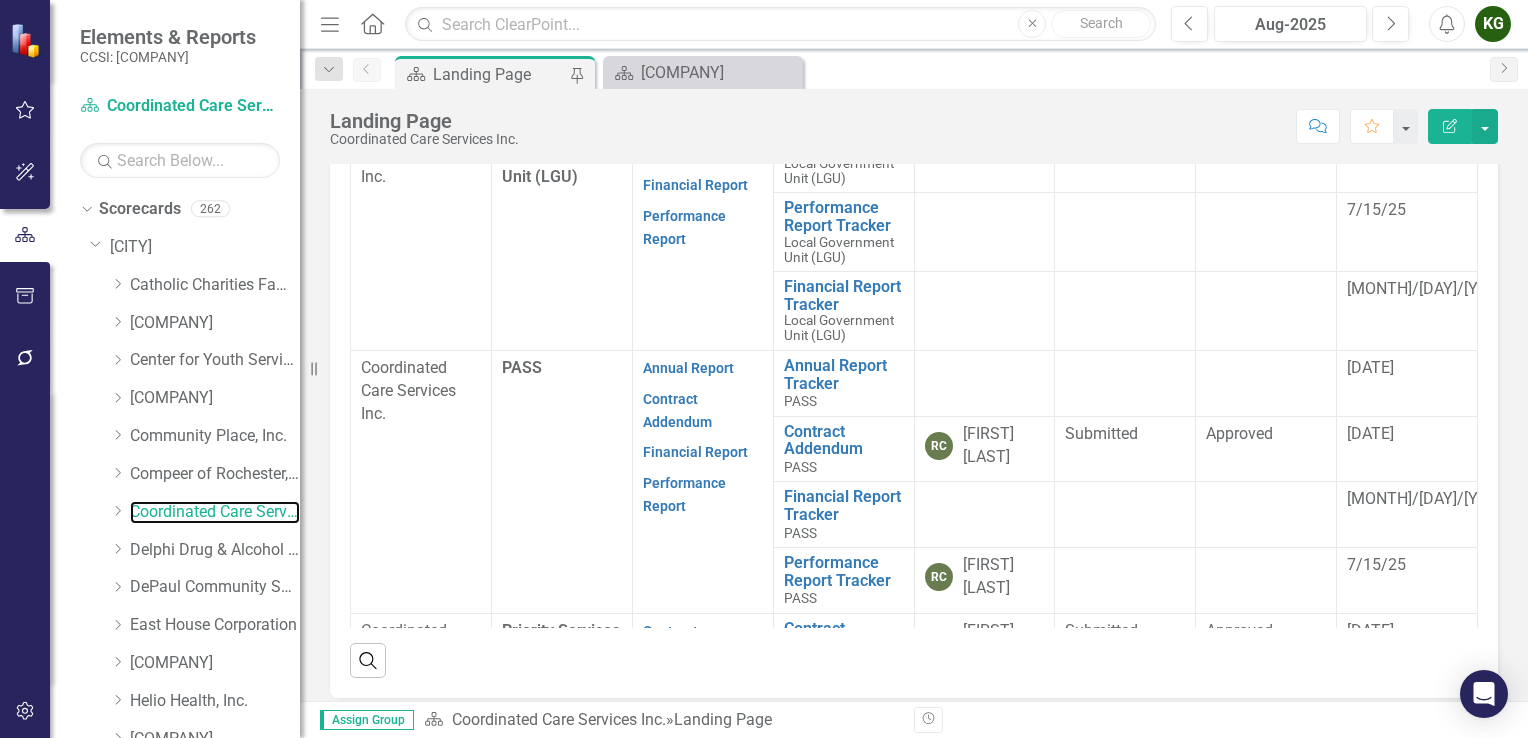 scroll, scrollTop: 693, scrollLeft: 0, axis: vertical 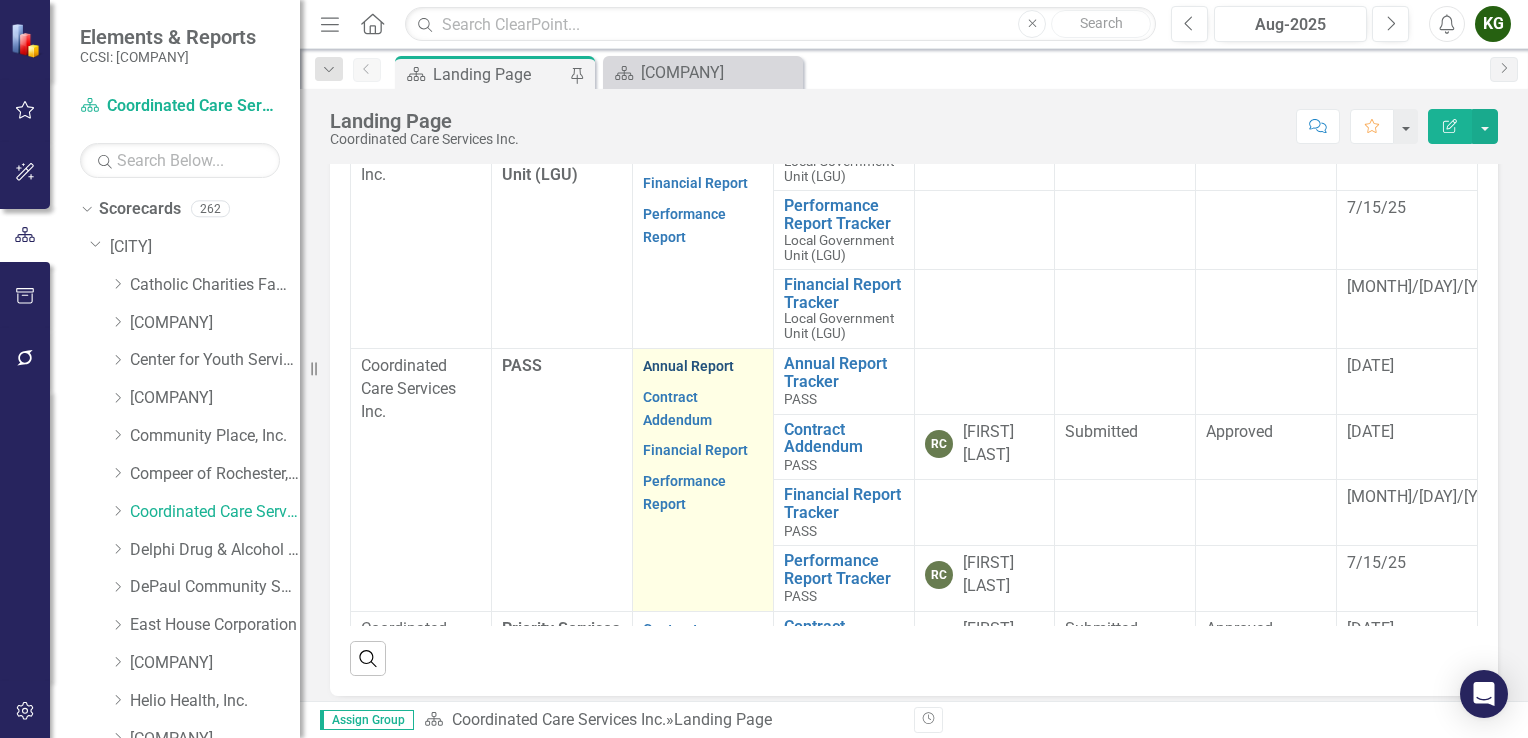 click on "Annual Report" at bounding box center [688, 366] 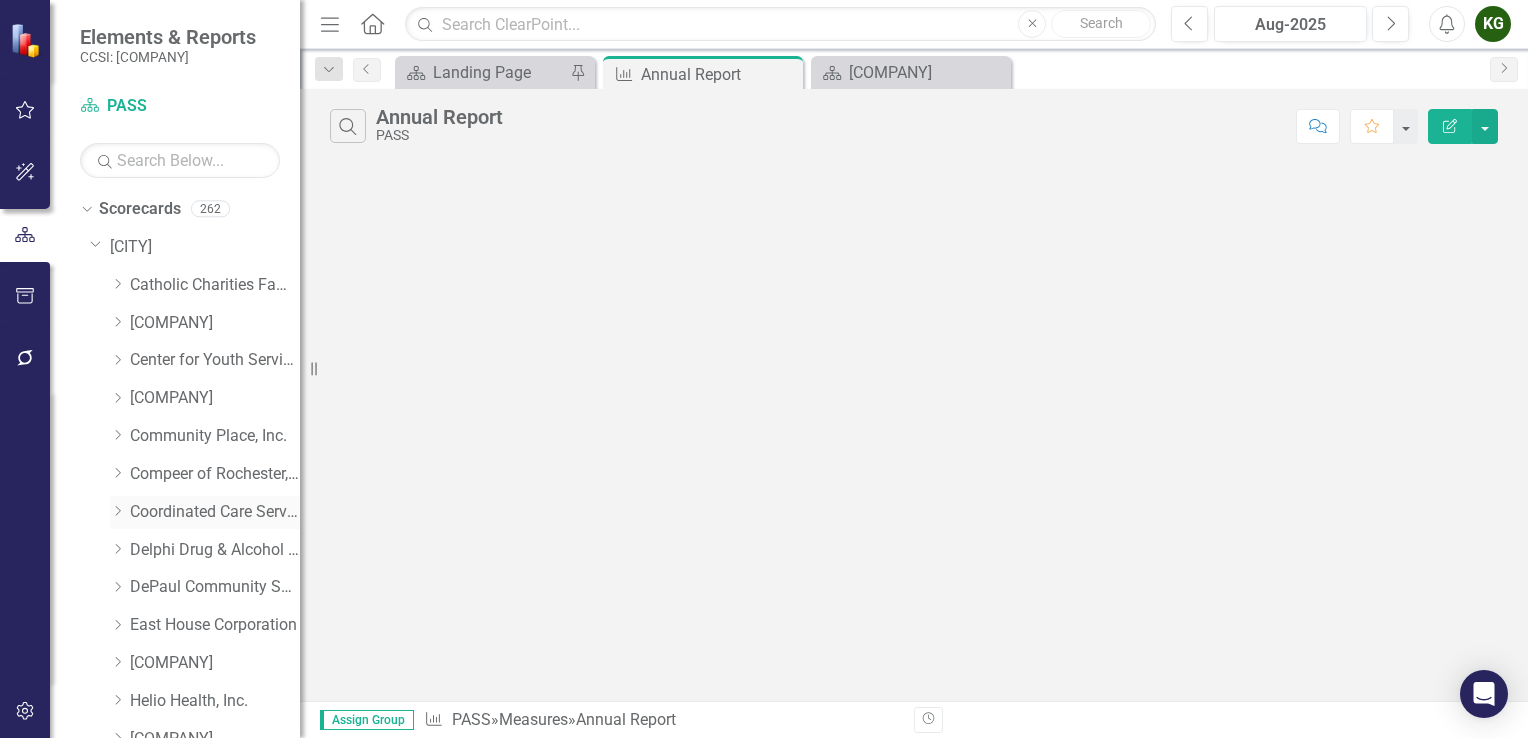 click on "Coordinated Care Services Inc." at bounding box center (215, 512) 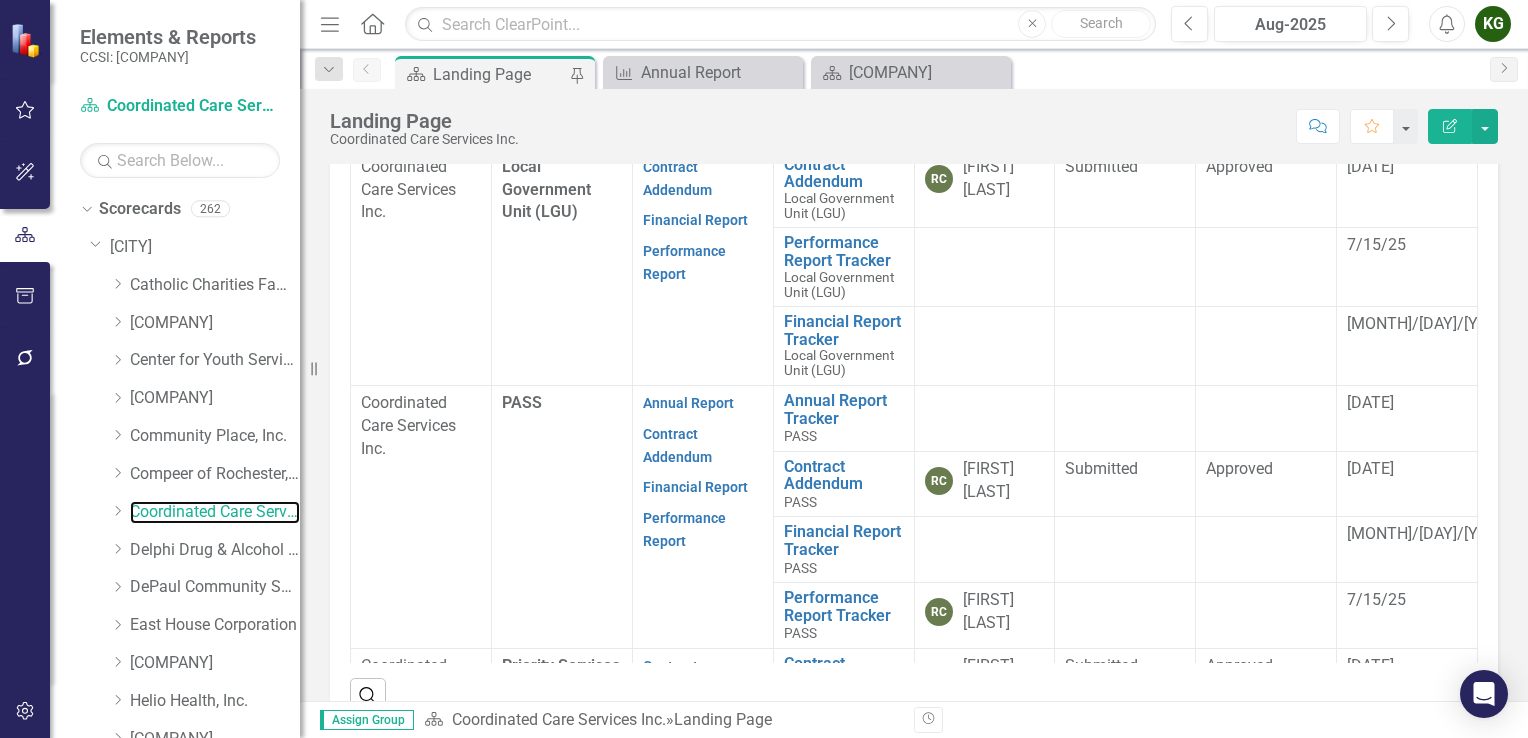 scroll, scrollTop: 666, scrollLeft: 0, axis: vertical 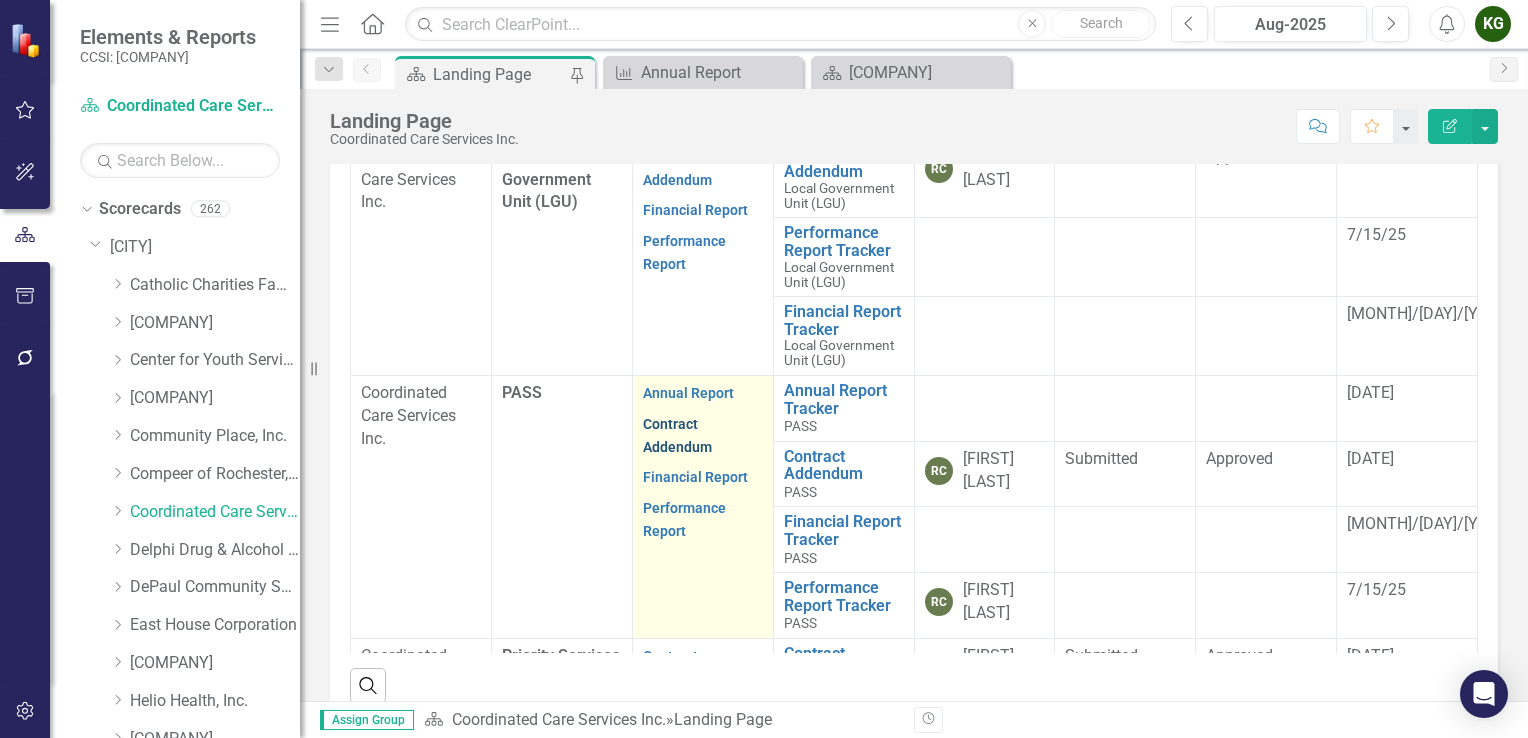 click on "Contract Addendum" at bounding box center (677, 435) 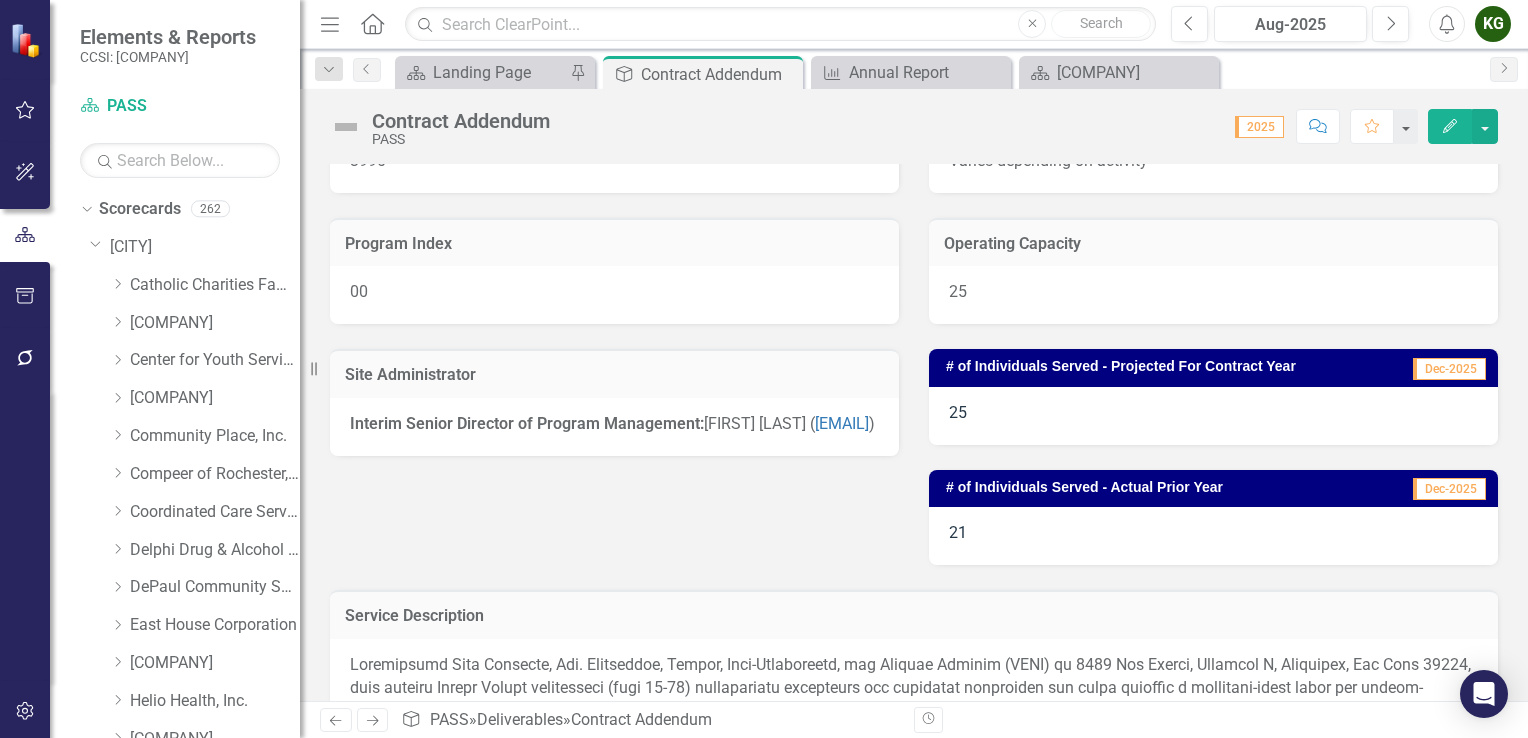 scroll, scrollTop: 0, scrollLeft: 0, axis: both 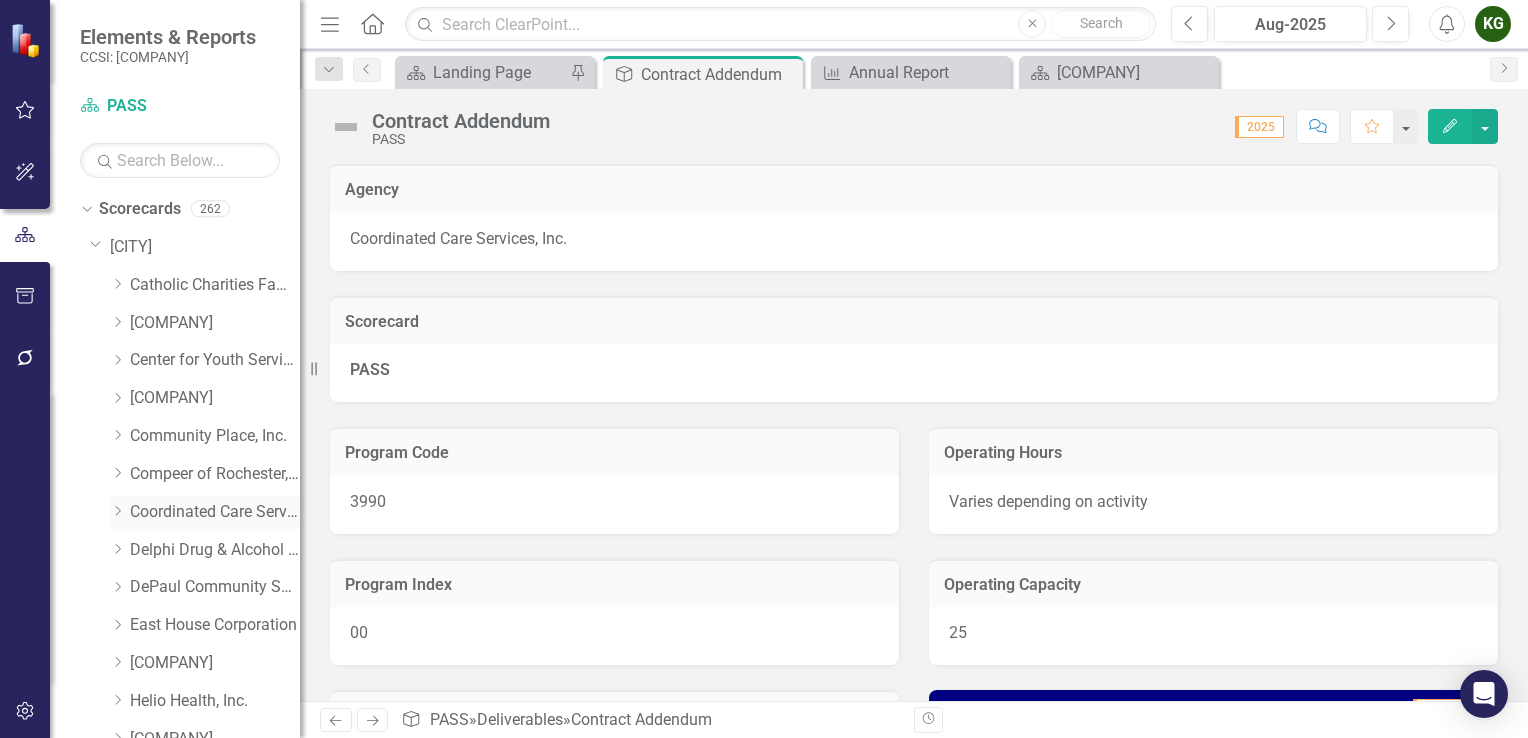 click on "Dropdown" 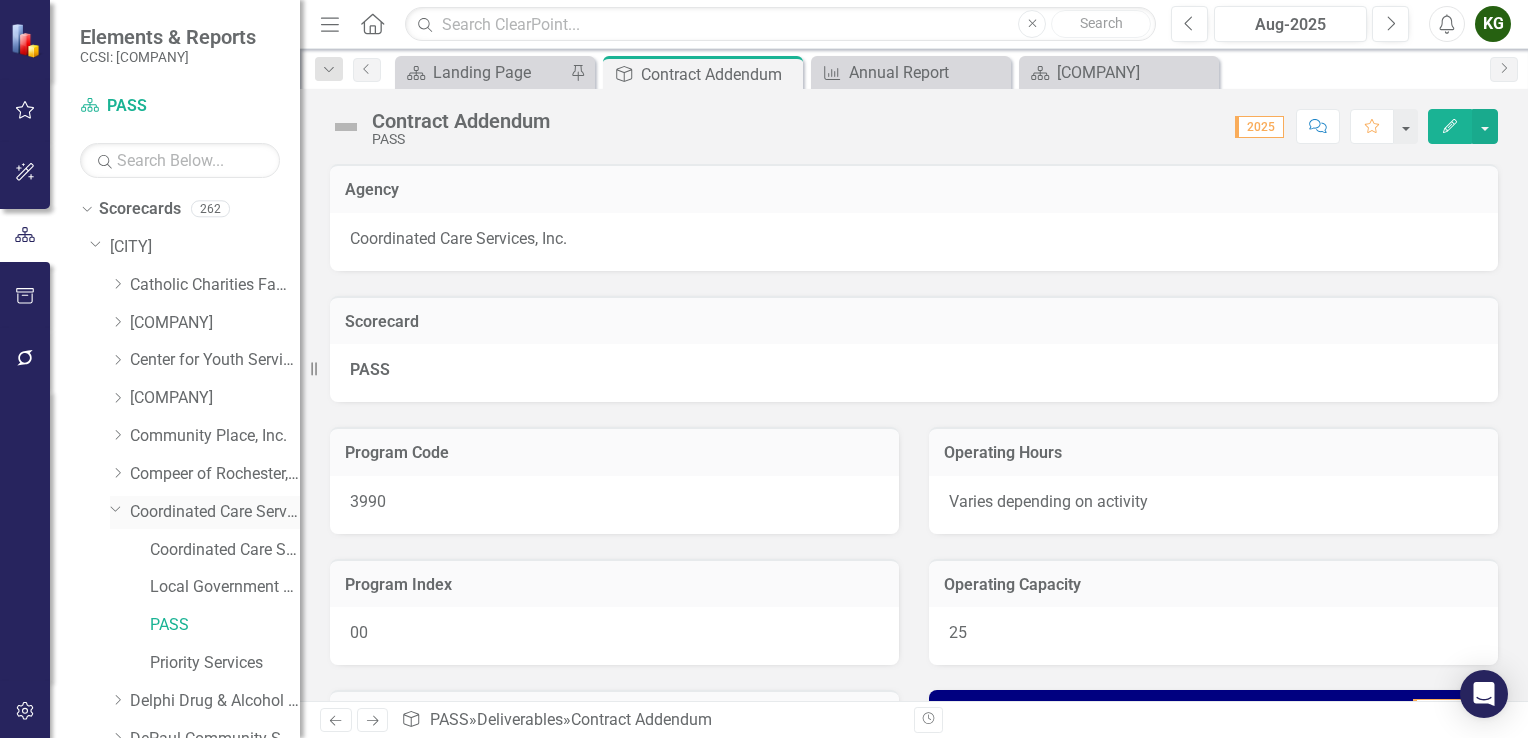 click on "Coordinated Care Services Inc." at bounding box center [215, 512] 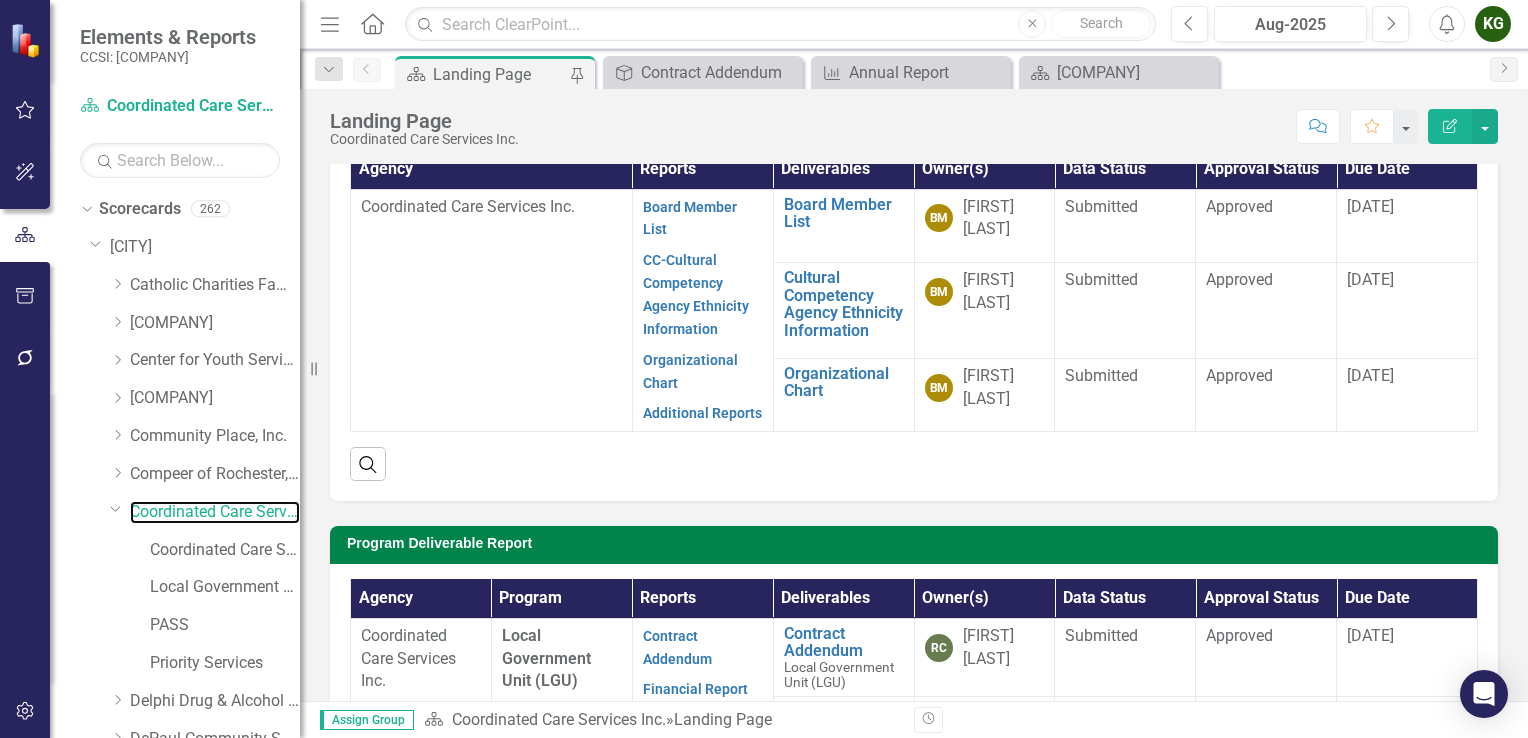 scroll, scrollTop: 0, scrollLeft: 0, axis: both 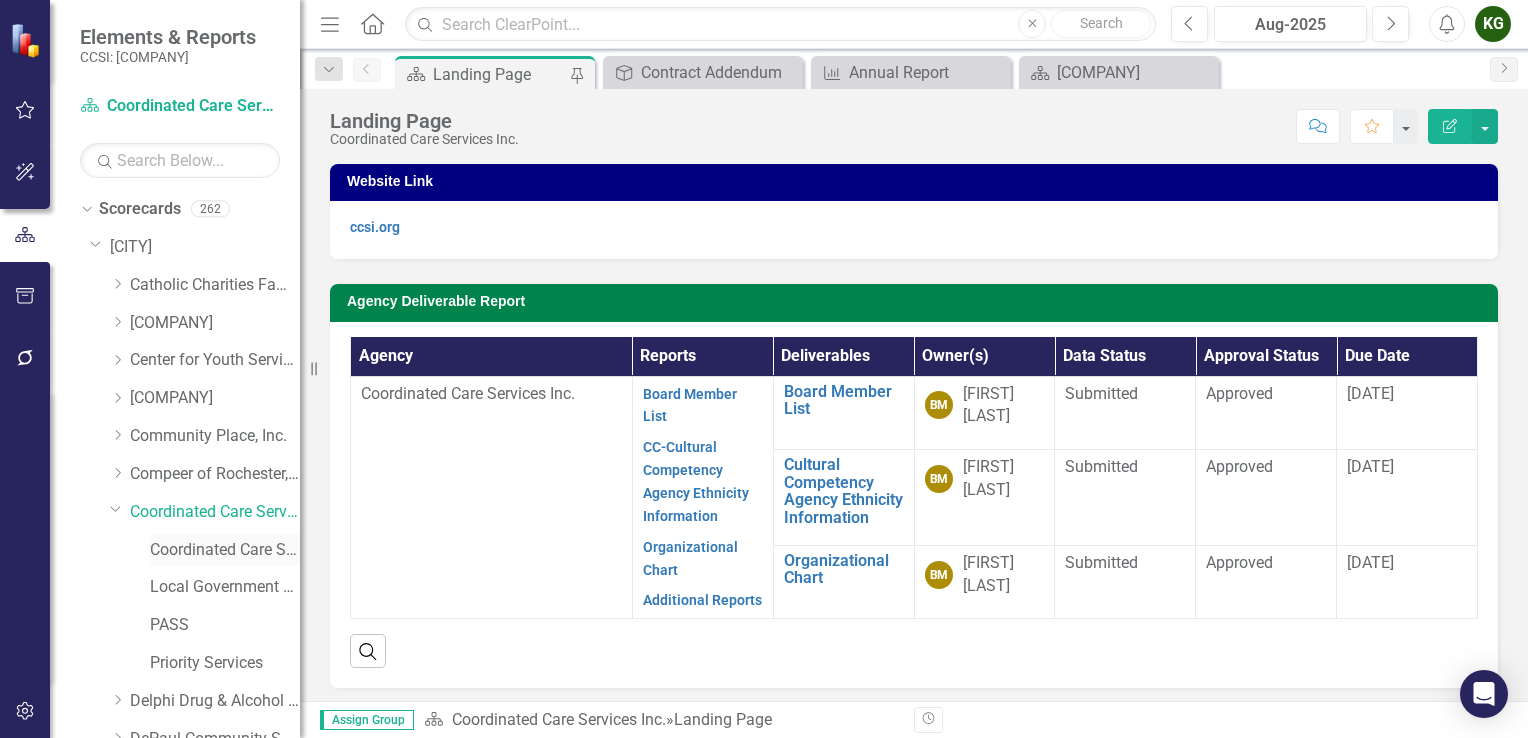 click on "Coordinated Care Services Inc. (MCOMH Internal)" at bounding box center [225, 550] 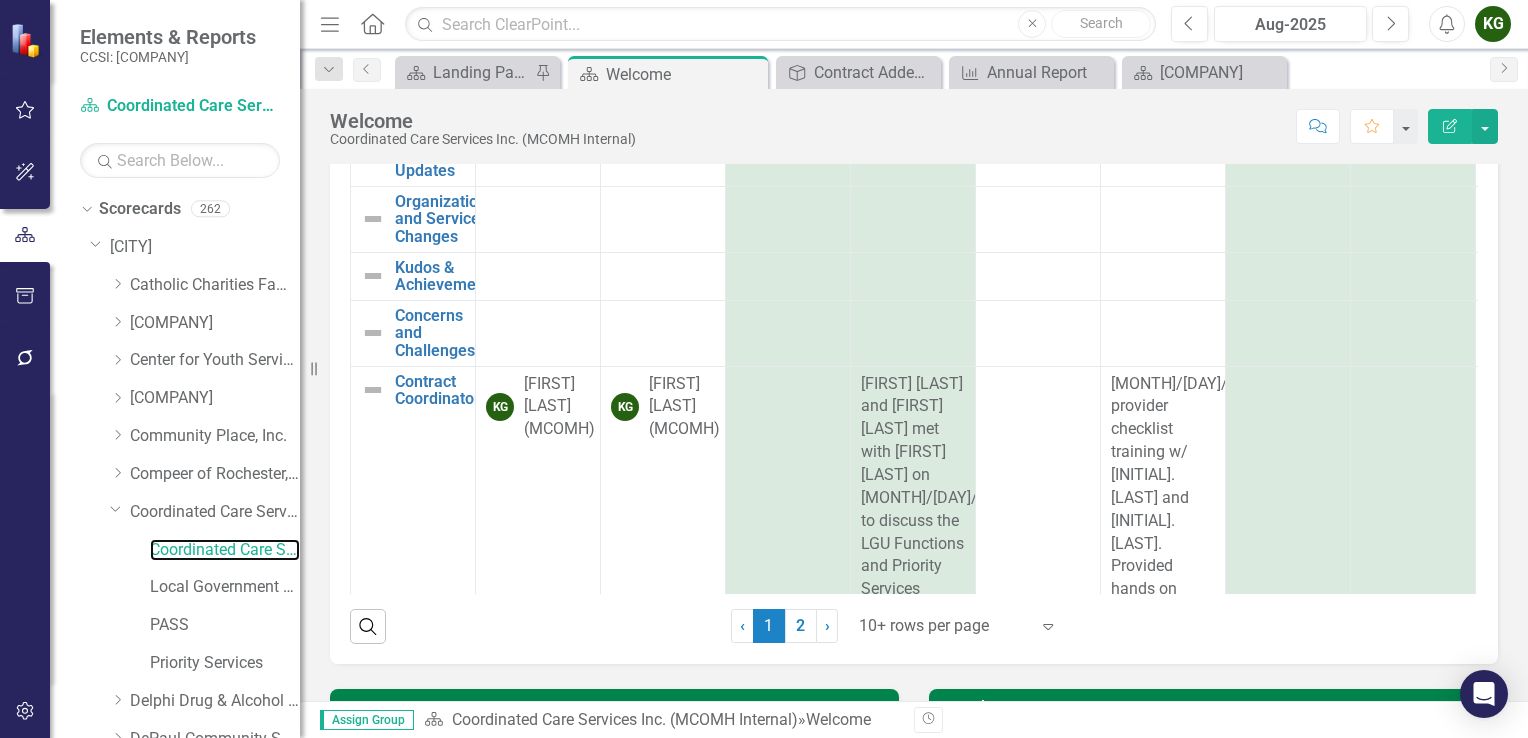 scroll, scrollTop: 294, scrollLeft: 0, axis: vertical 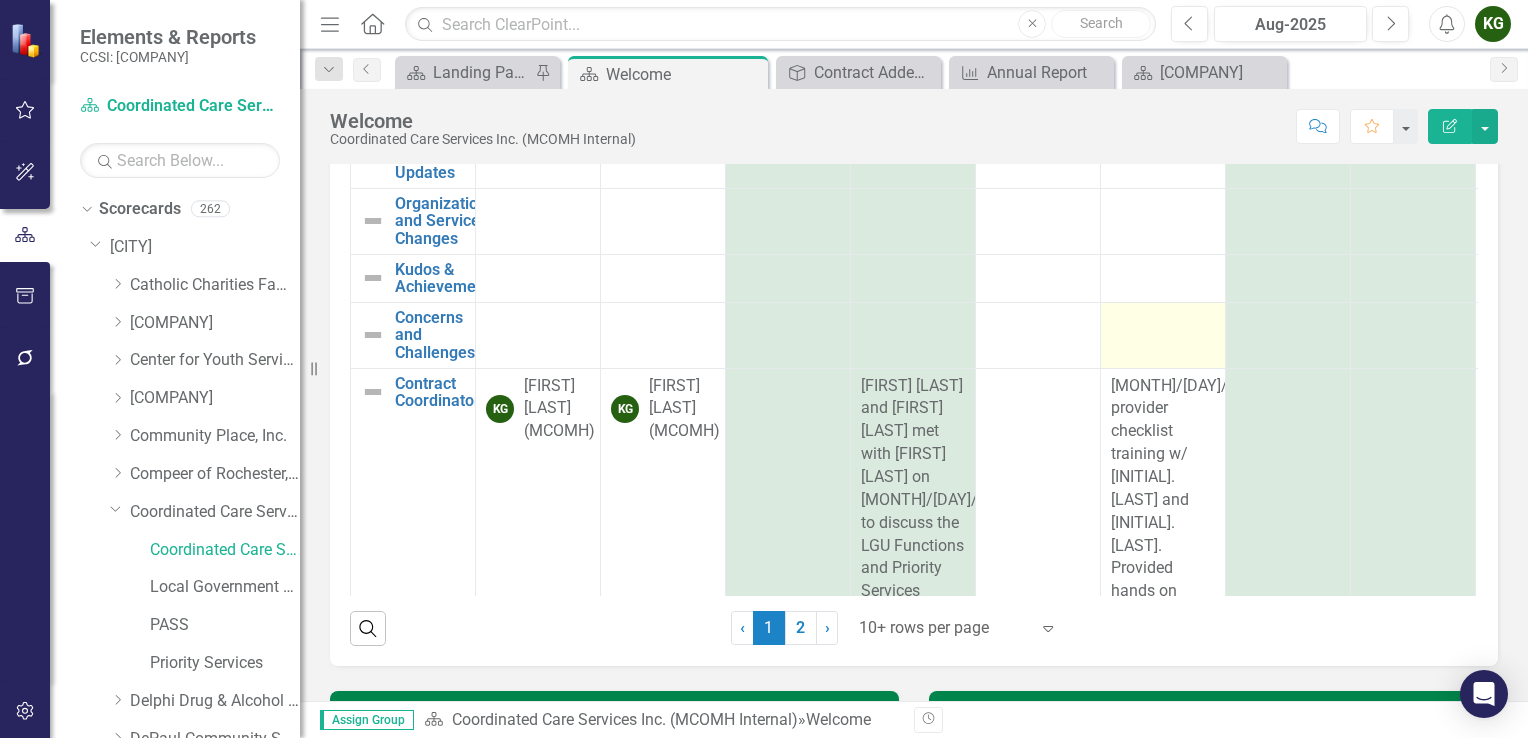 click at bounding box center [1163, 321] 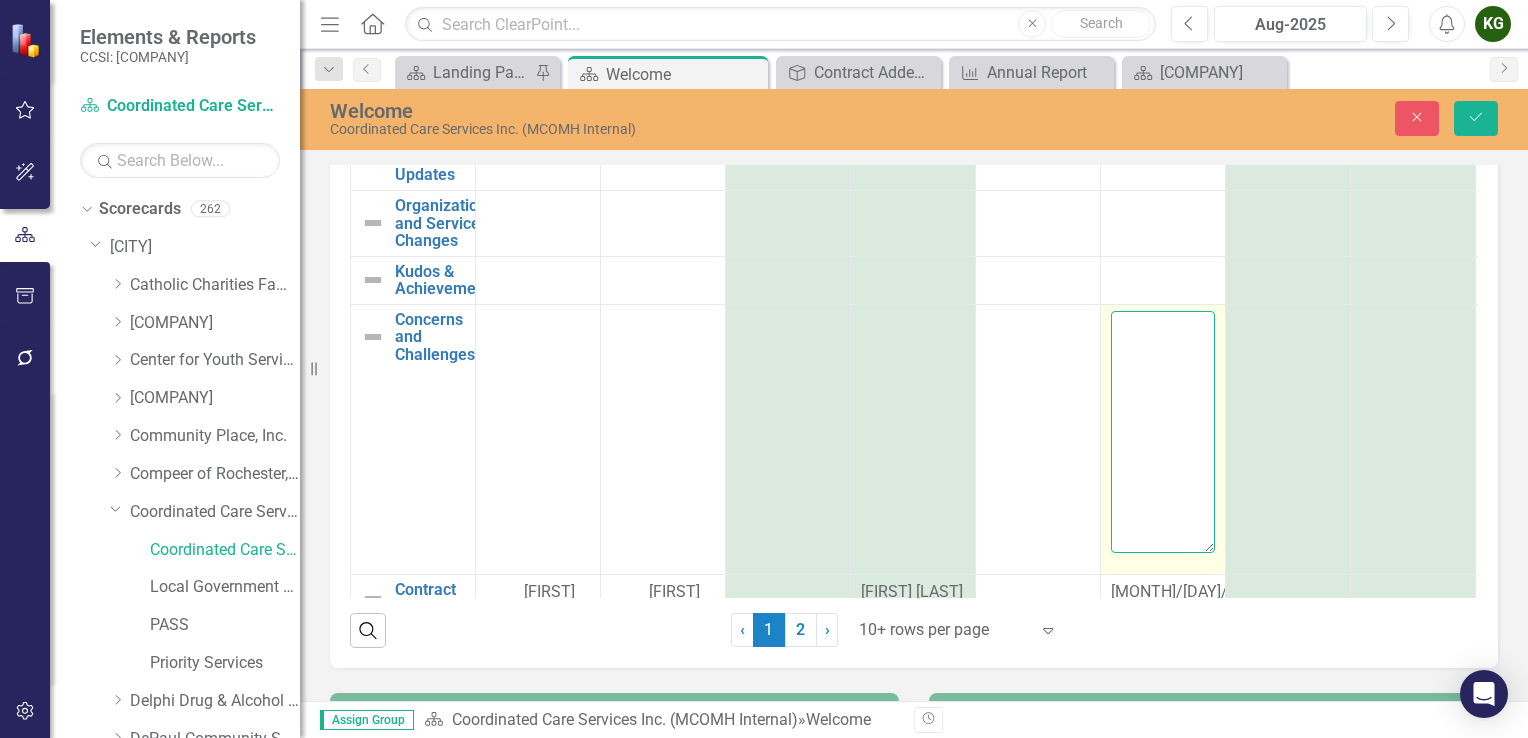 click at bounding box center (1163, 432) 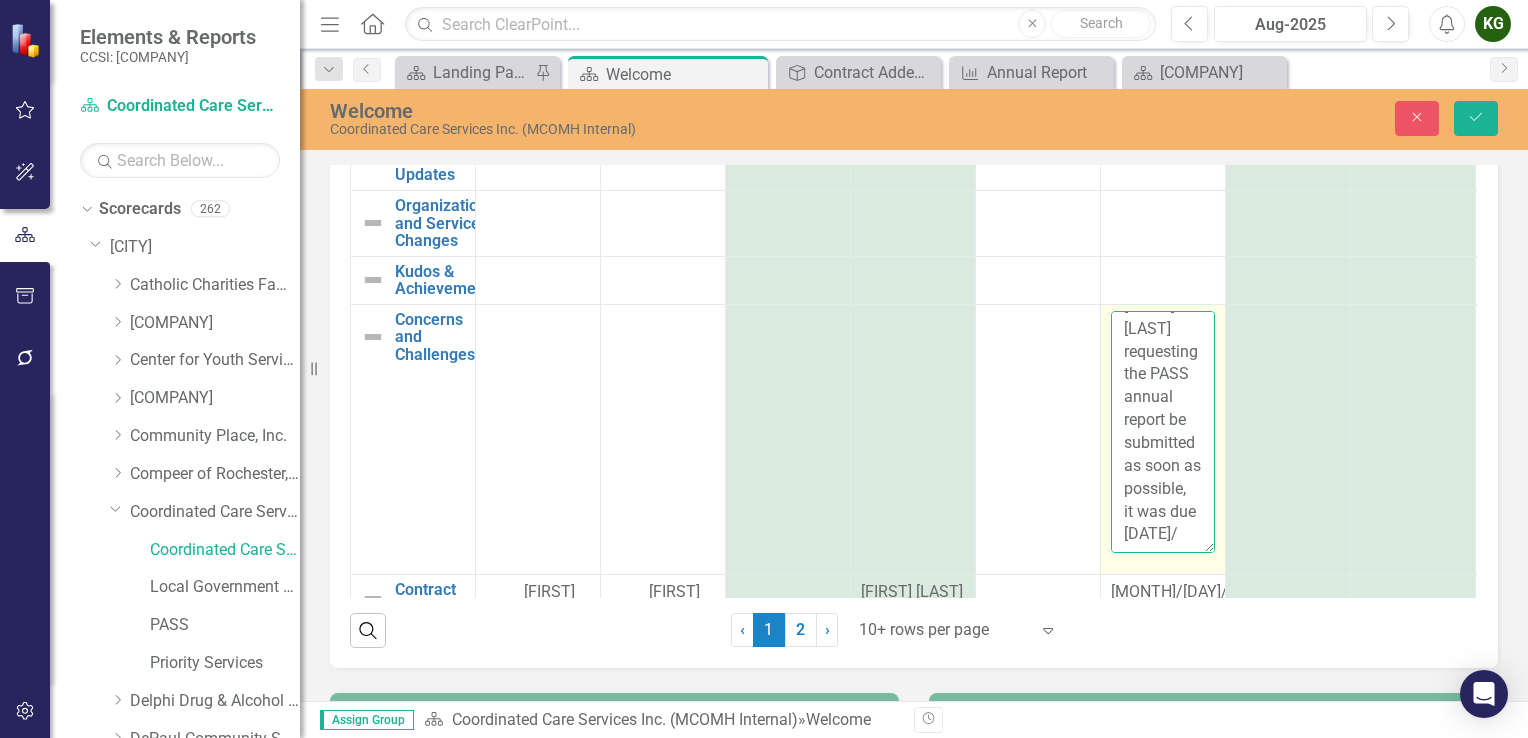 scroll, scrollTop: 266, scrollLeft: 0, axis: vertical 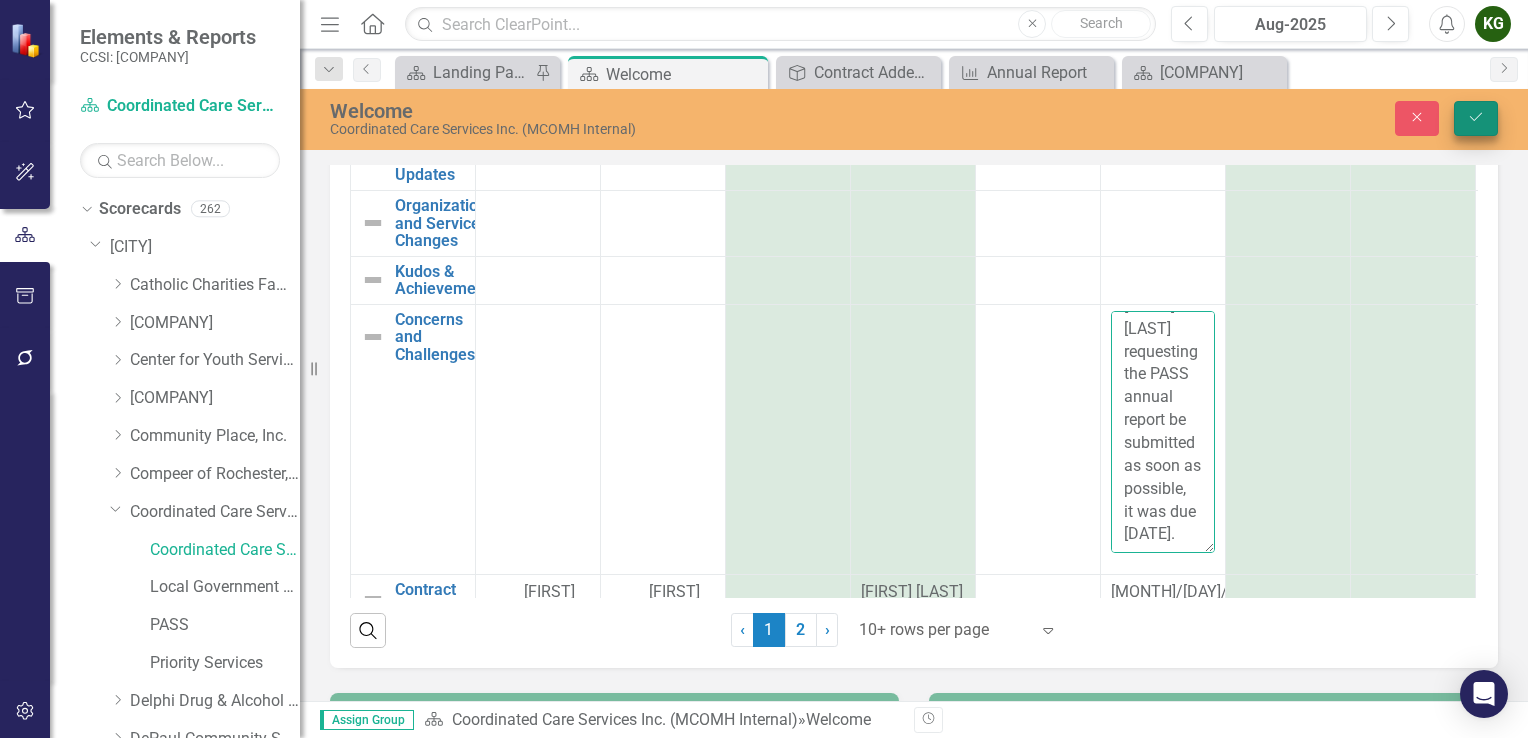 type on "Kris Garcia sent an email to Barbara Marianetti and Rodney Correy requesting the PASS annual report be submitted as soon as possible,  it was due 4/15/25." 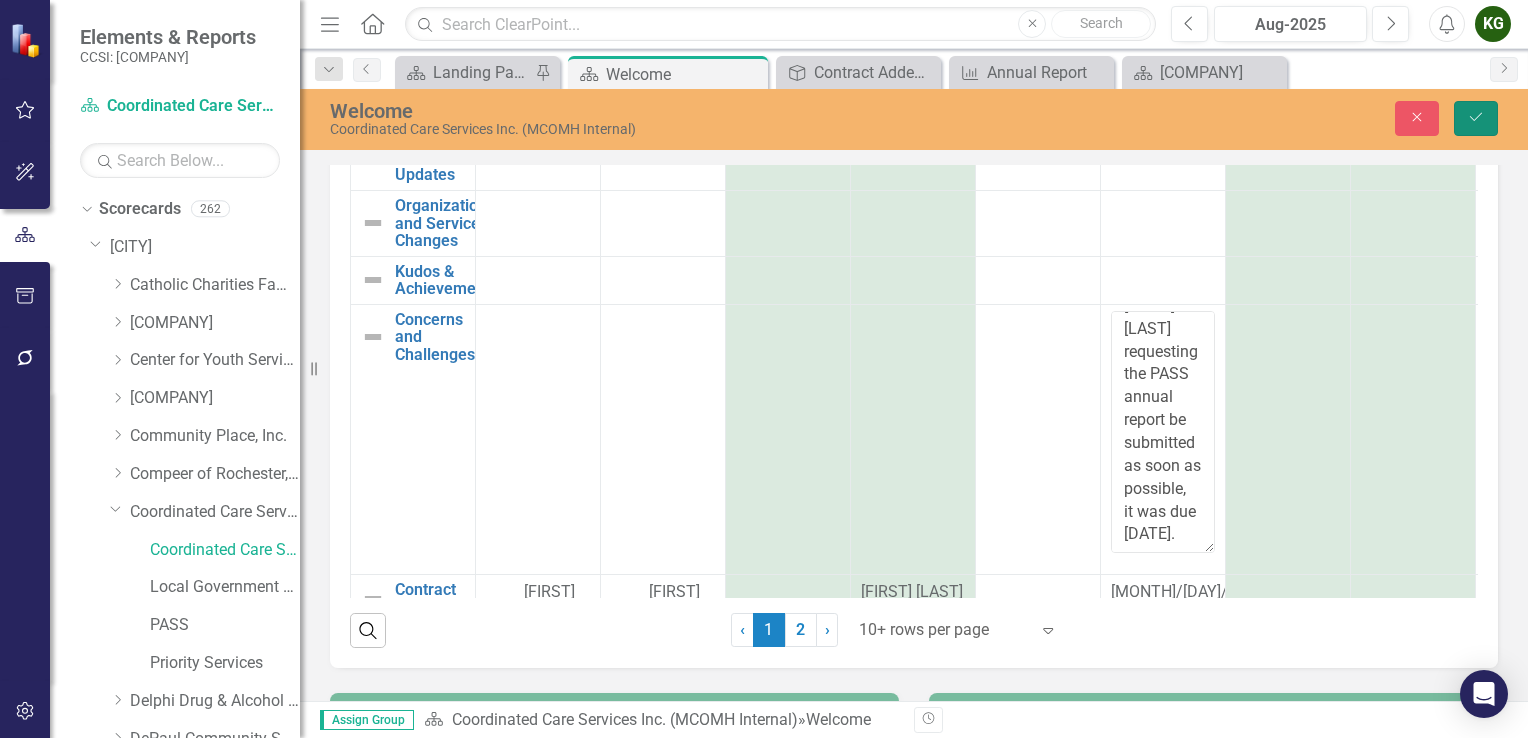 click on "Save" 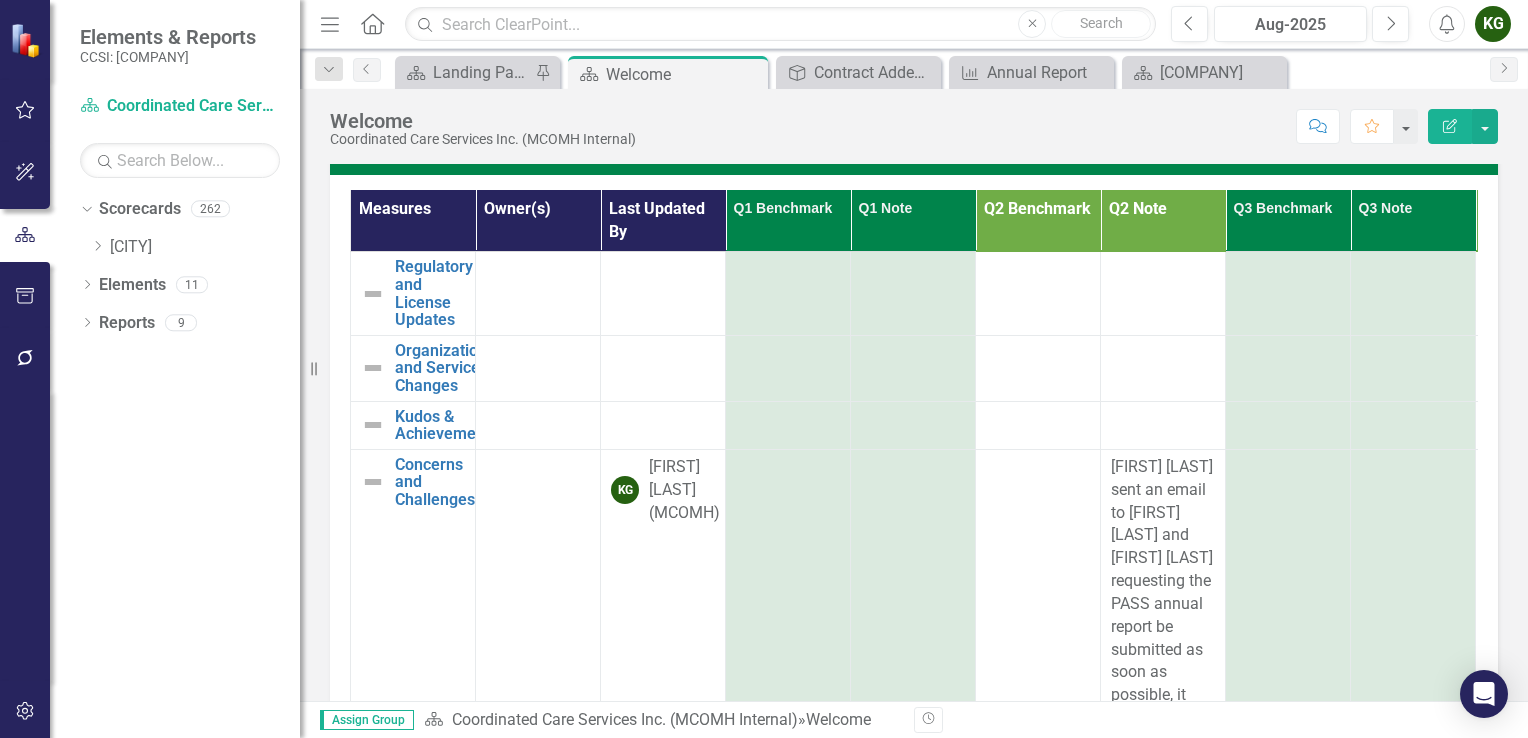 scroll, scrollTop: 154, scrollLeft: 0, axis: vertical 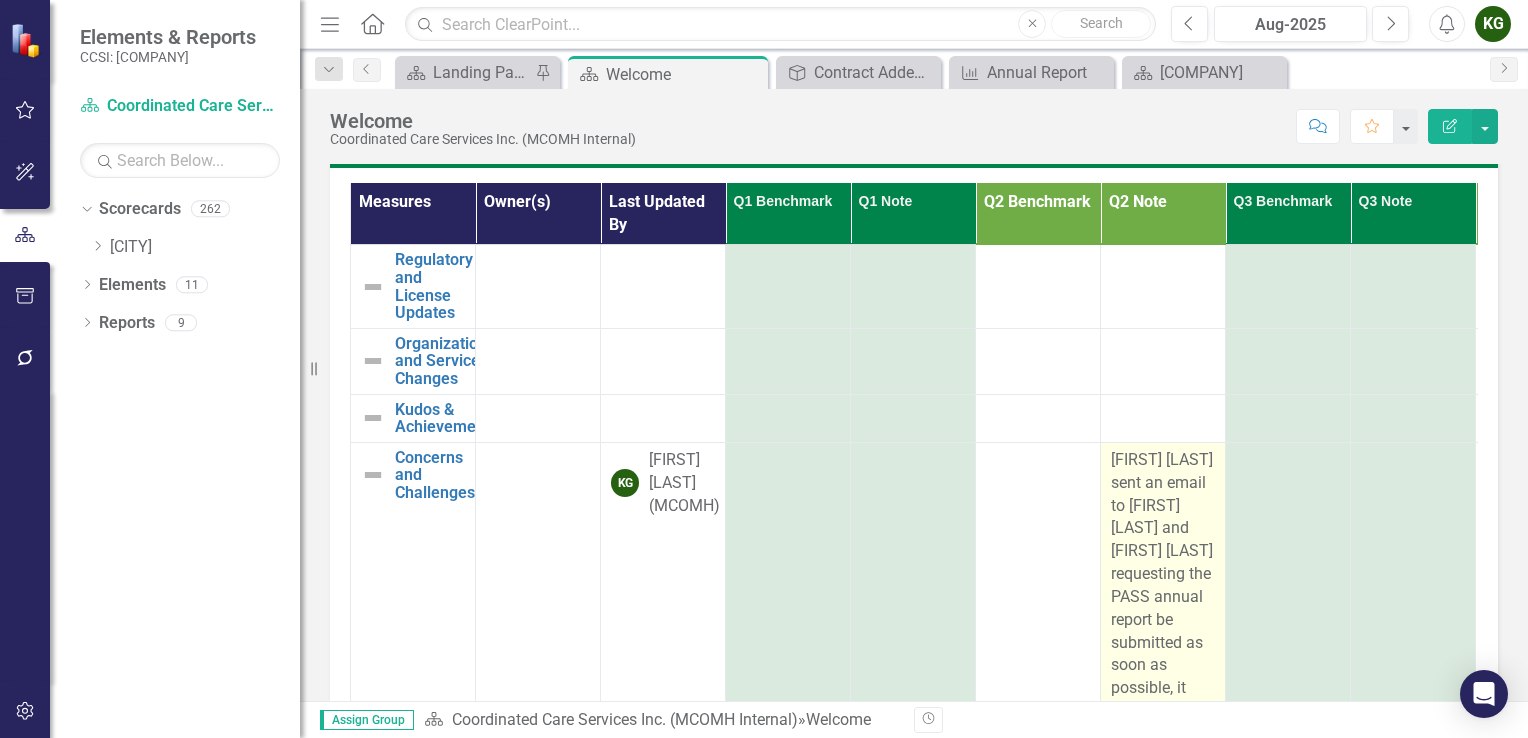 click on "Kris Garcia sent an email to Barbara Marianetti and Rodney Correy requesting the PASS annual report be submitted as soon as possible,  it was due 4/15/25." at bounding box center [1162, 596] 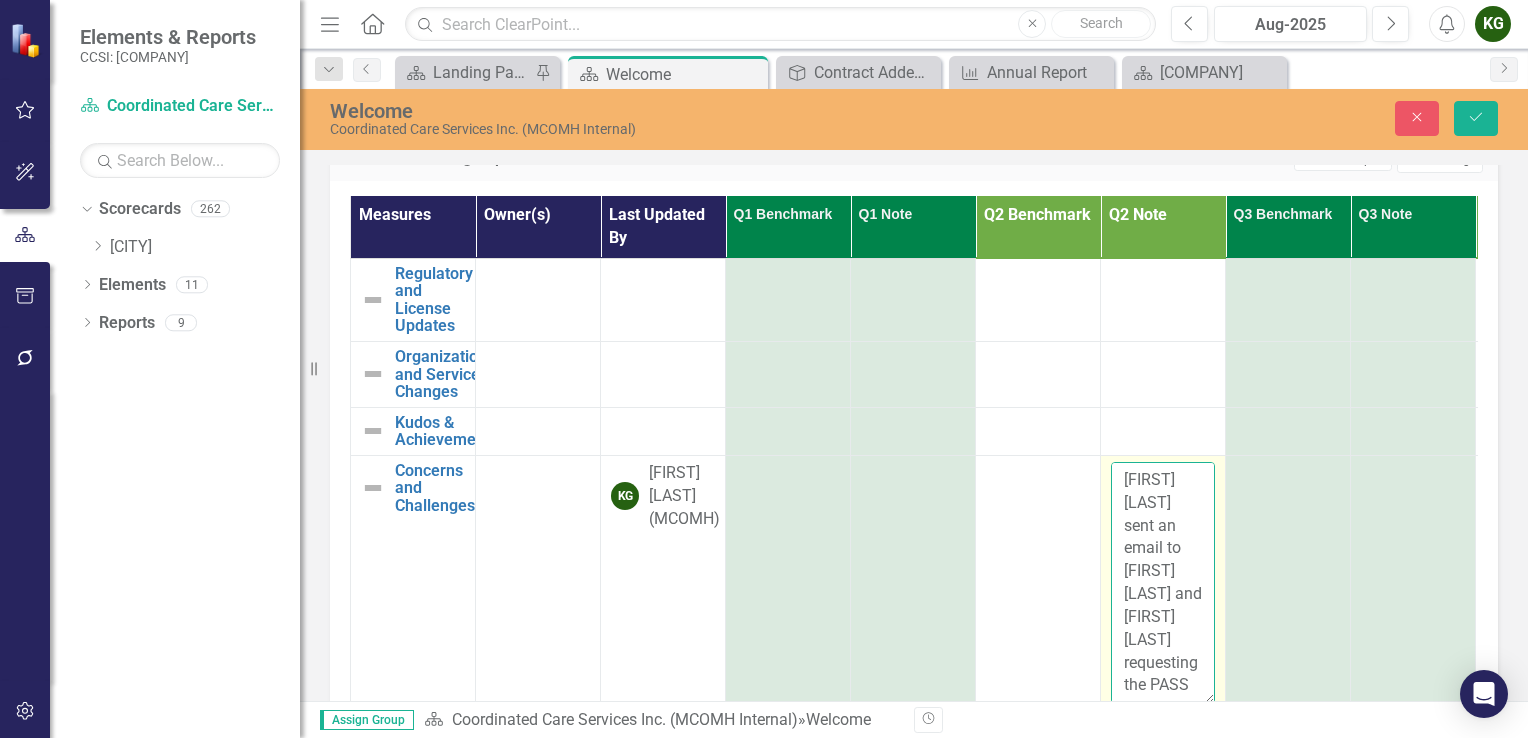 click on "Kris Garcia sent an email to Barbara Marianetti and Rodney Correy requesting the PASS annual report be submitted as soon as possible,  it was due 4/15/25." at bounding box center (1163, 583) 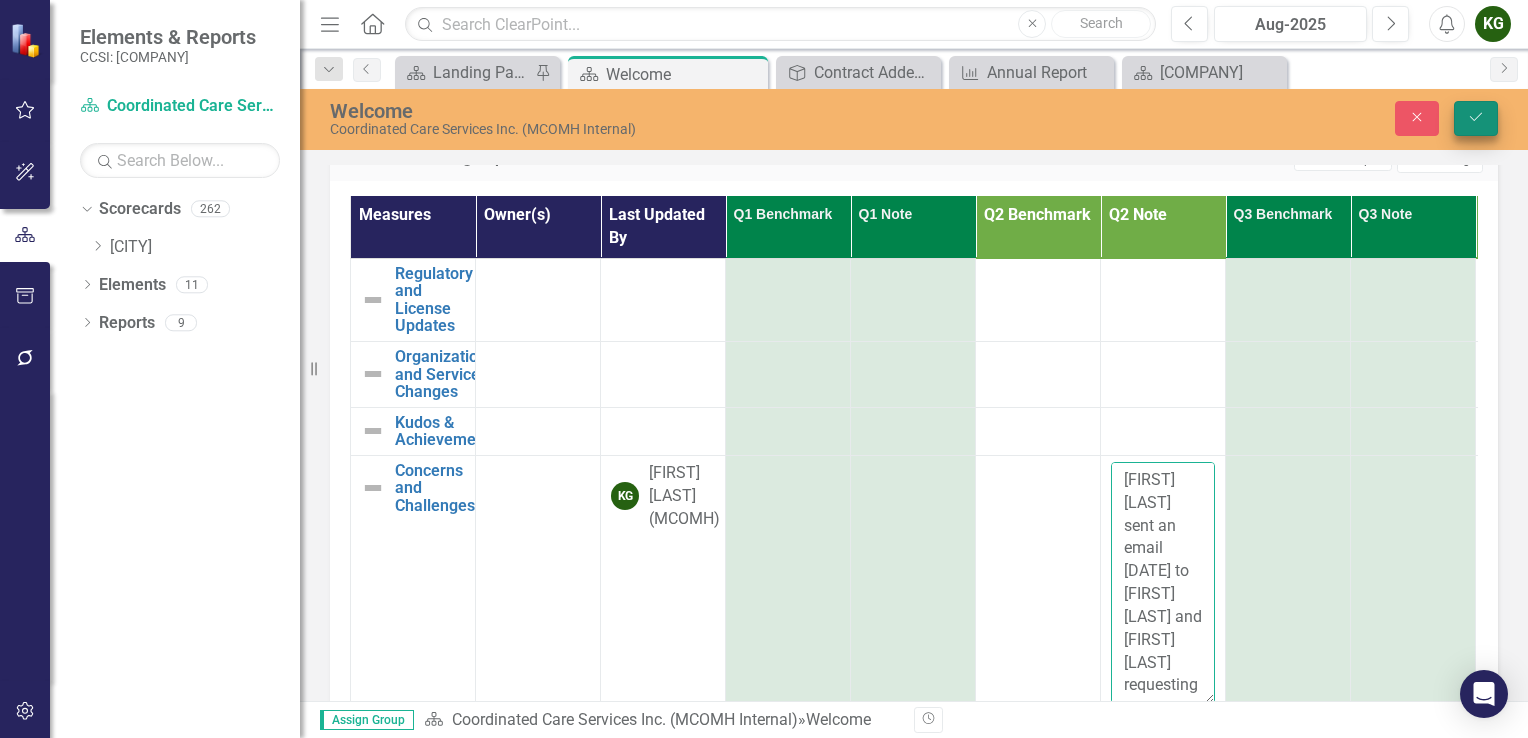 type on "Kris Garcia sent an email 8/1/2025 to Barbara Marianetti and Rodney Correy requesting the PASS annual report be submitted as soon as possible,  it was due 4/15/25." 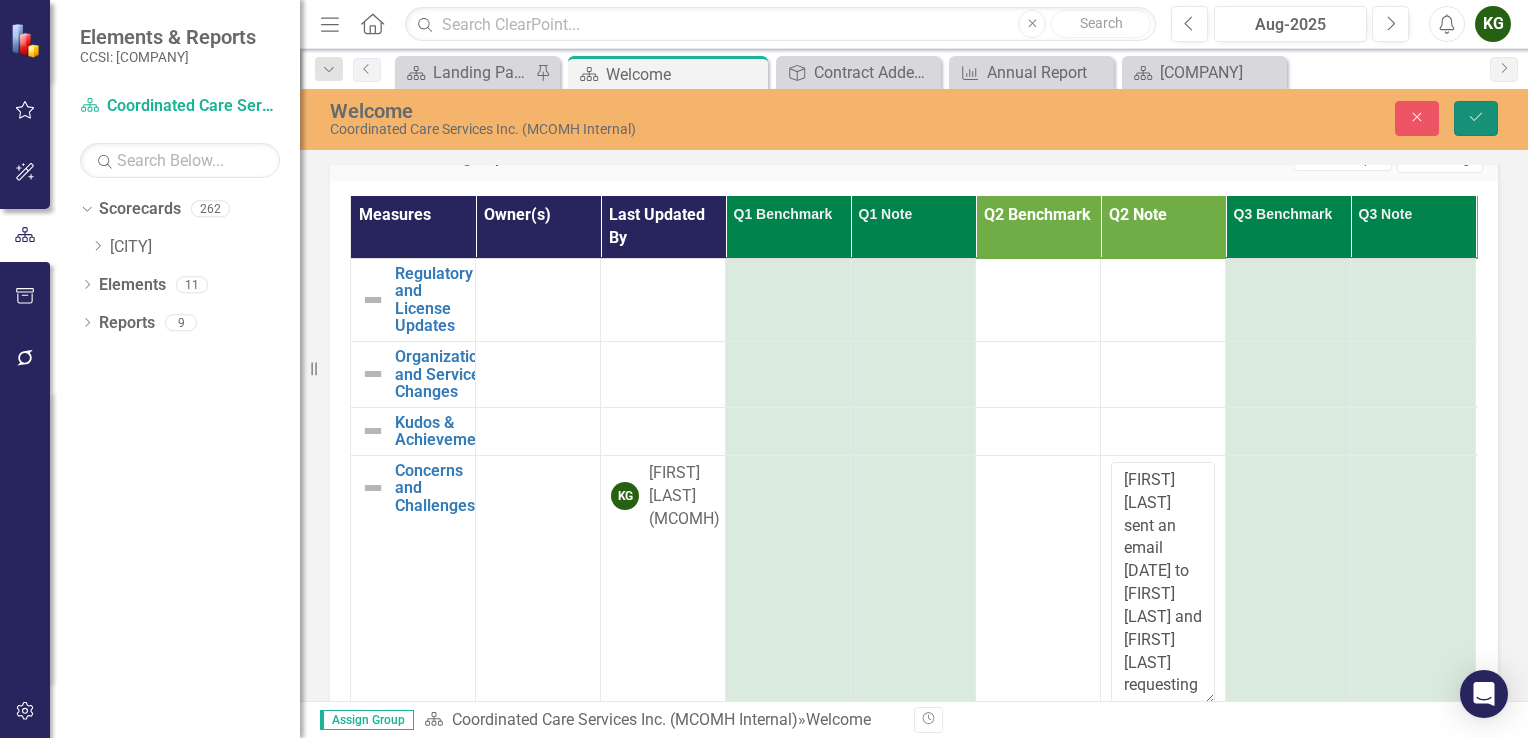 click on "Save" 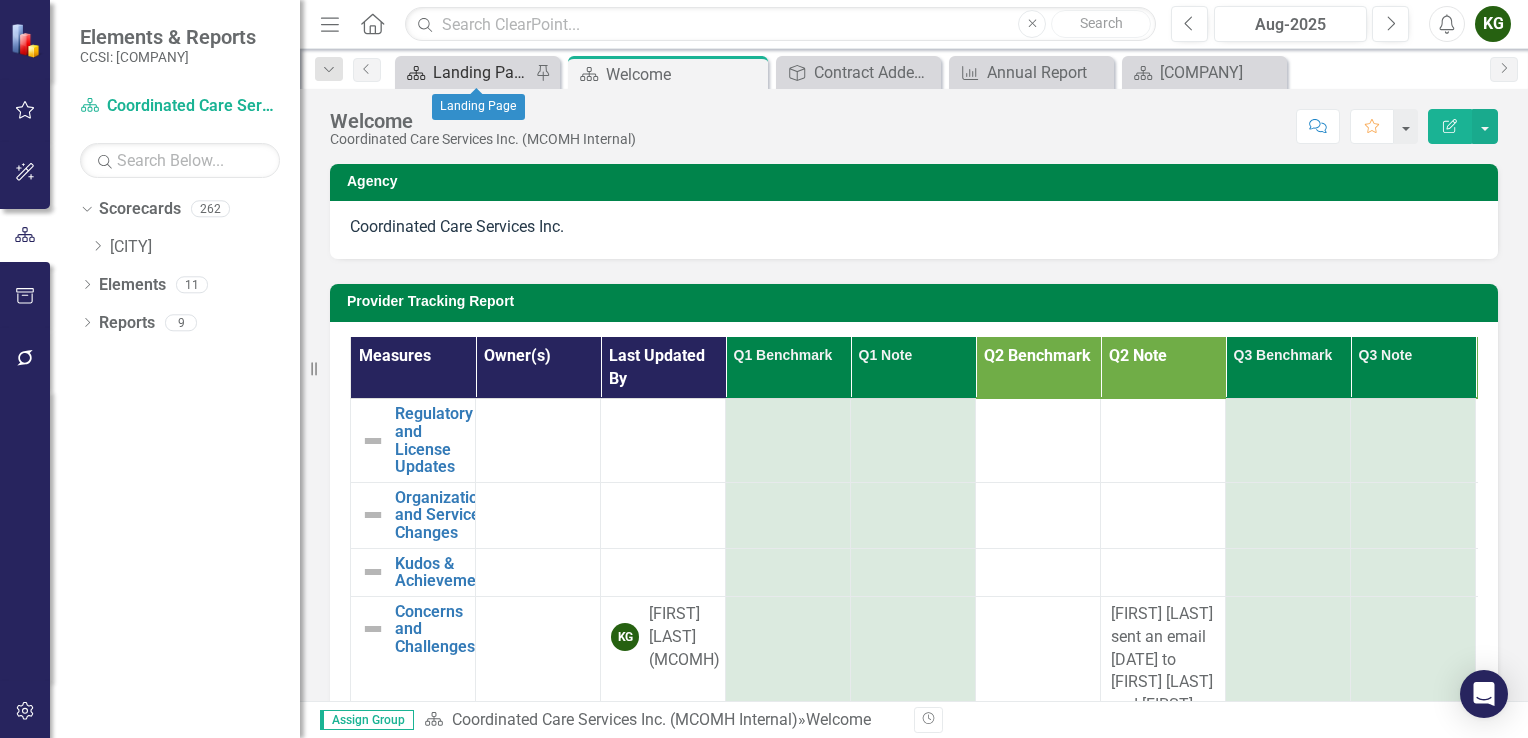 click on "Landing Page" at bounding box center (481, 72) 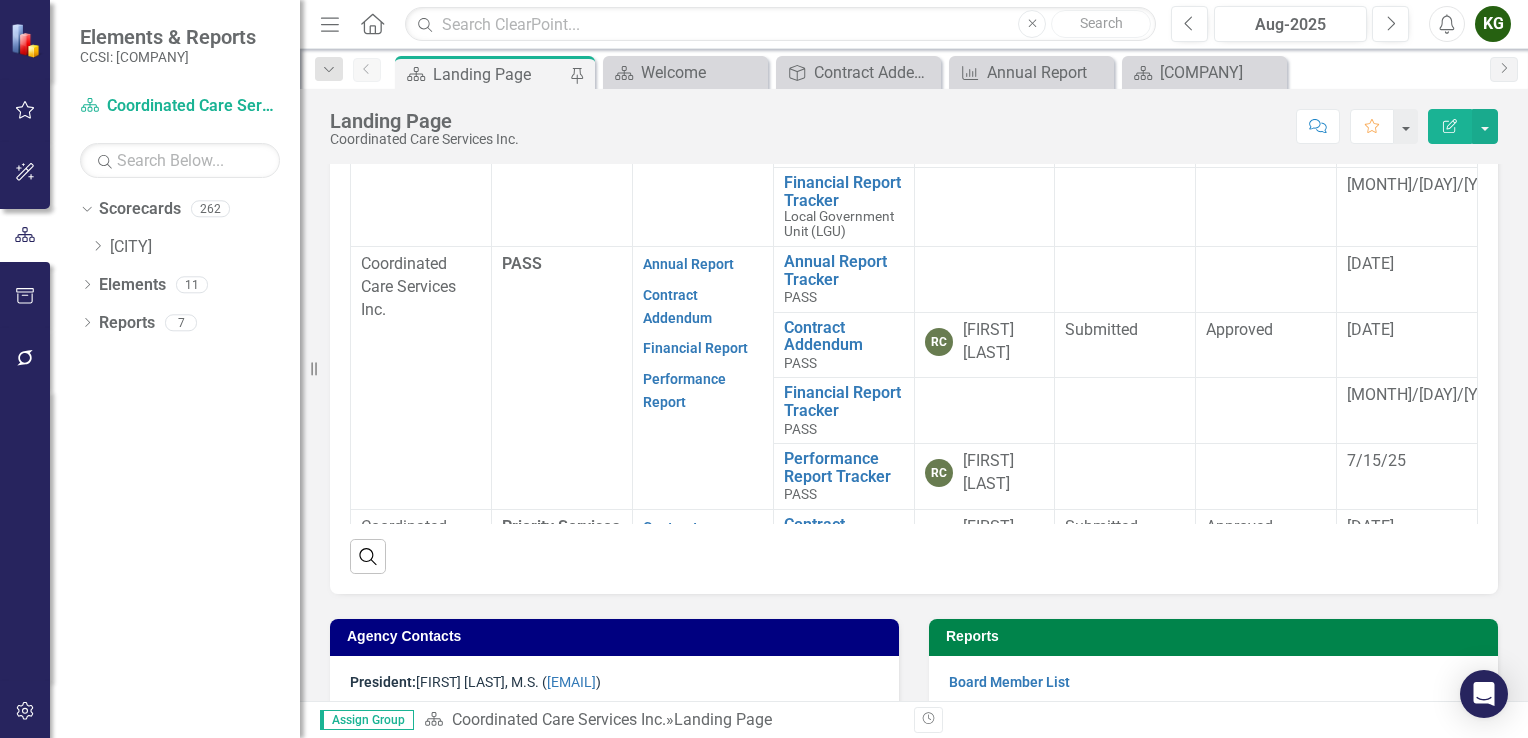 scroll, scrollTop: 803, scrollLeft: 0, axis: vertical 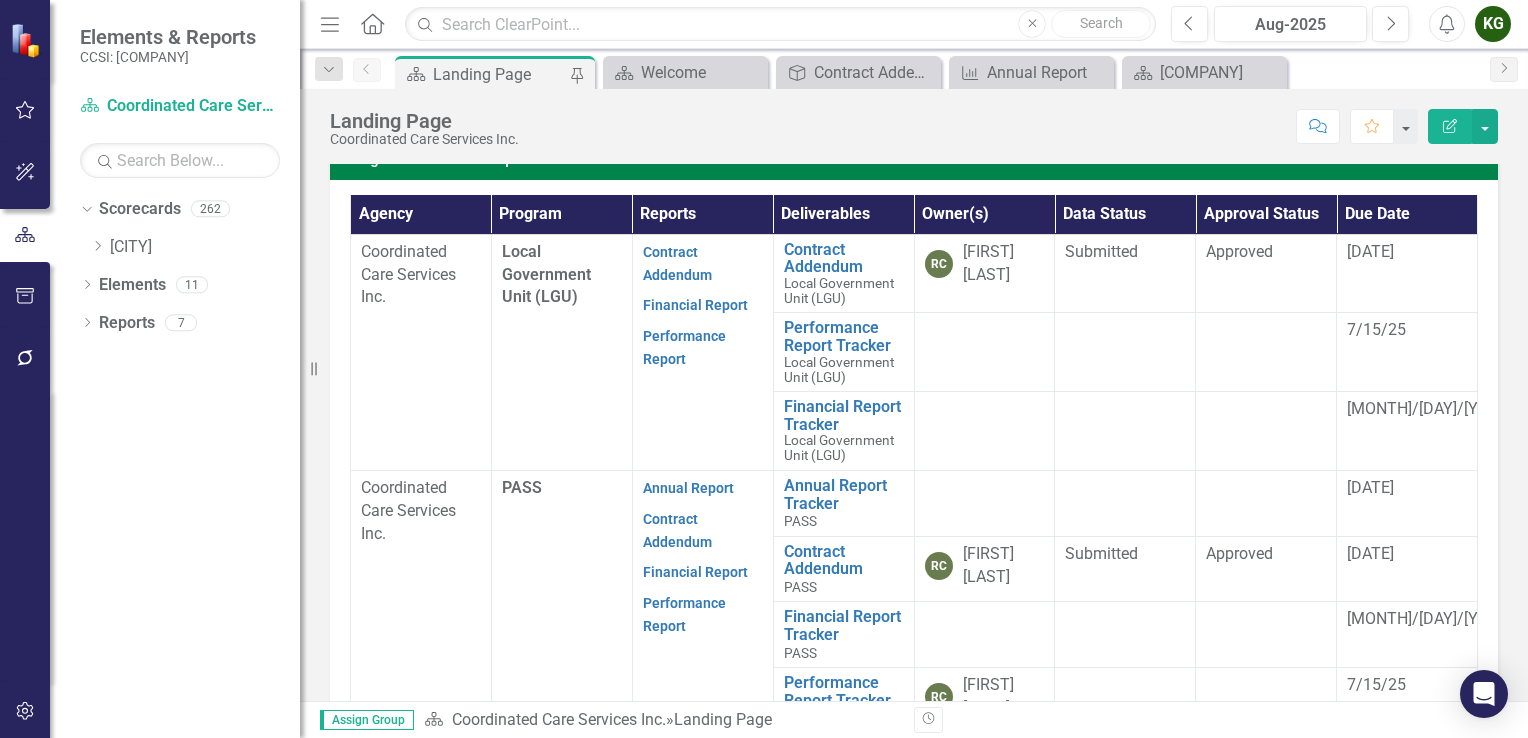 click on "KG" at bounding box center (1493, 24) 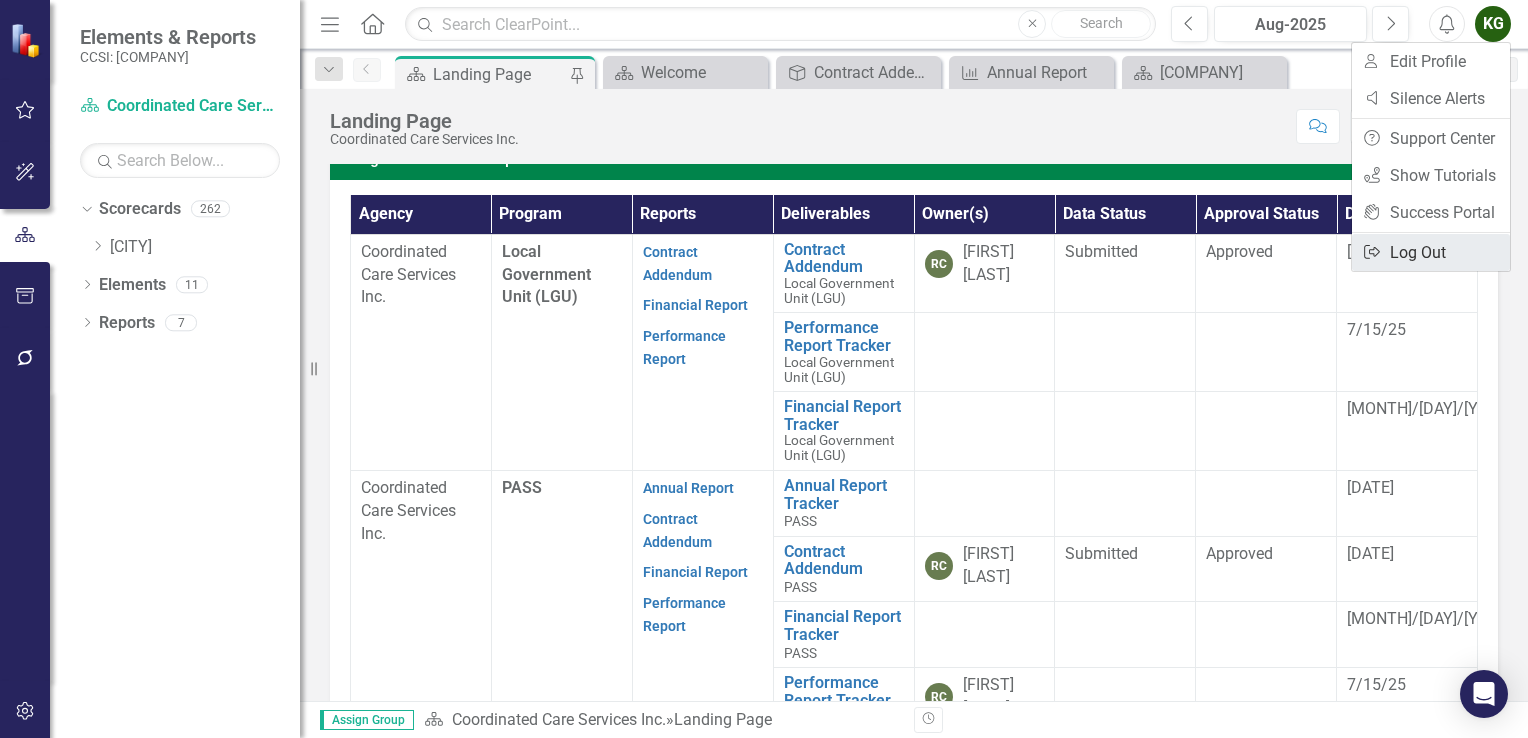 click on "Logout Log Out" at bounding box center [1431, 252] 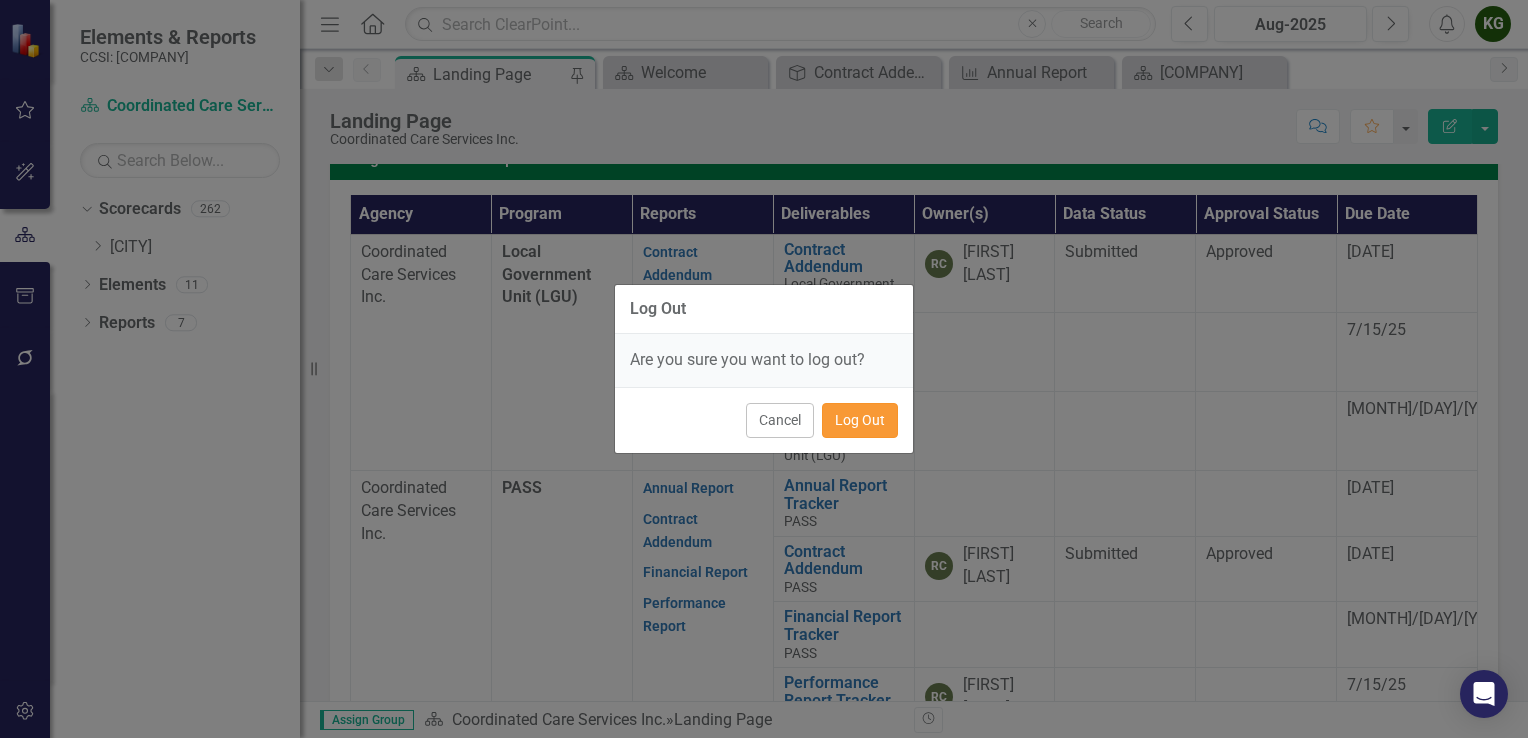 click on "Log Out" at bounding box center (860, 420) 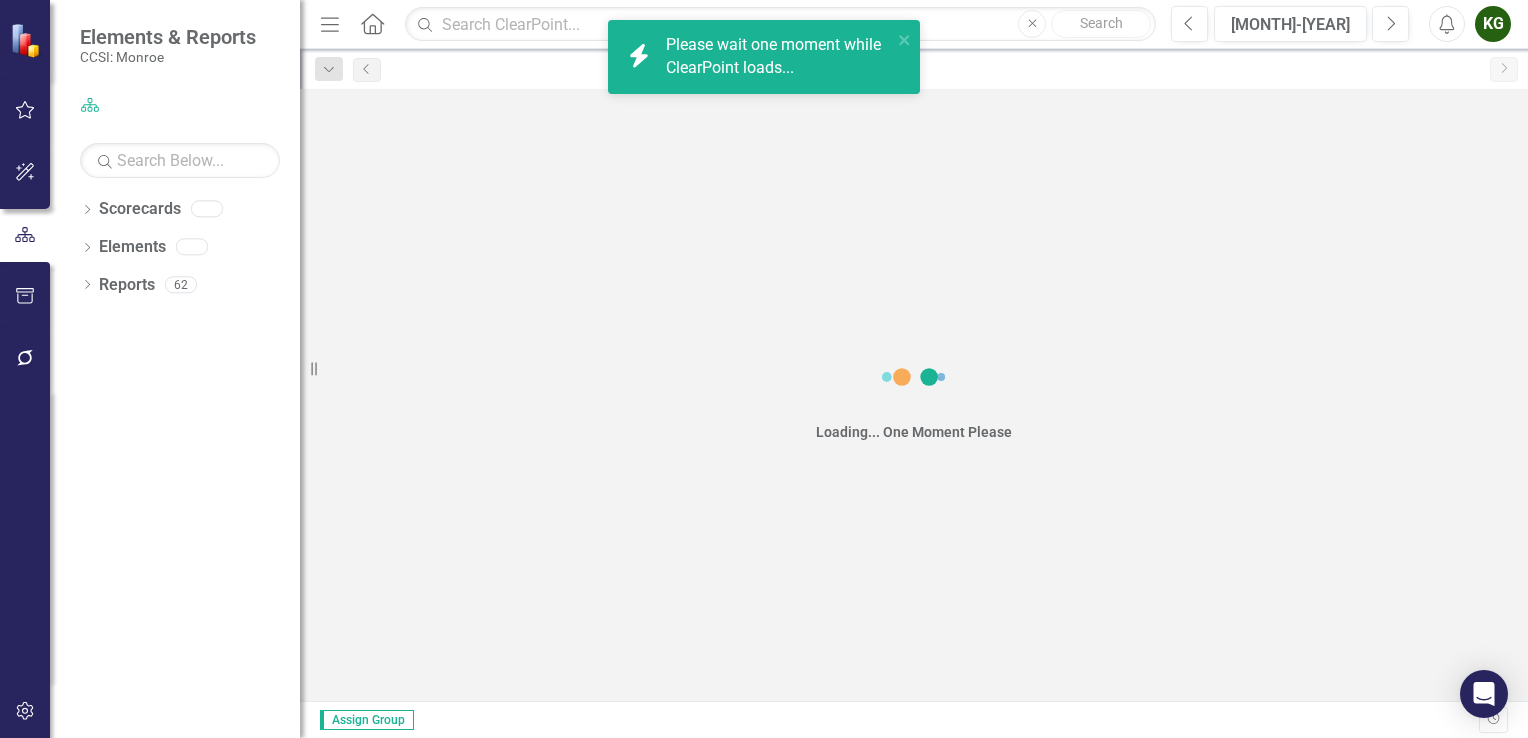 scroll, scrollTop: 0, scrollLeft: 0, axis: both 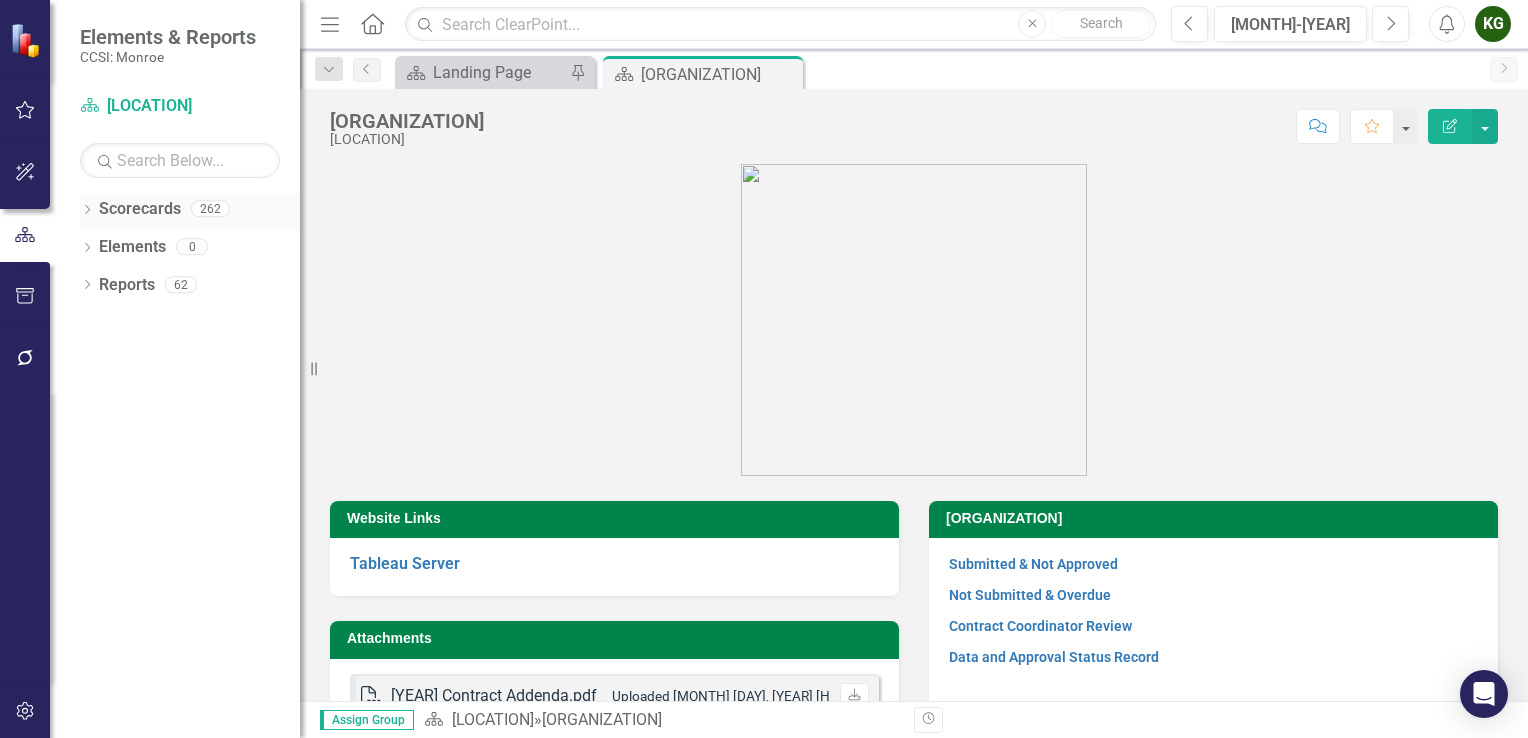 click on "Dropdown" 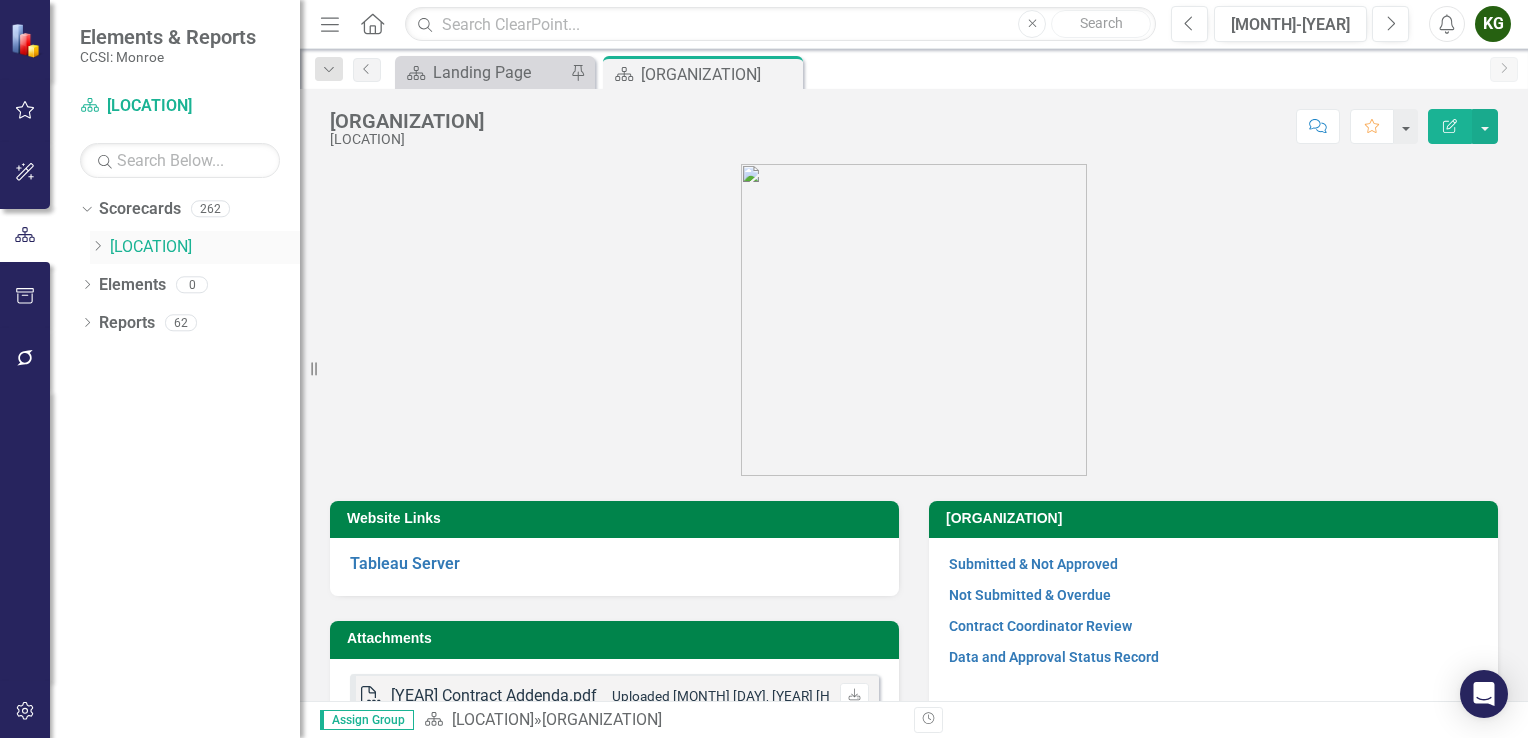 click on "Dropdown" 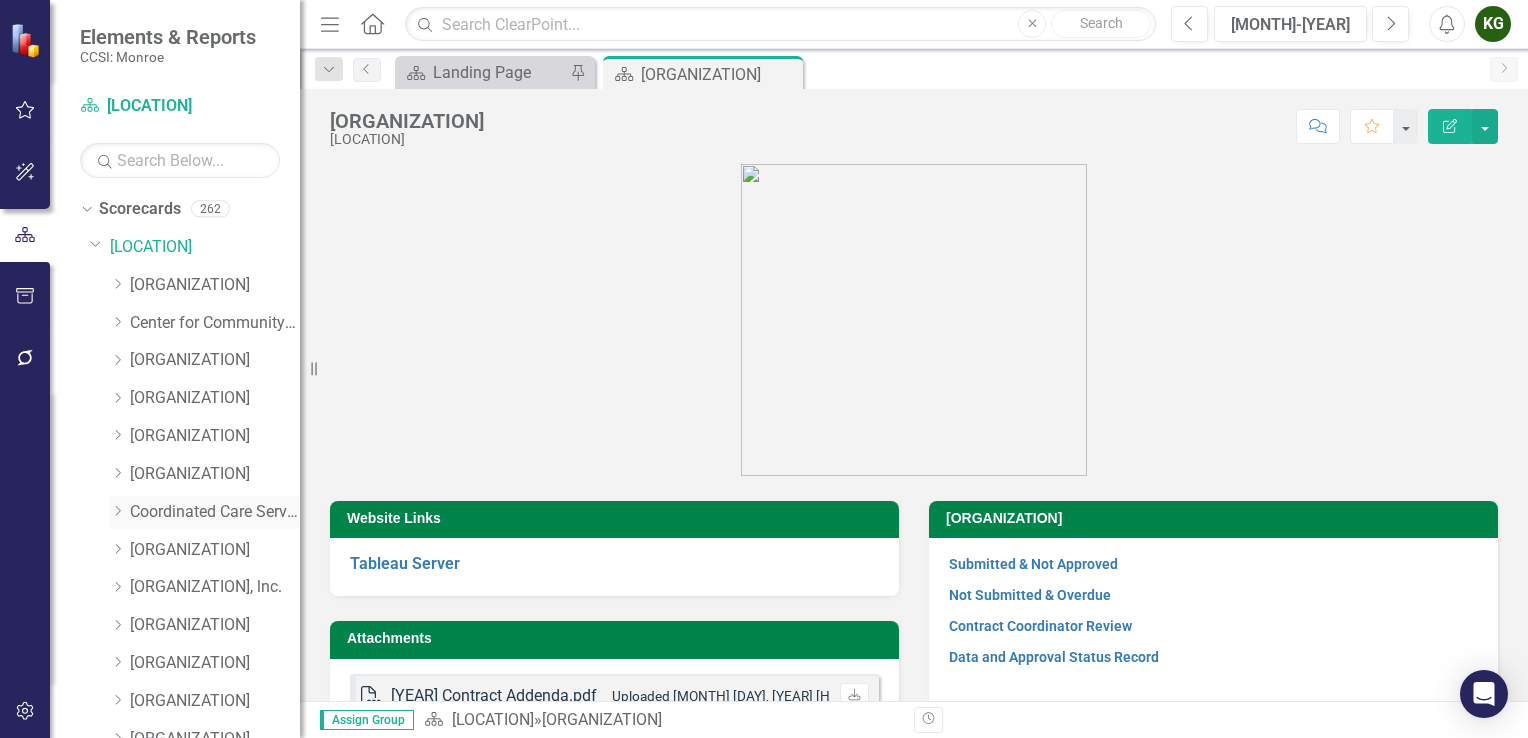 click on "Dropdown" 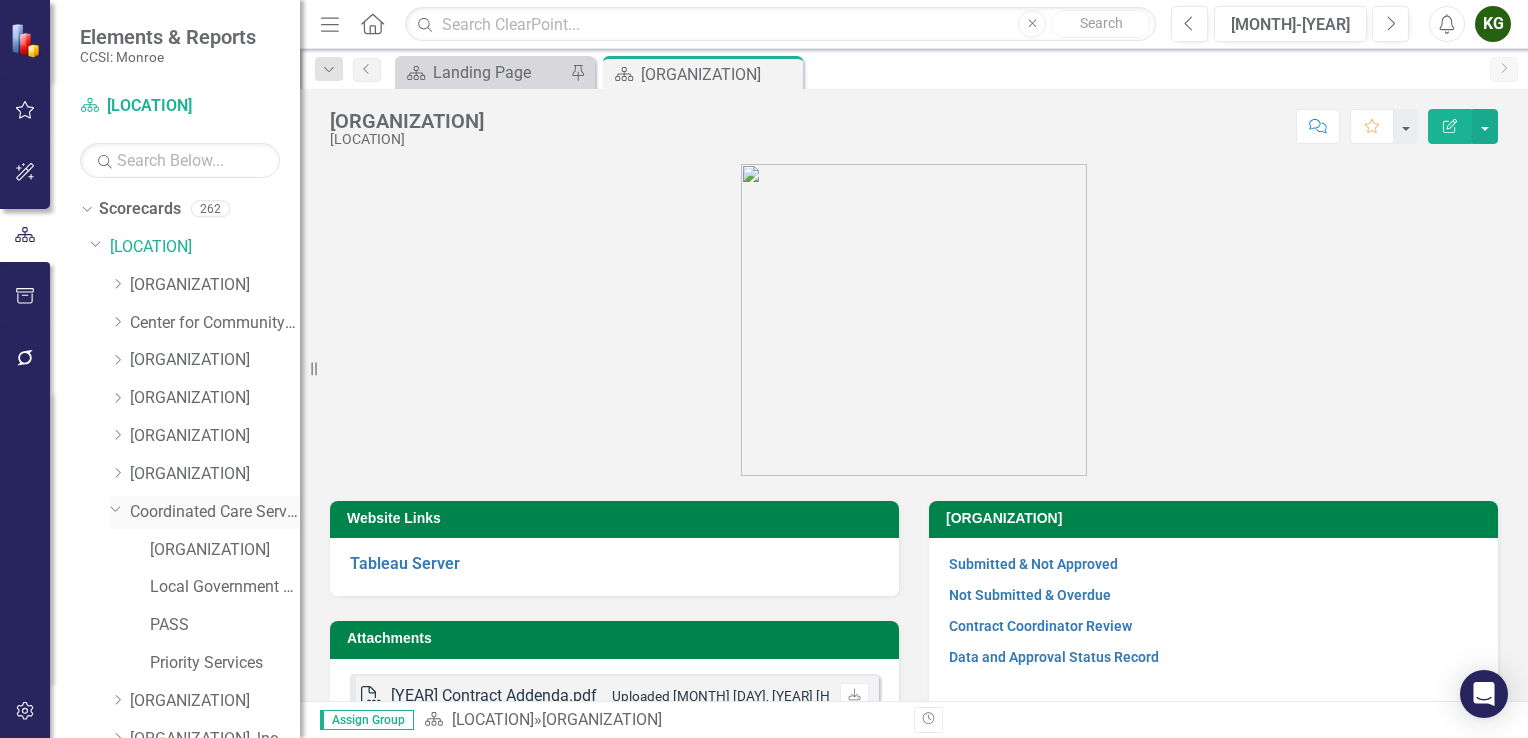 click on "Coordinated Care Services Inc." at bounding box center (215, 512) 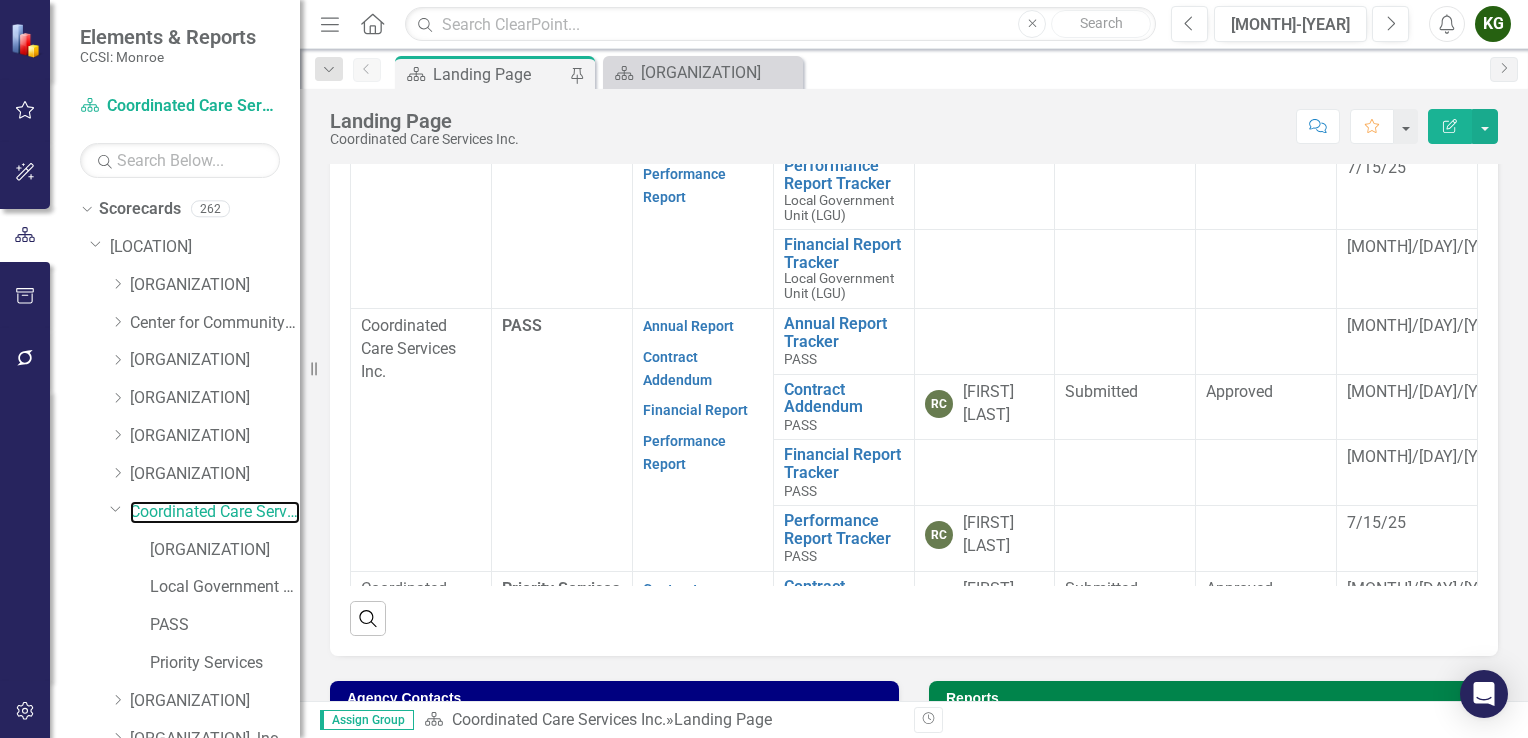 scroll, scrollTop: 738, scrollLeft: 0, axis: vertical 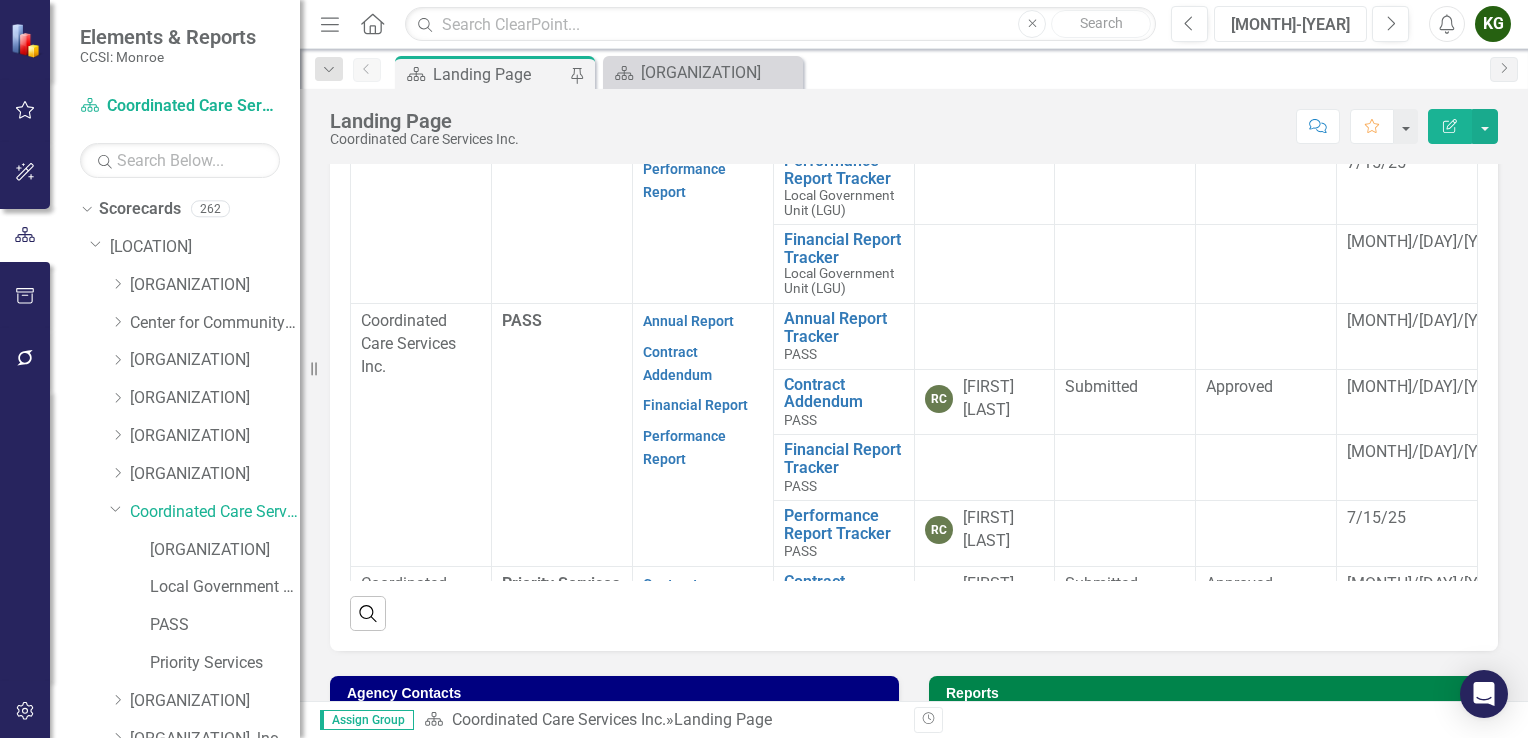 click on "Jan-2024" at bounding box center (1290, 24) 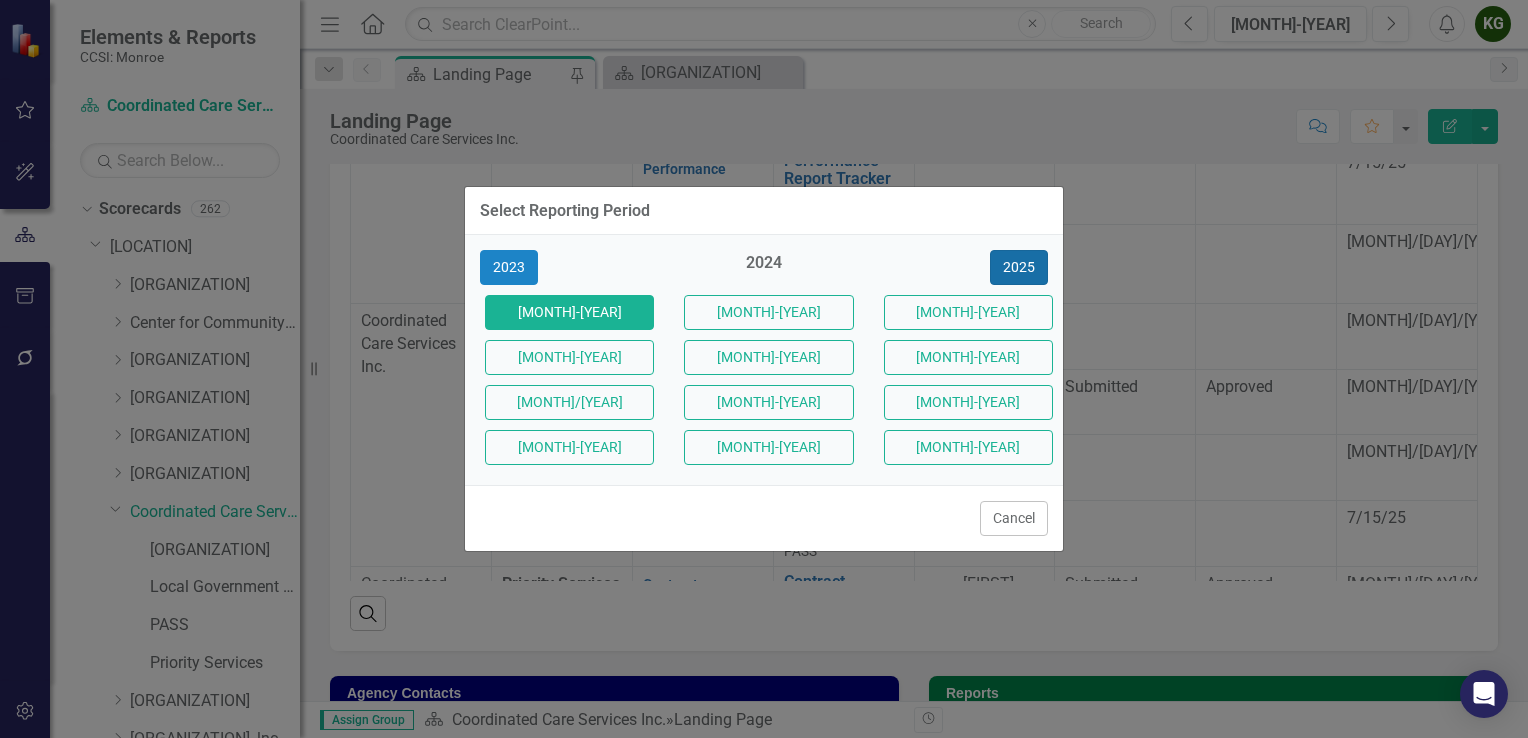 click on "2025" at bounding box center [1019, 267] 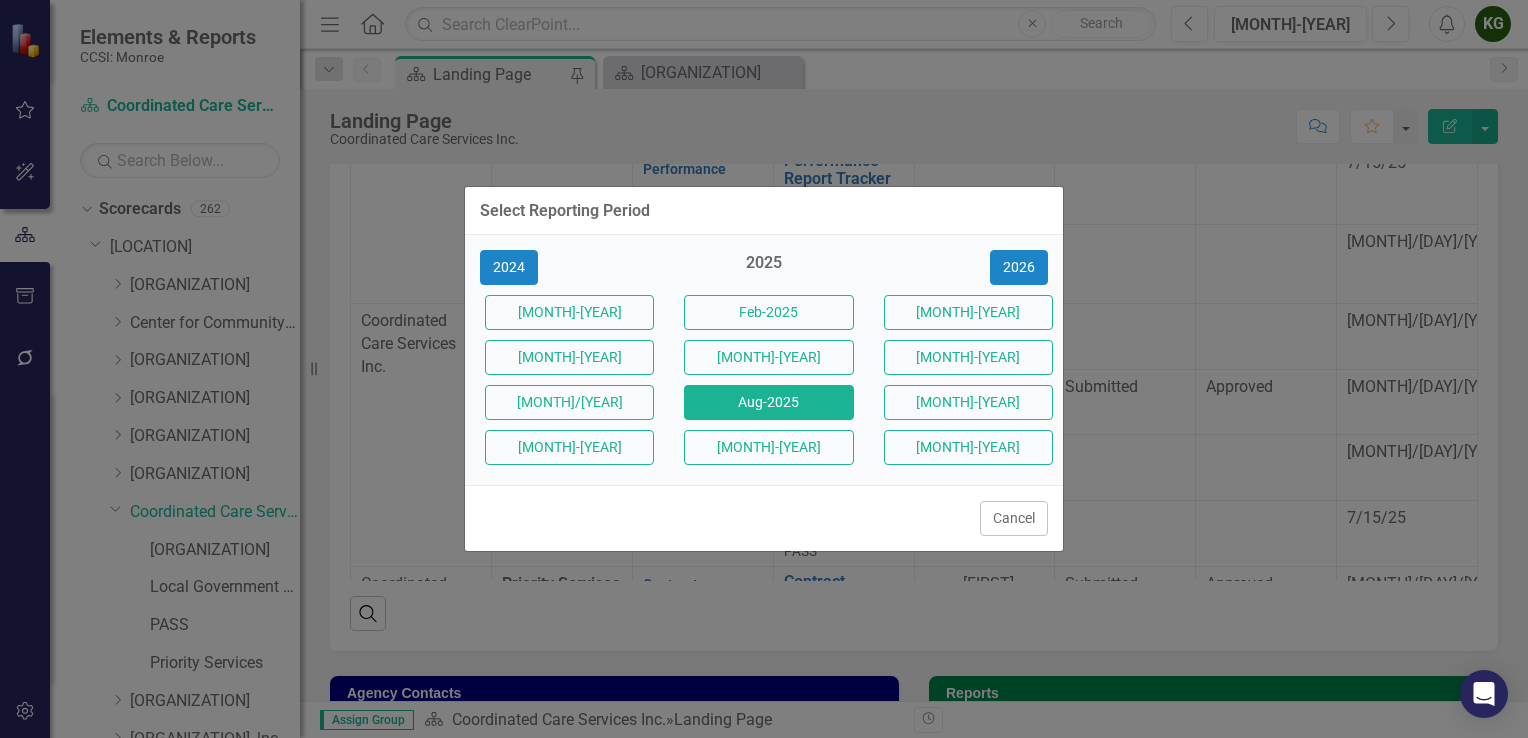 click on "Aug-2025" at bounding box center [768, 402] 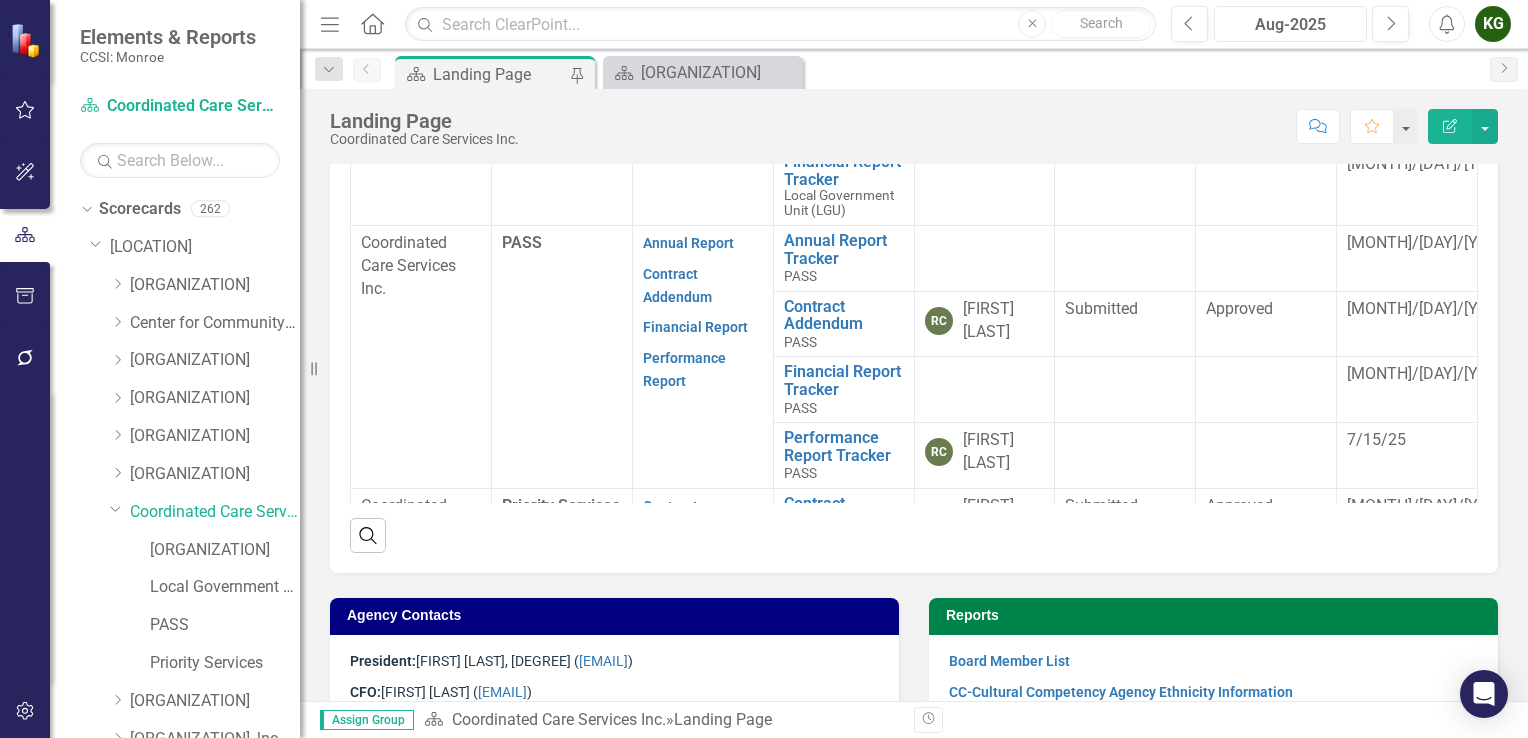scroll, scrollTop: 817, scrollLeft: 0, axis: vertical 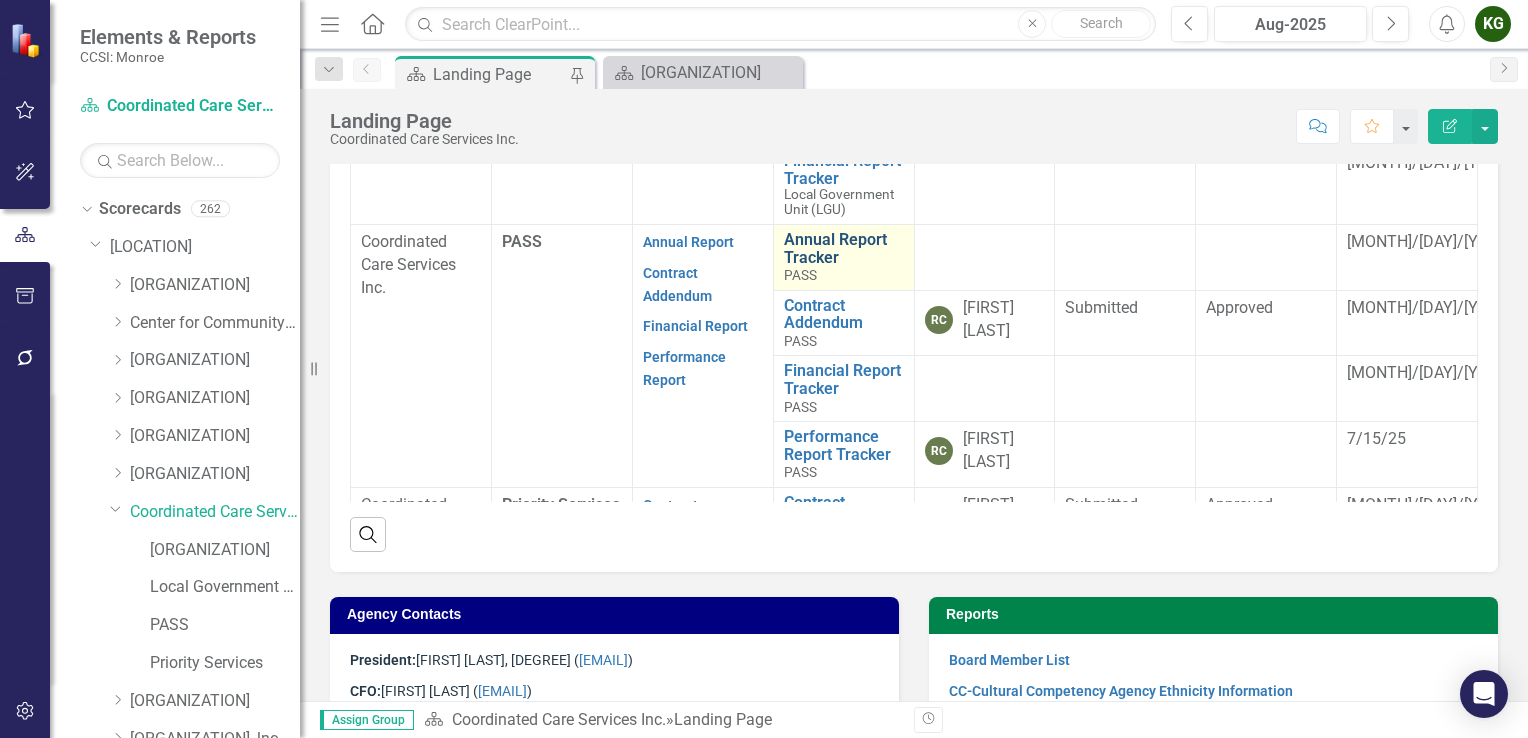click on "Annual Report Tracker" at bounding box center (844, 248) 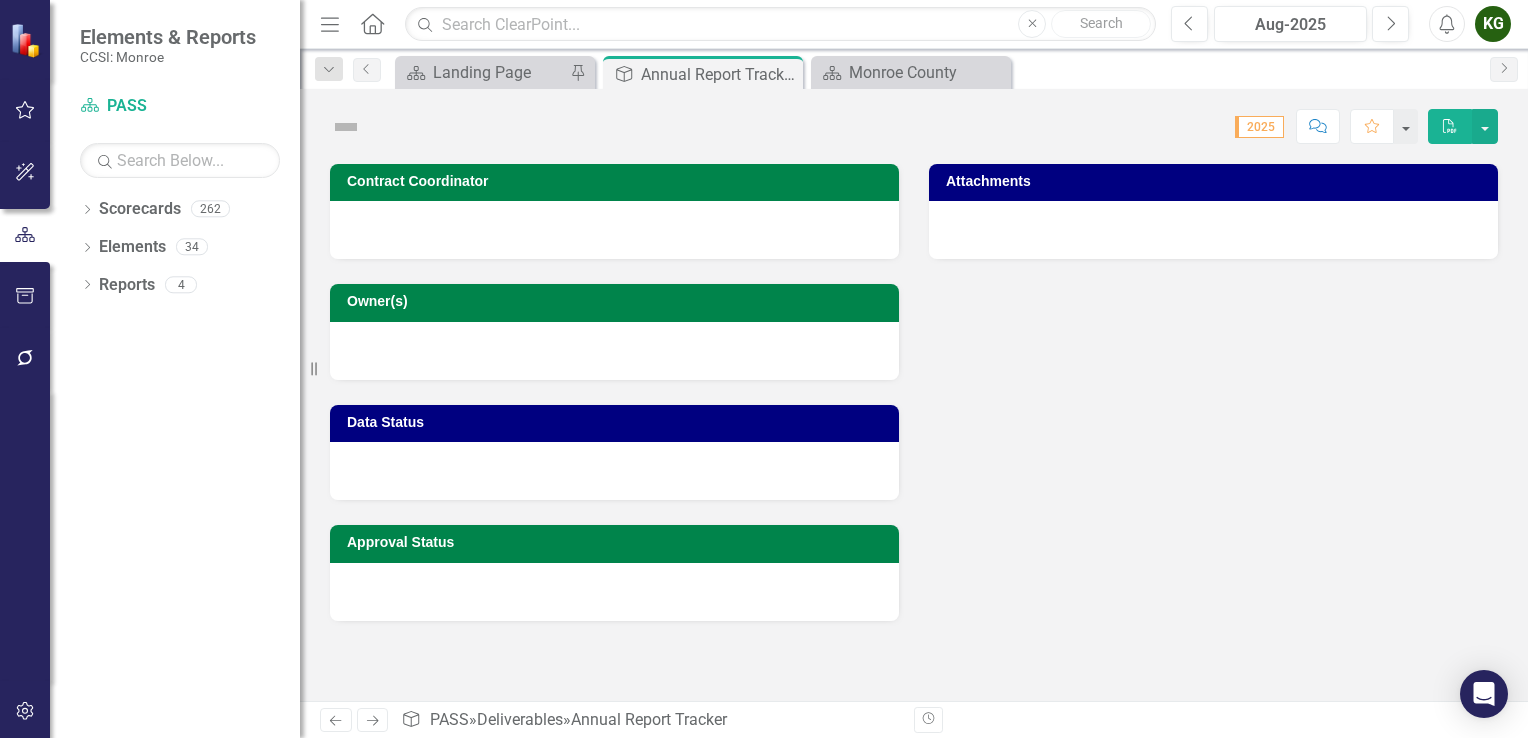 scroll, scrollTop: 0, scrollLeft: 0, axis: both 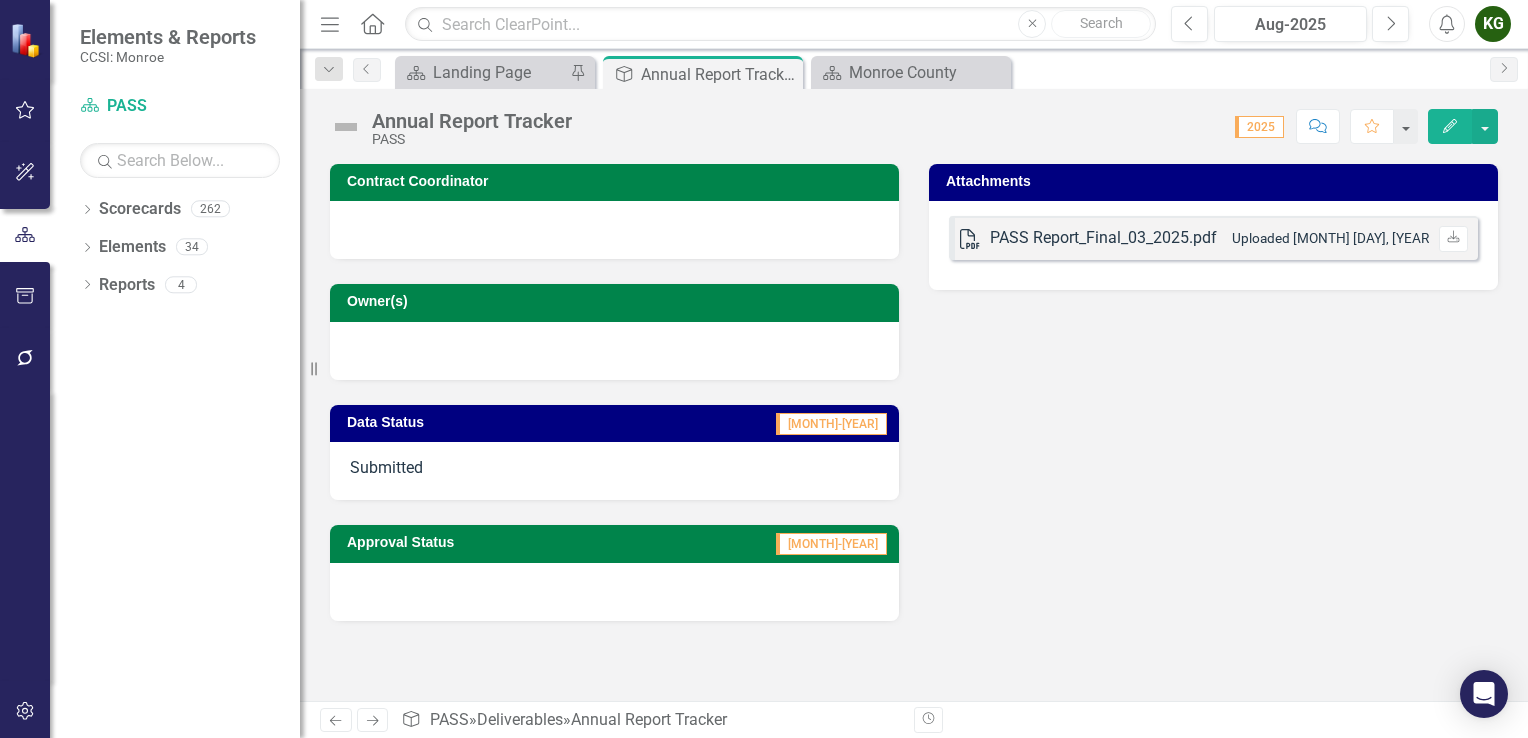 click at bounding box center (614, 592) 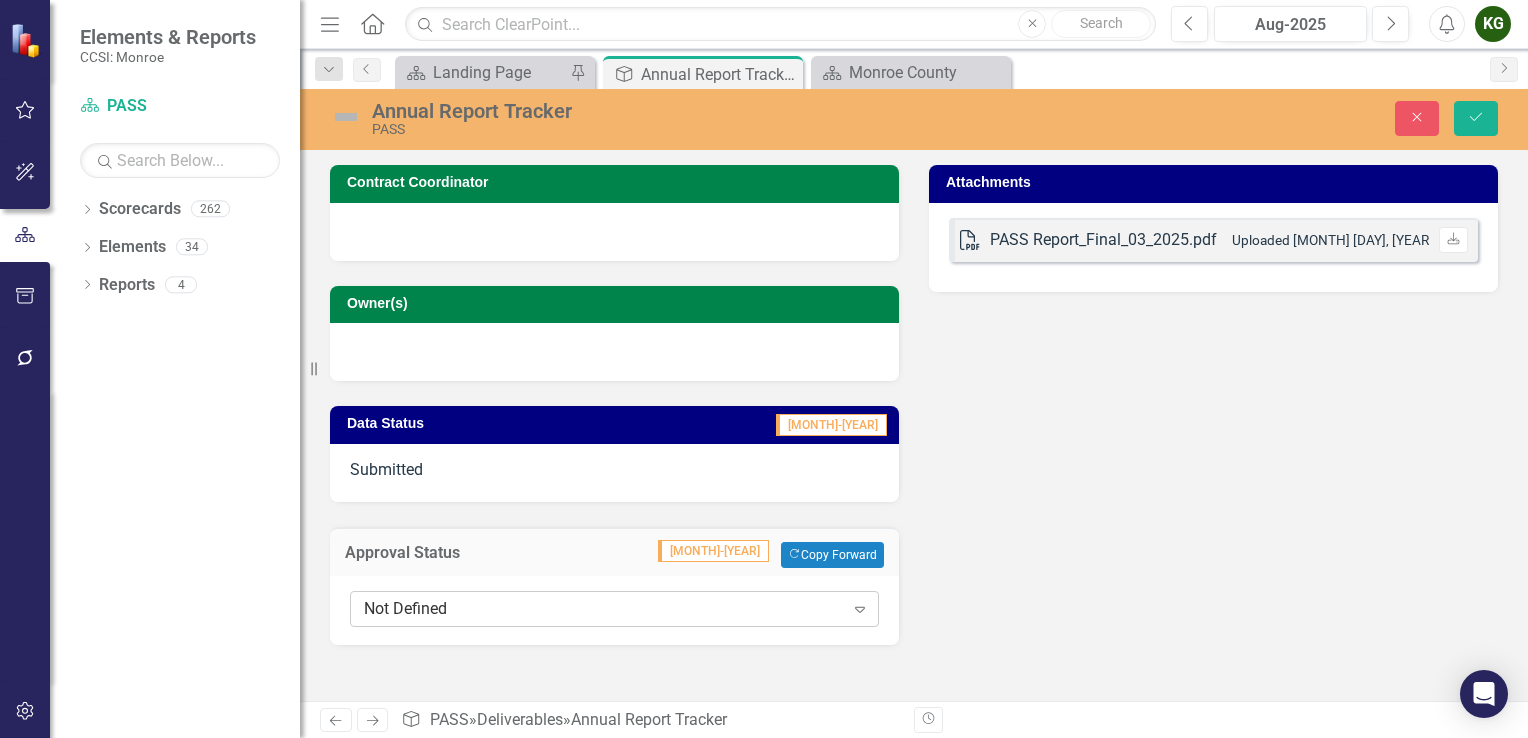 click on "Expand" 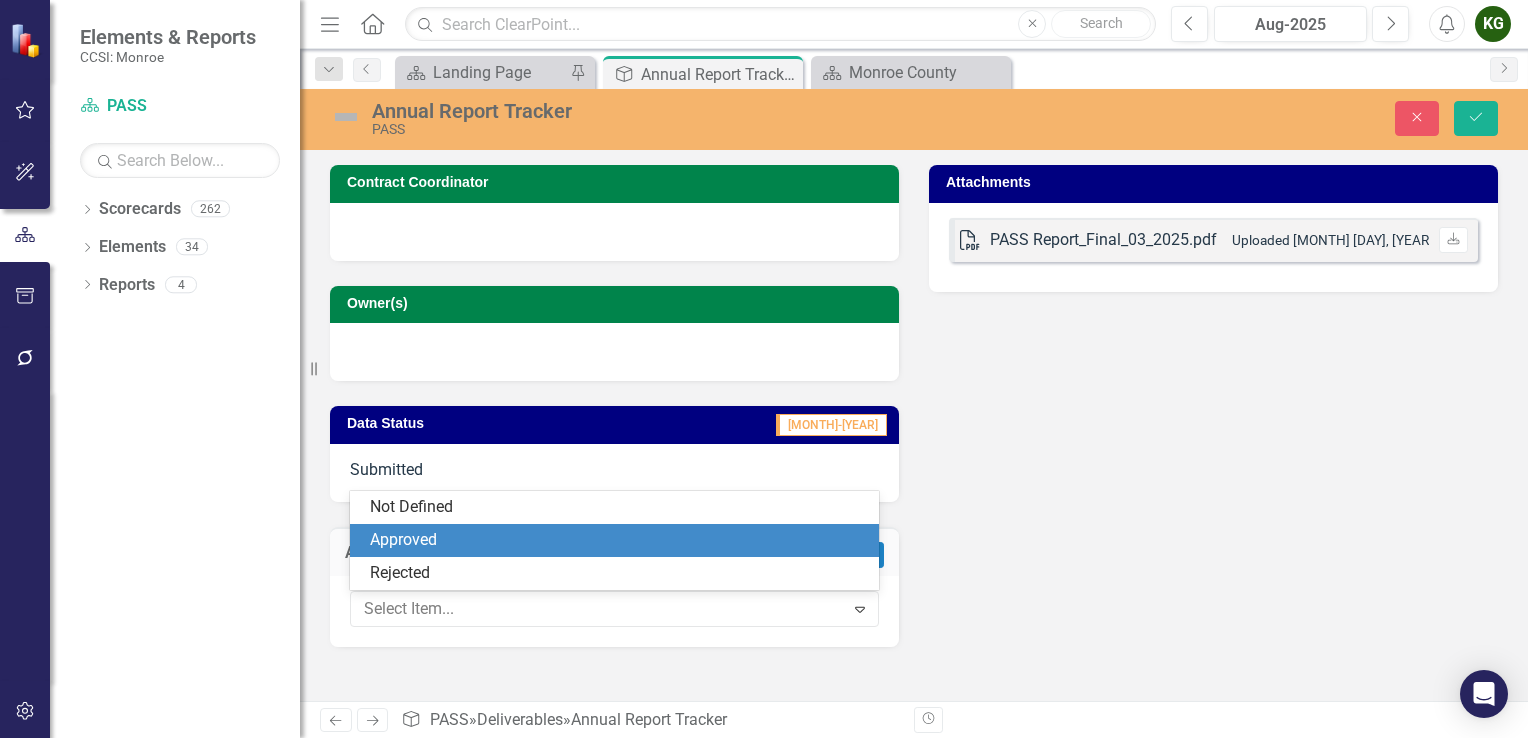click on "Approved" at bounding box center (618, 540) 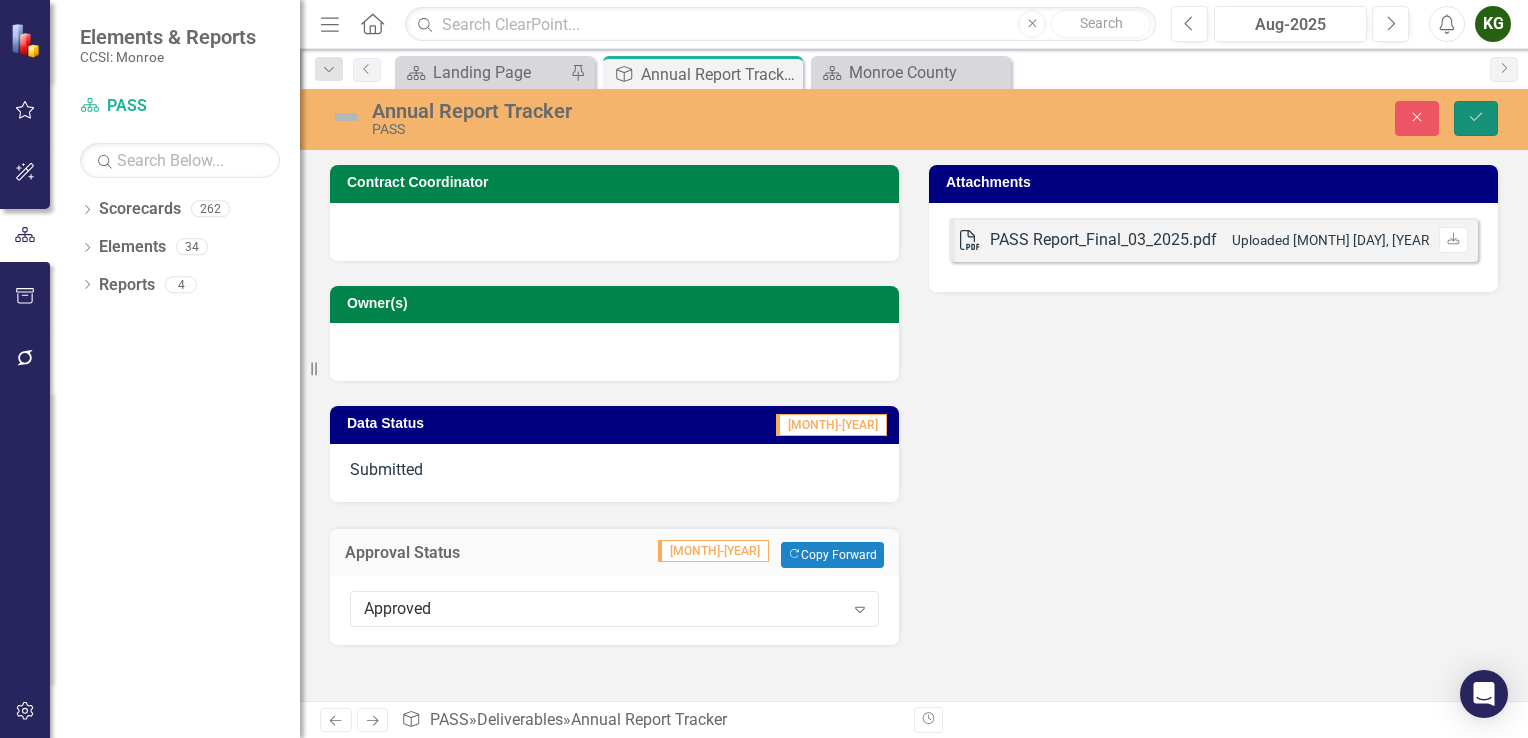 click 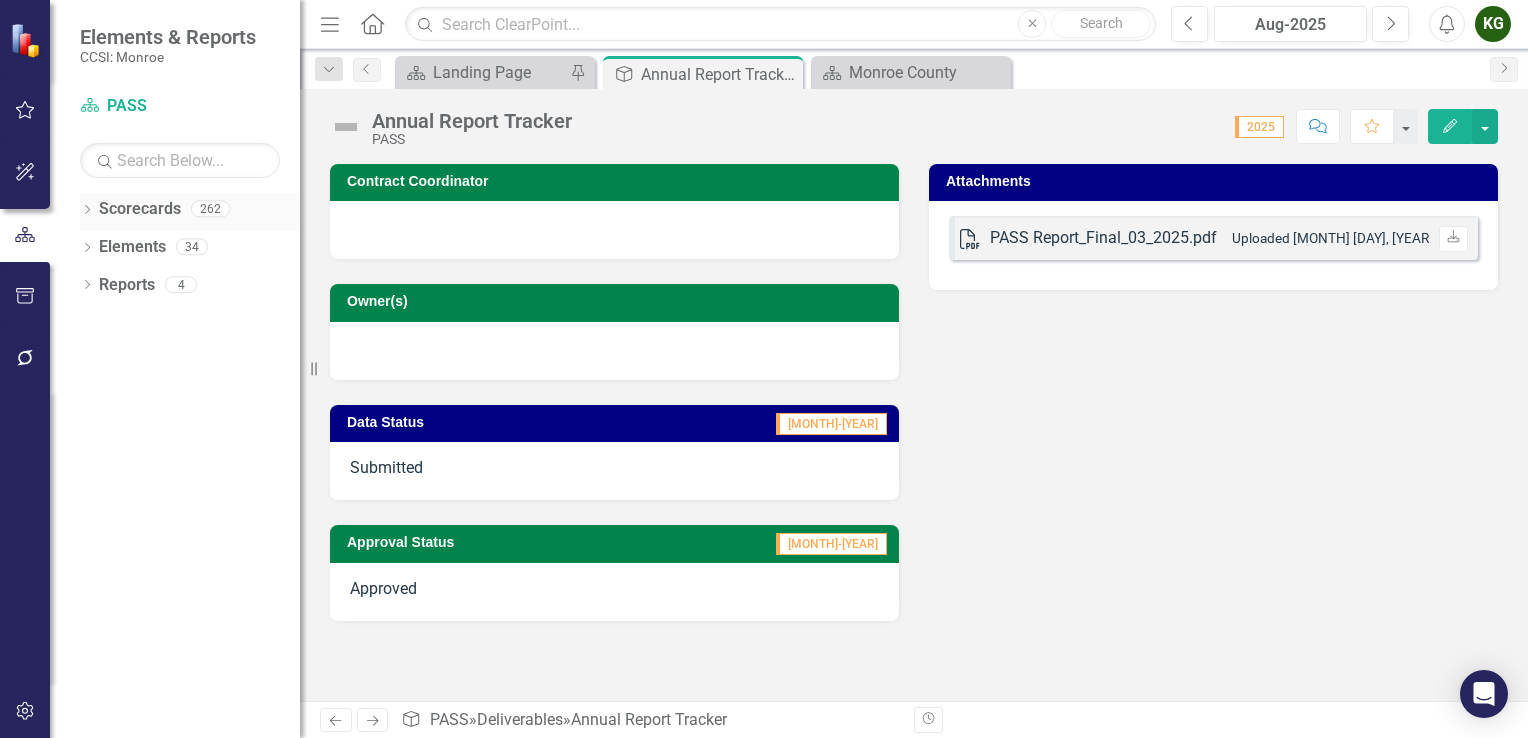 click on "Dropdown" 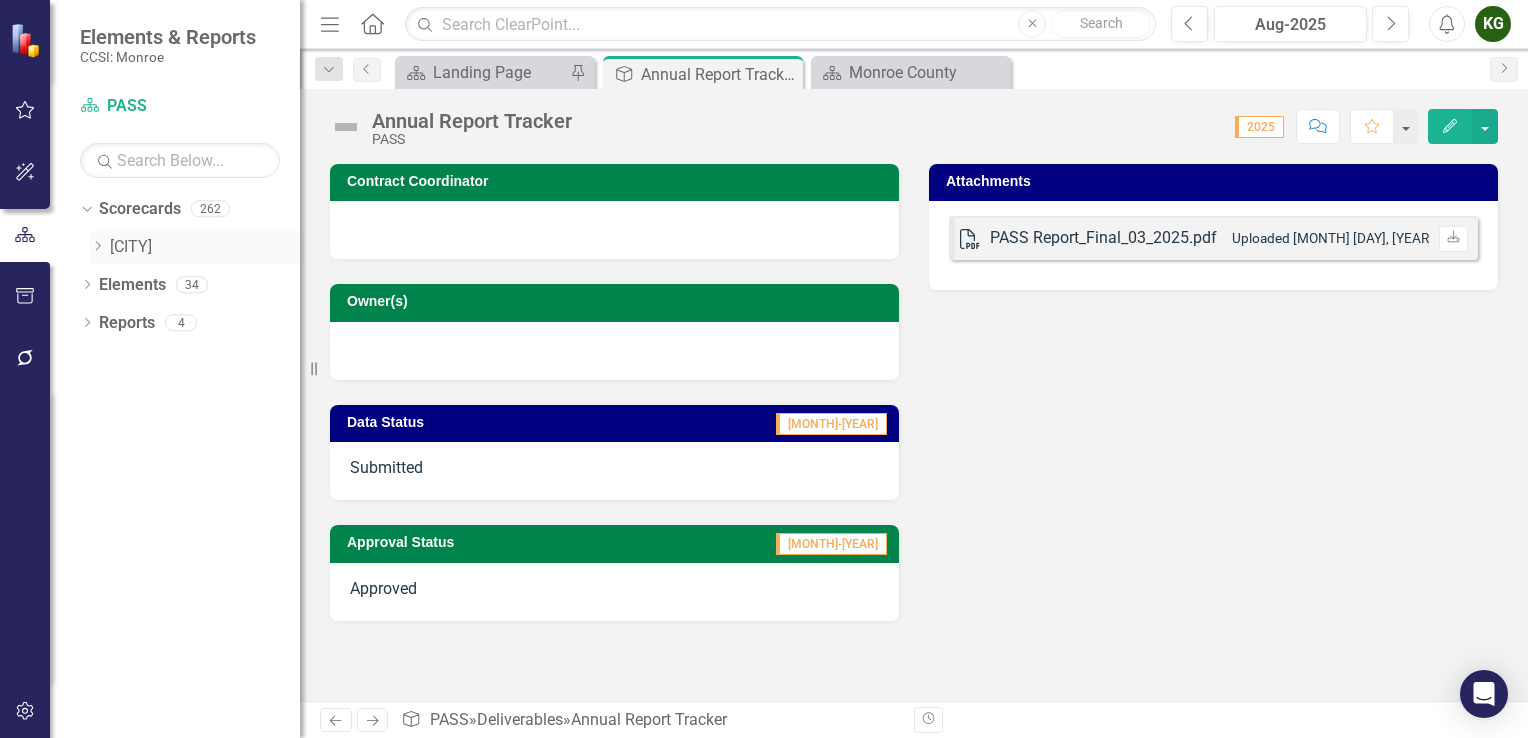 click on "Dropdown" 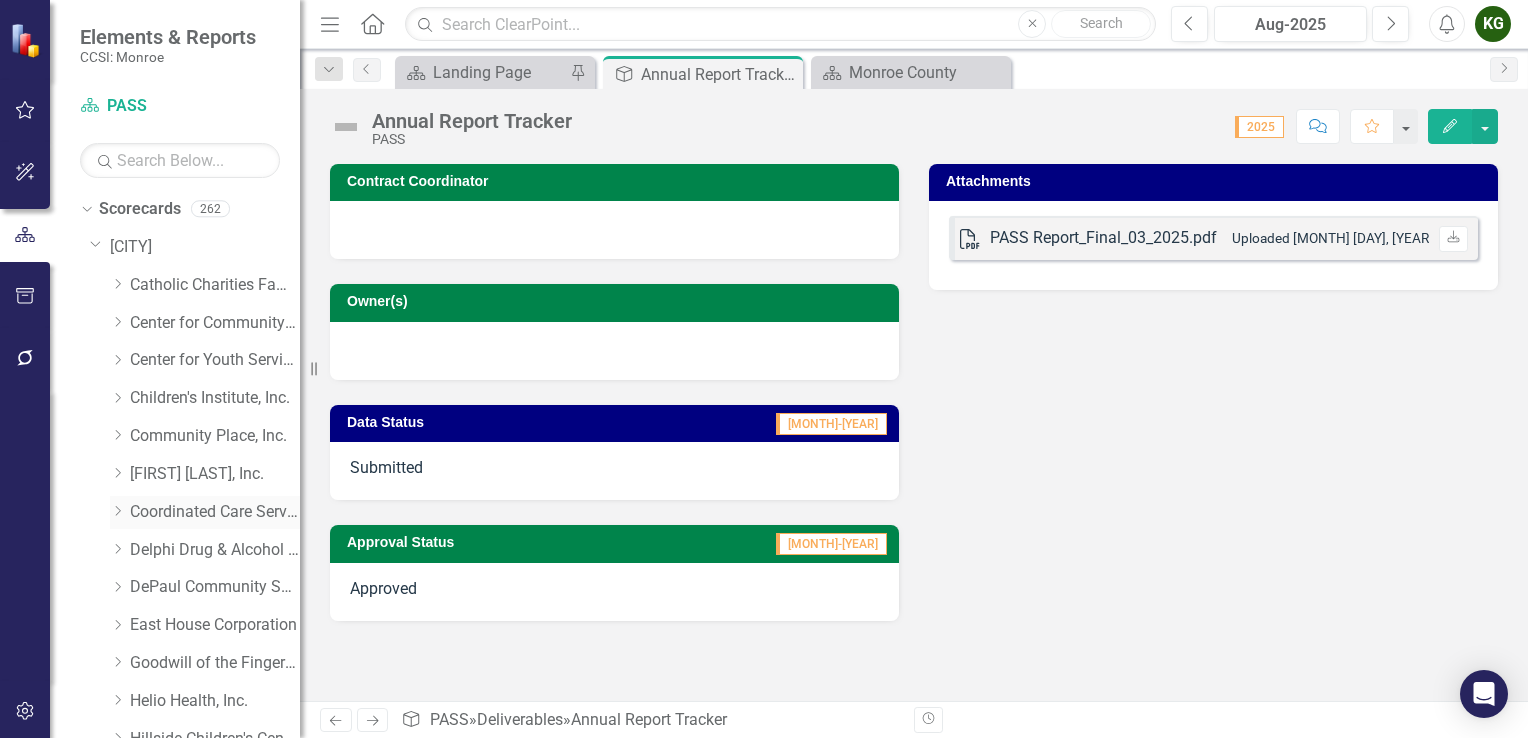 click on "Coordinated Care Services Inc." at bounding box center [215, 512] 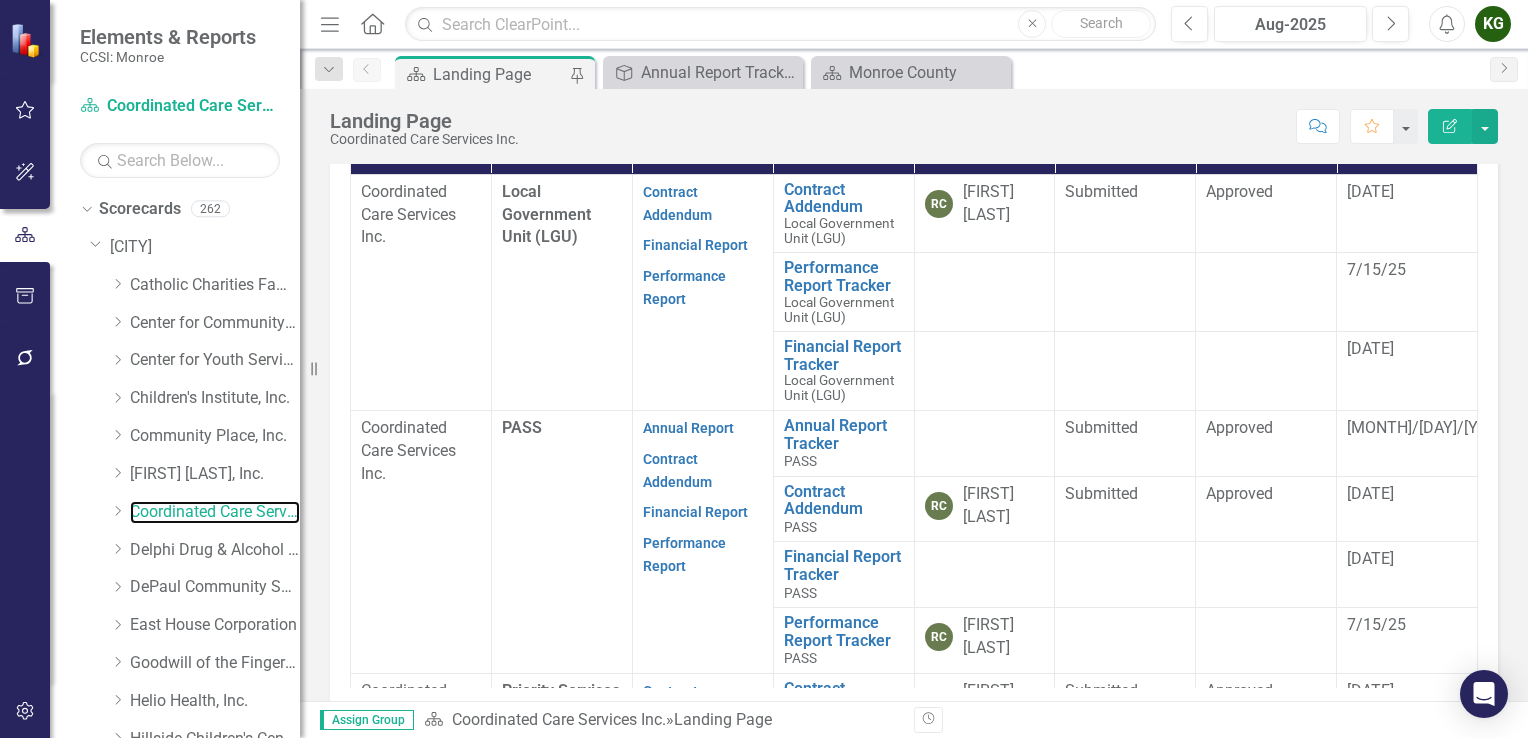 scroll, scrollTop: 634, scrollLeft: 0, axis: vertical 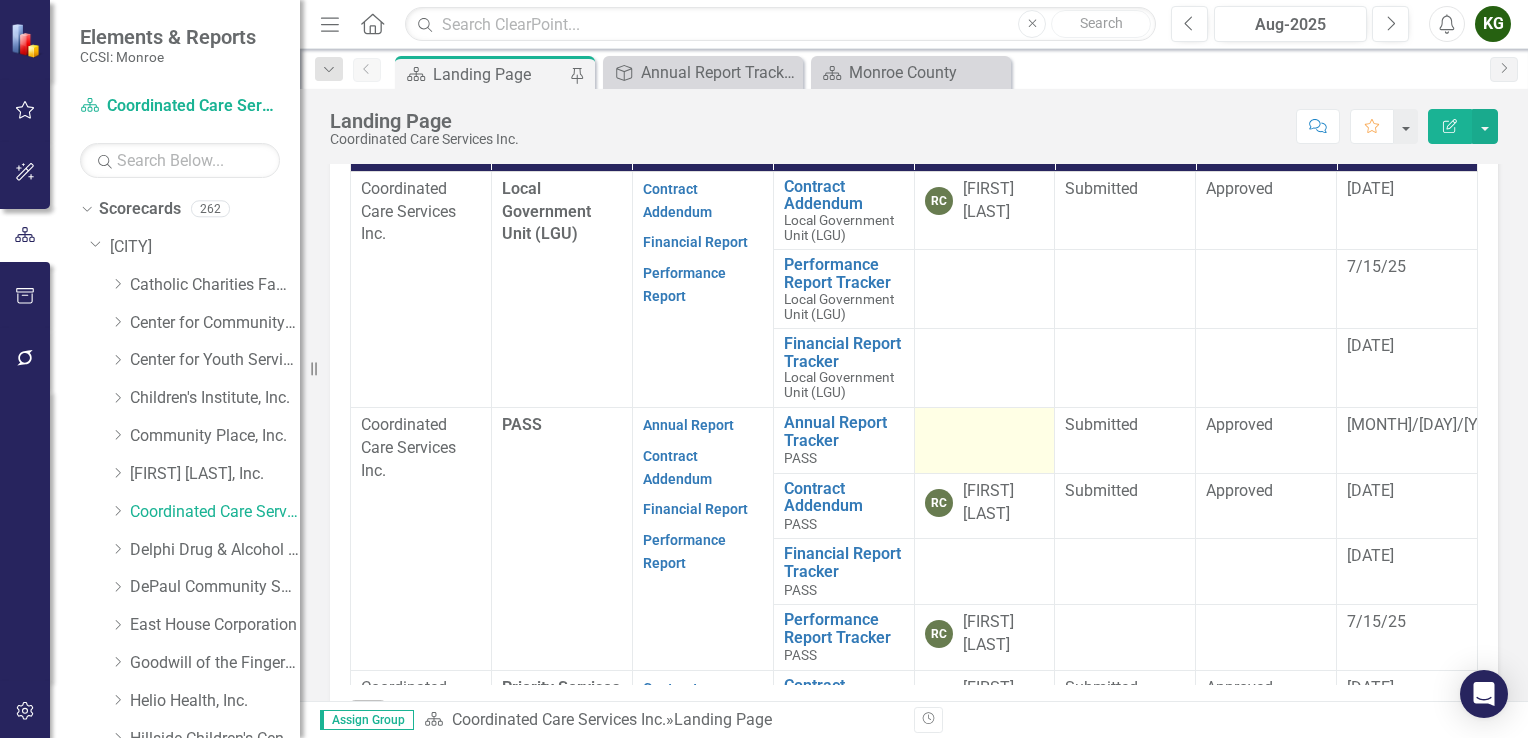 click at bounding box center (984, 440) 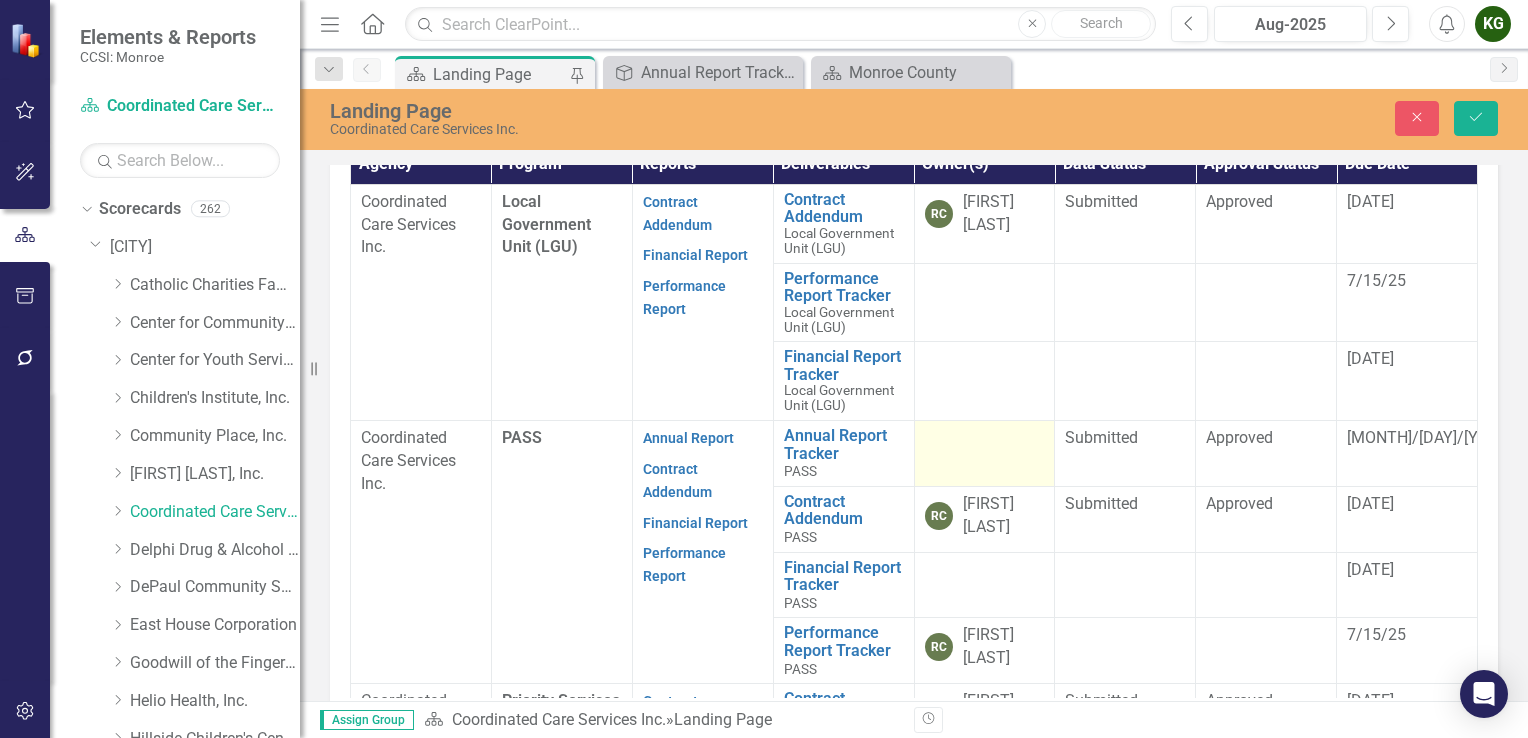 scroll, scrollTop: 645, scrollLeft: 0, axis: vertical 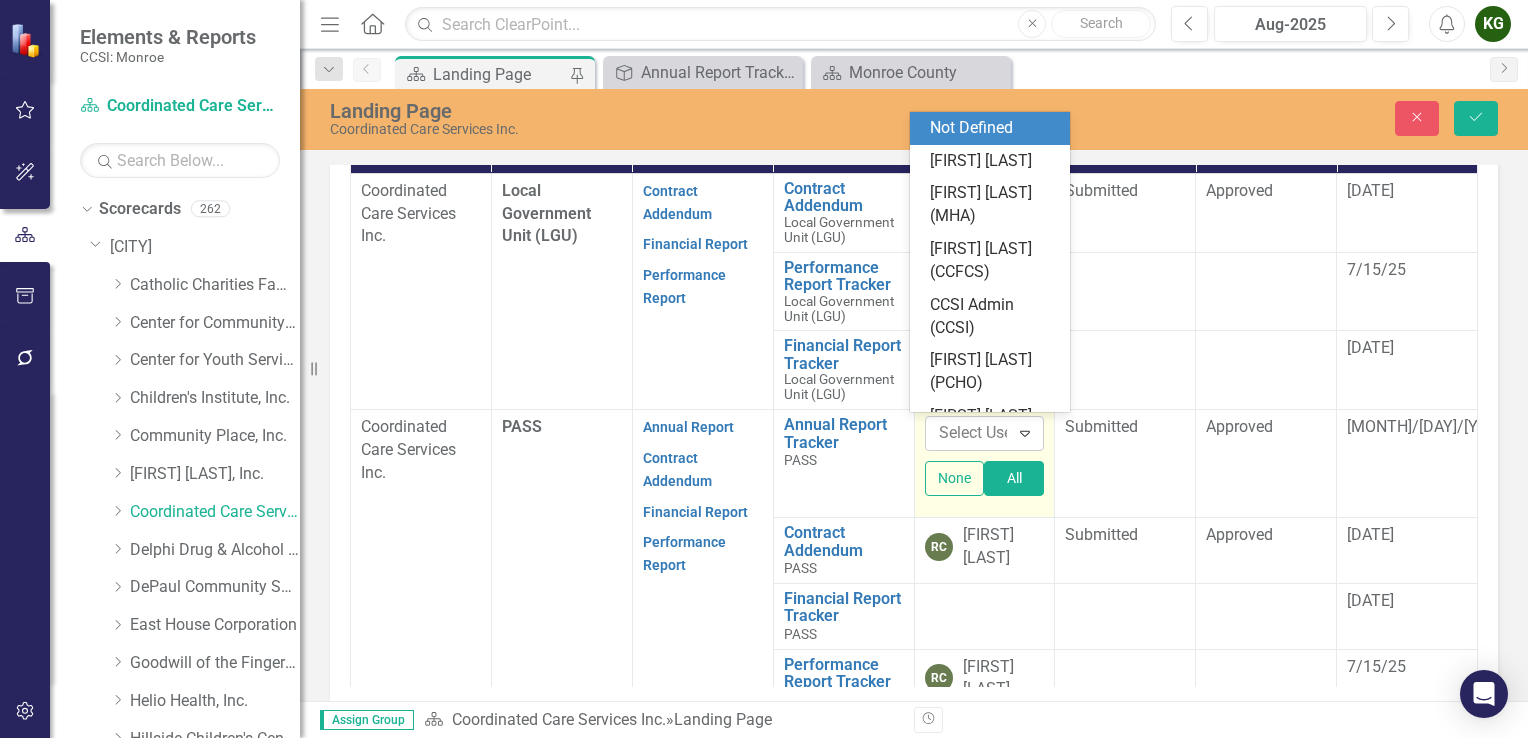 click on "Expand" 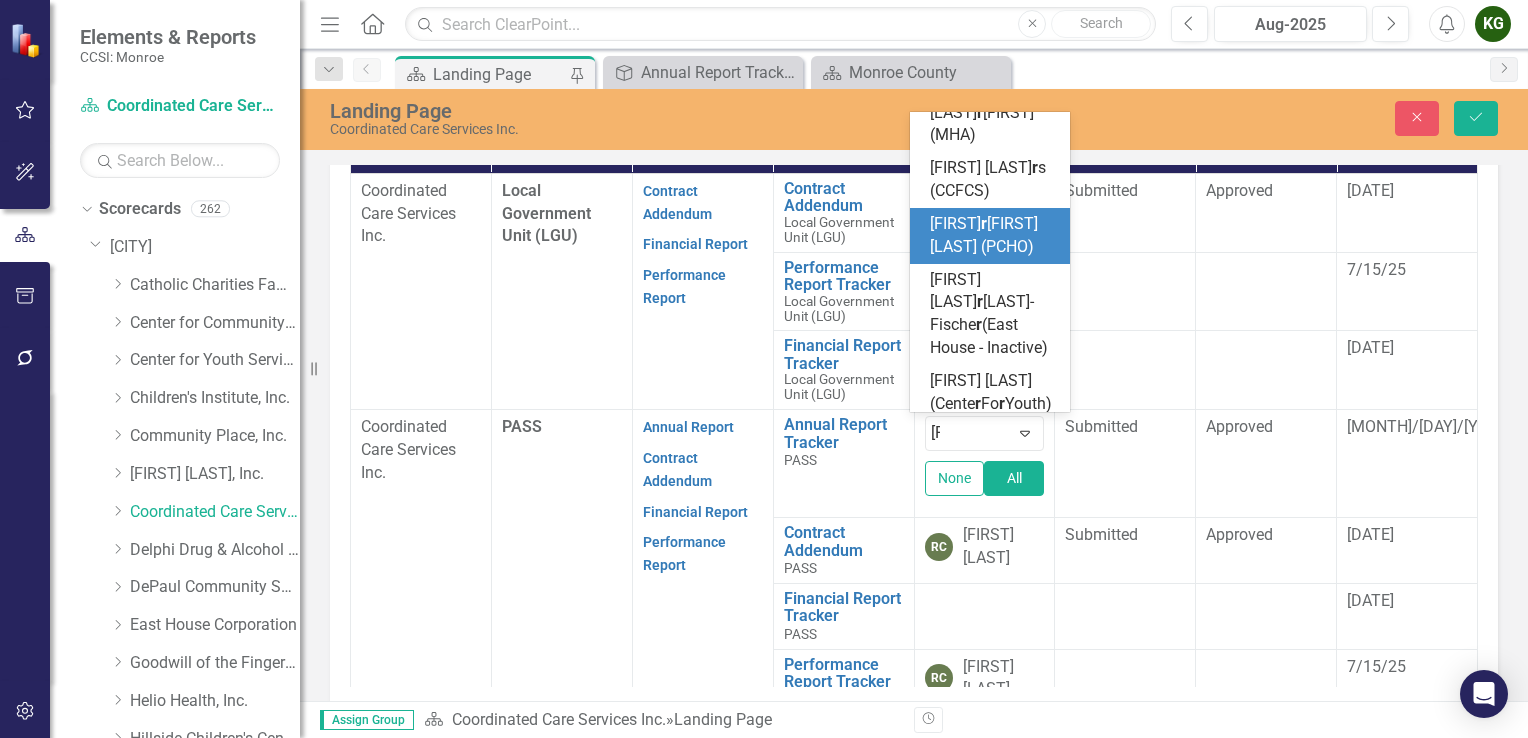 scroll, scrollTop: 0, scrollLeft: 0, axis: both 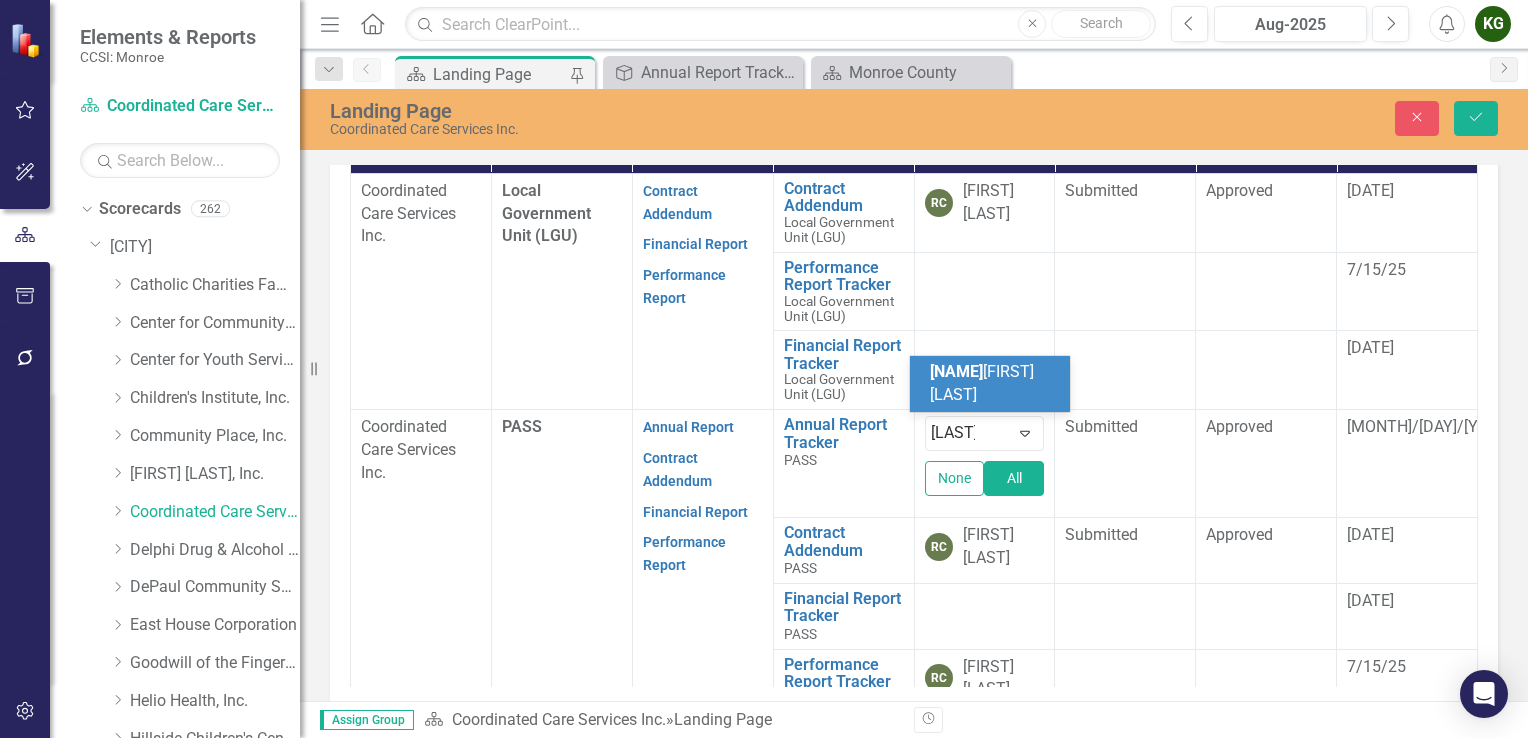 type on "[LAST]" 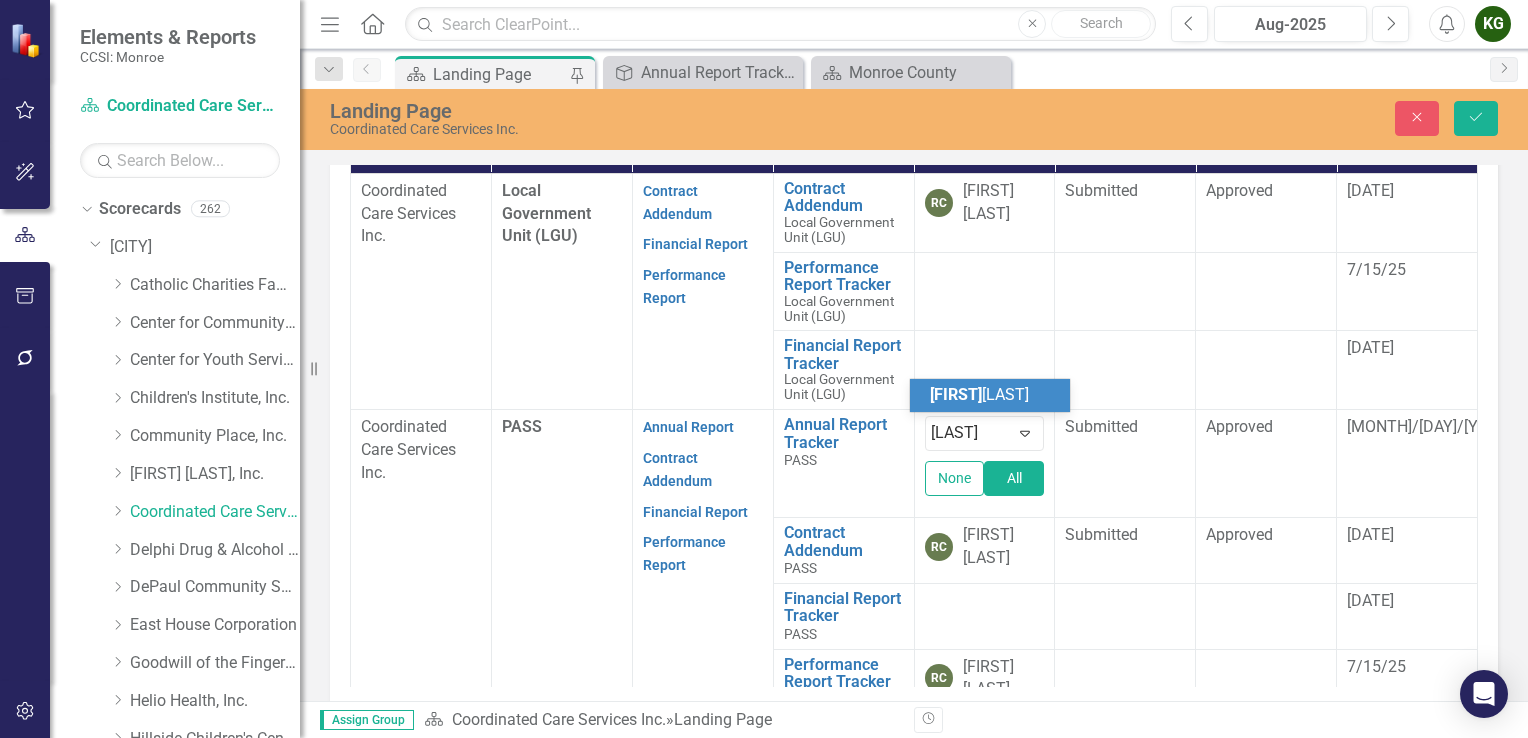 click on "[FIRST]  [LAST]" at bounding box center [979, 394] 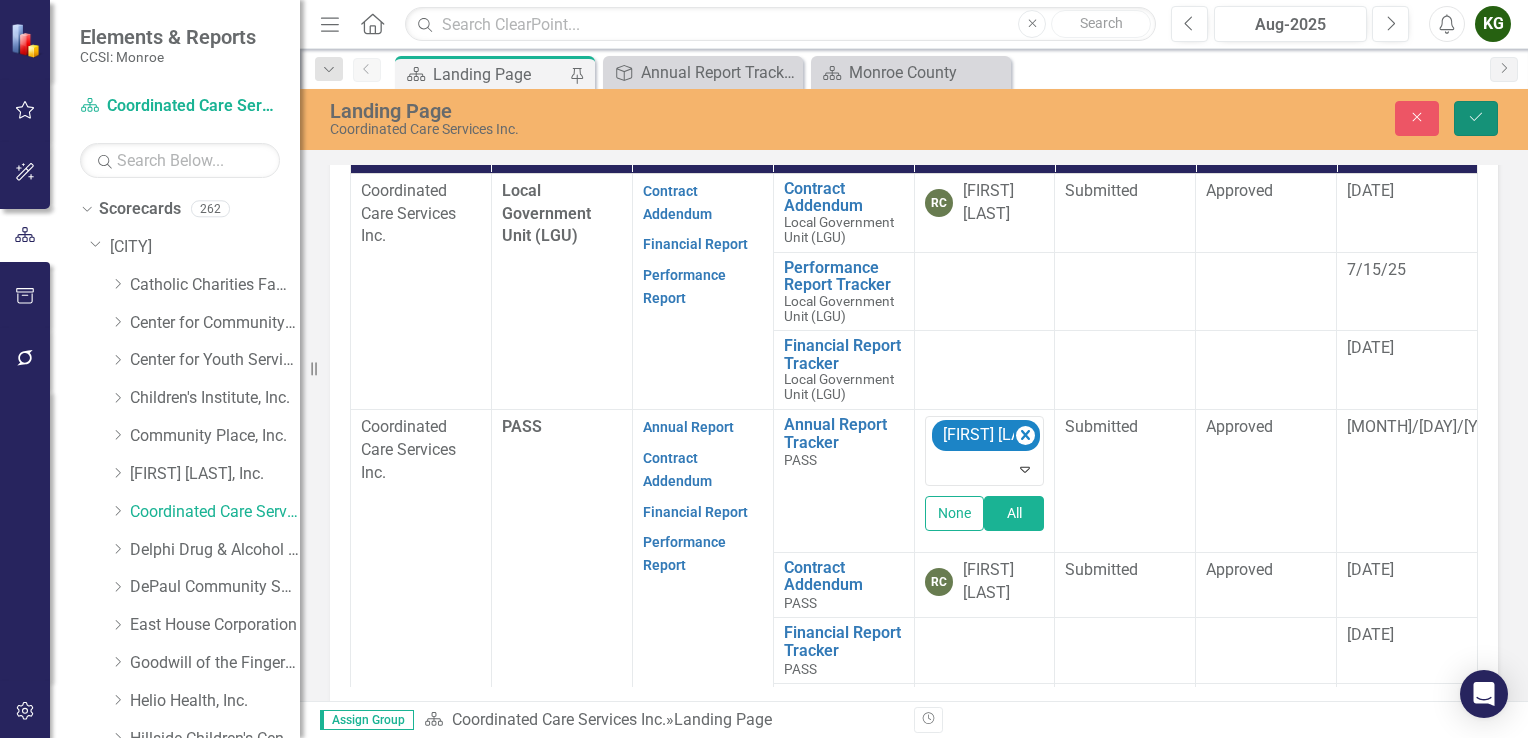 click on "Save" 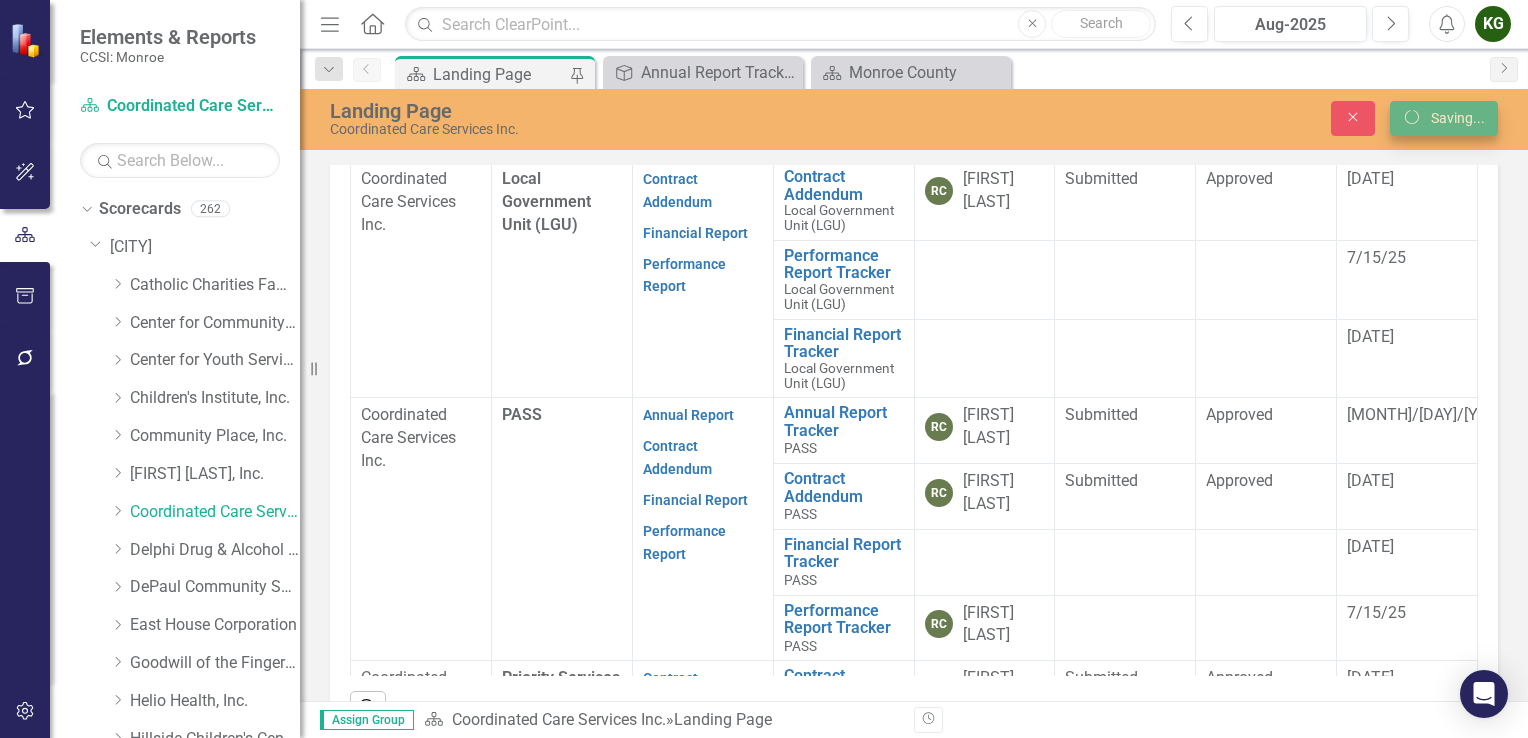 scroll, scrollTop: 0, scrollLeft: 0, axis: both 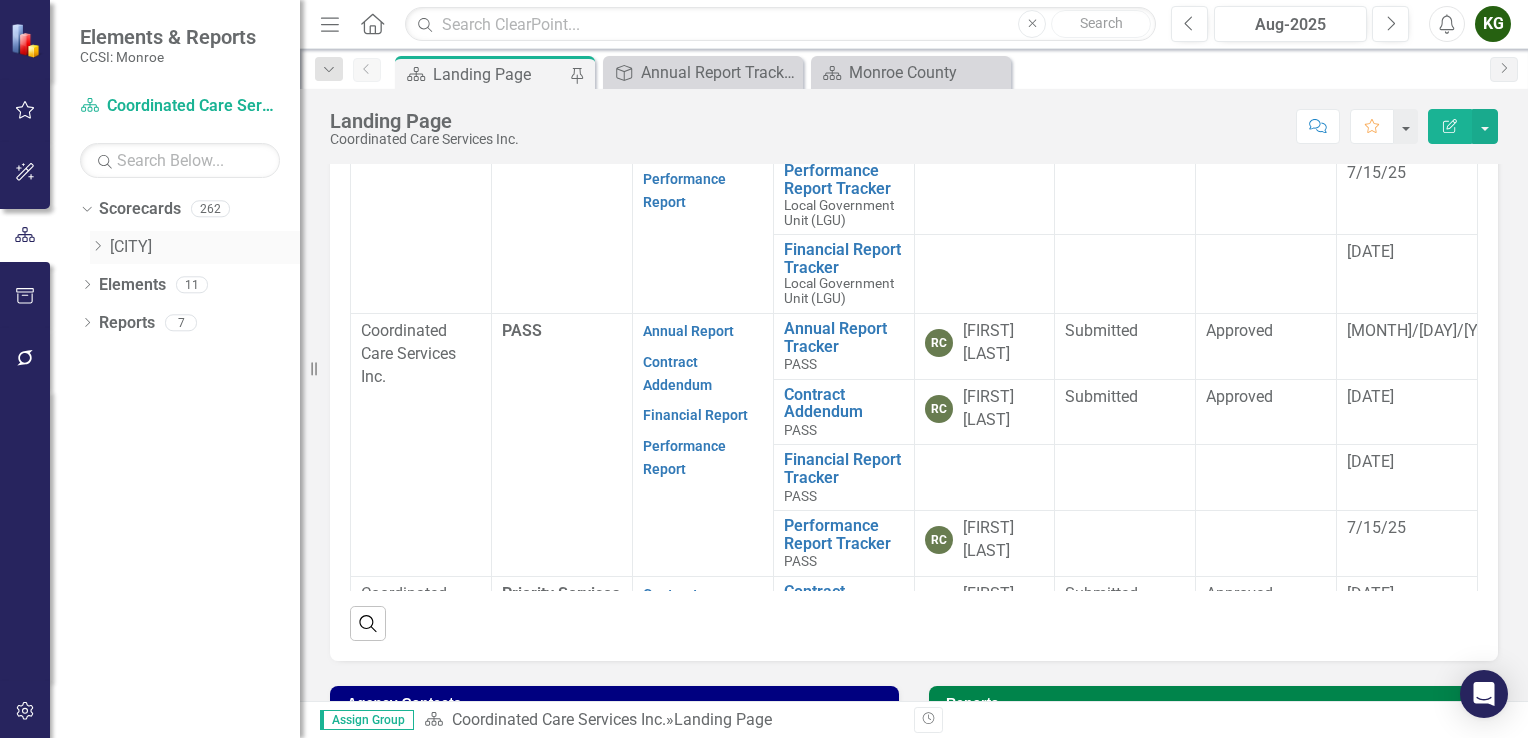 click 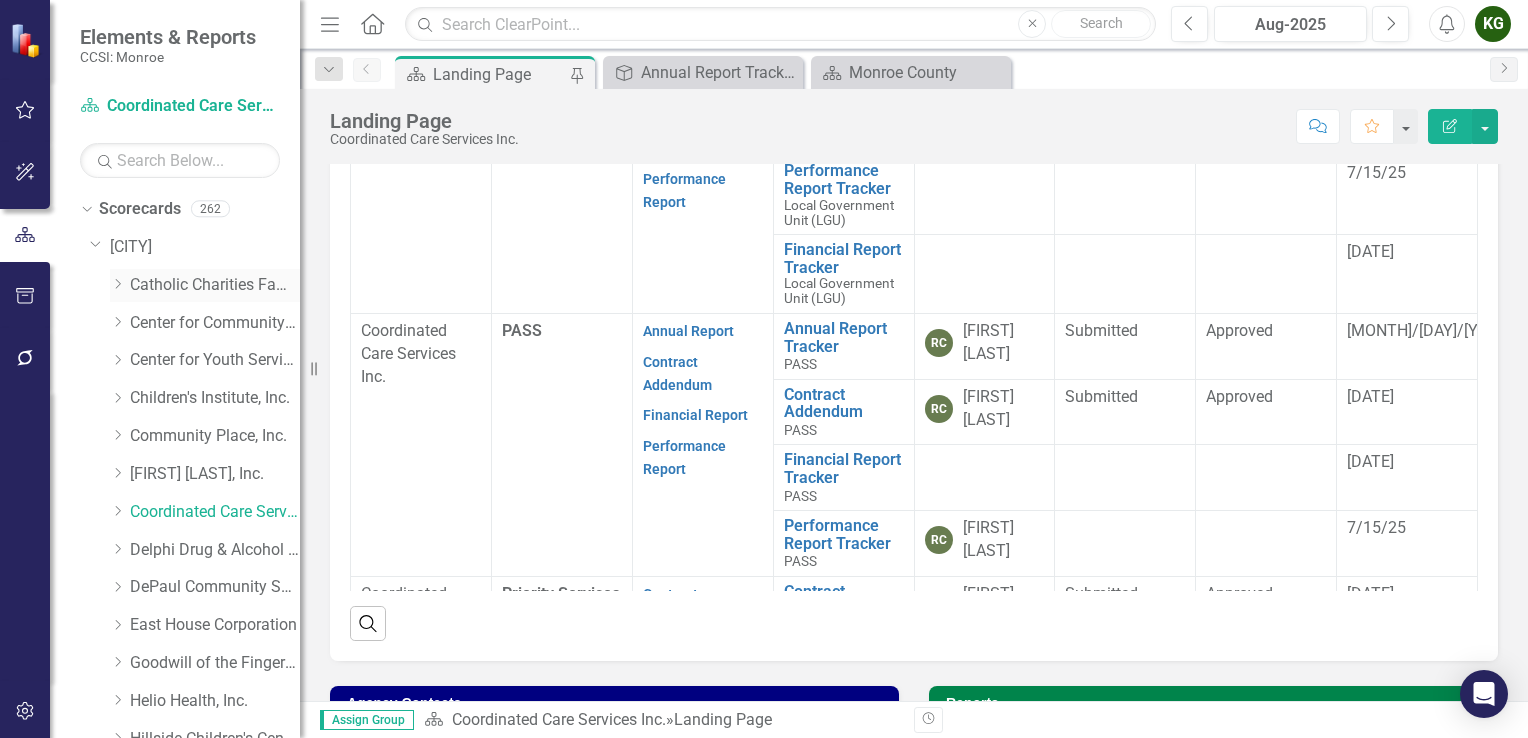 click on "Dropdown" 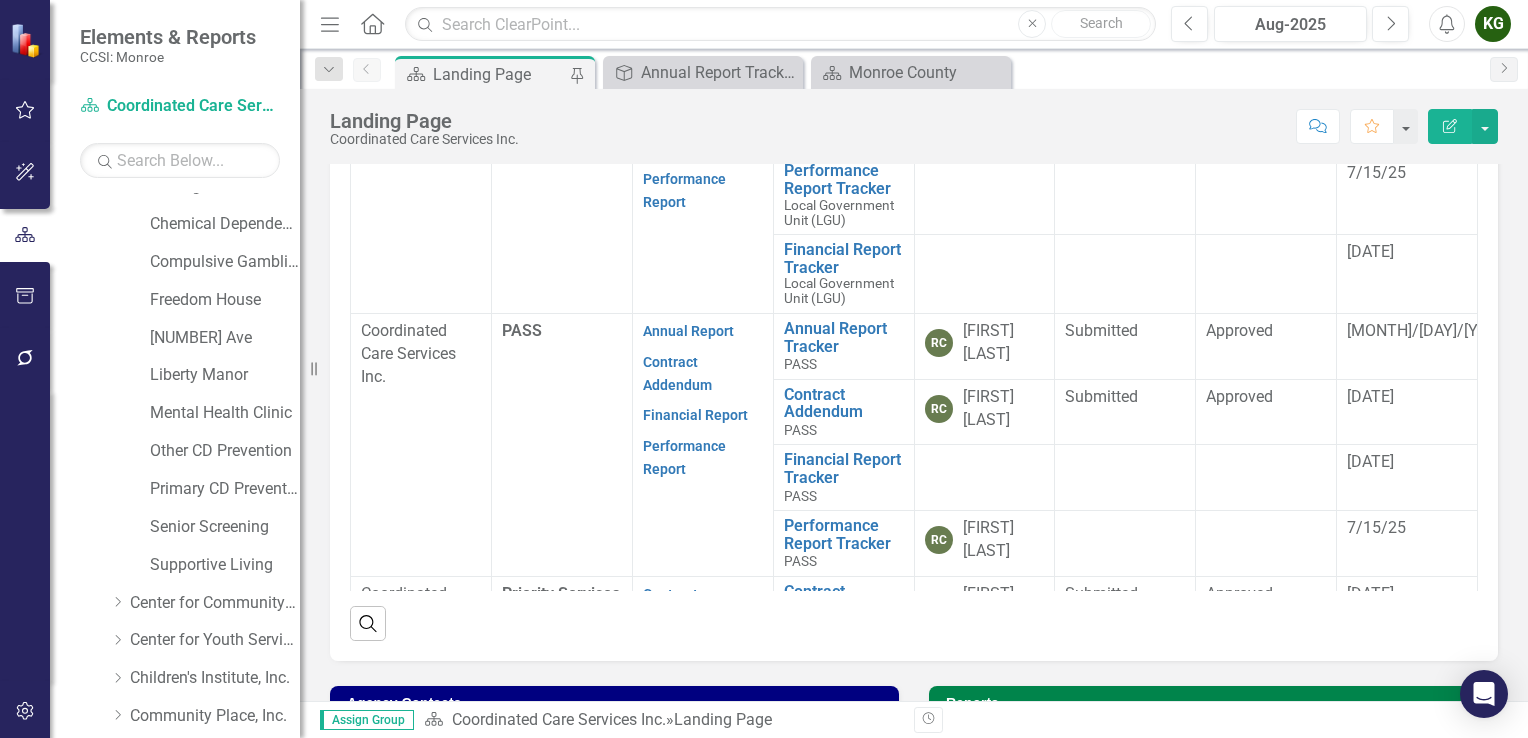 scroll, scrollTop: 223, scrollLeft: 0, axis: vertical 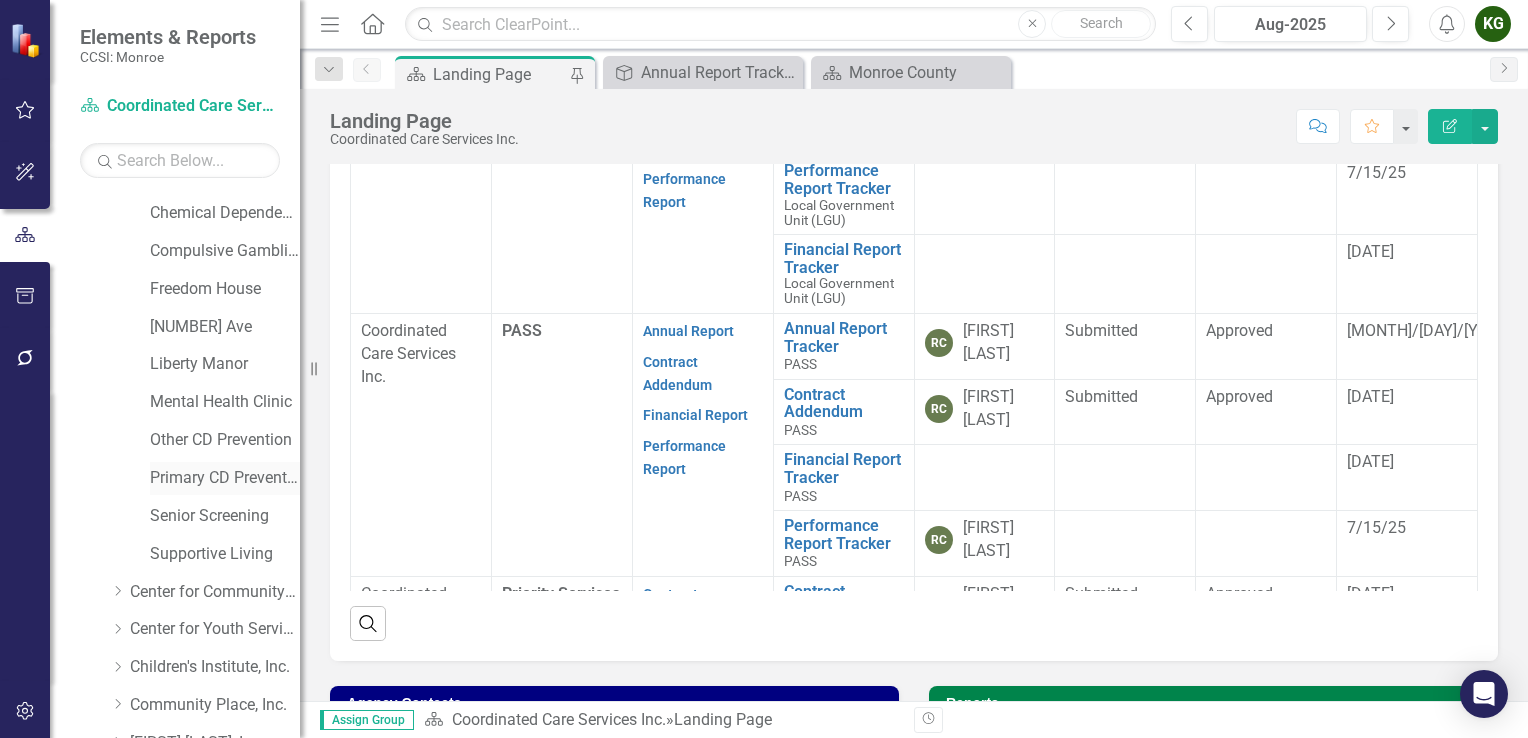 click on "Primary CD Prevention" at bounding box center (225, 478) 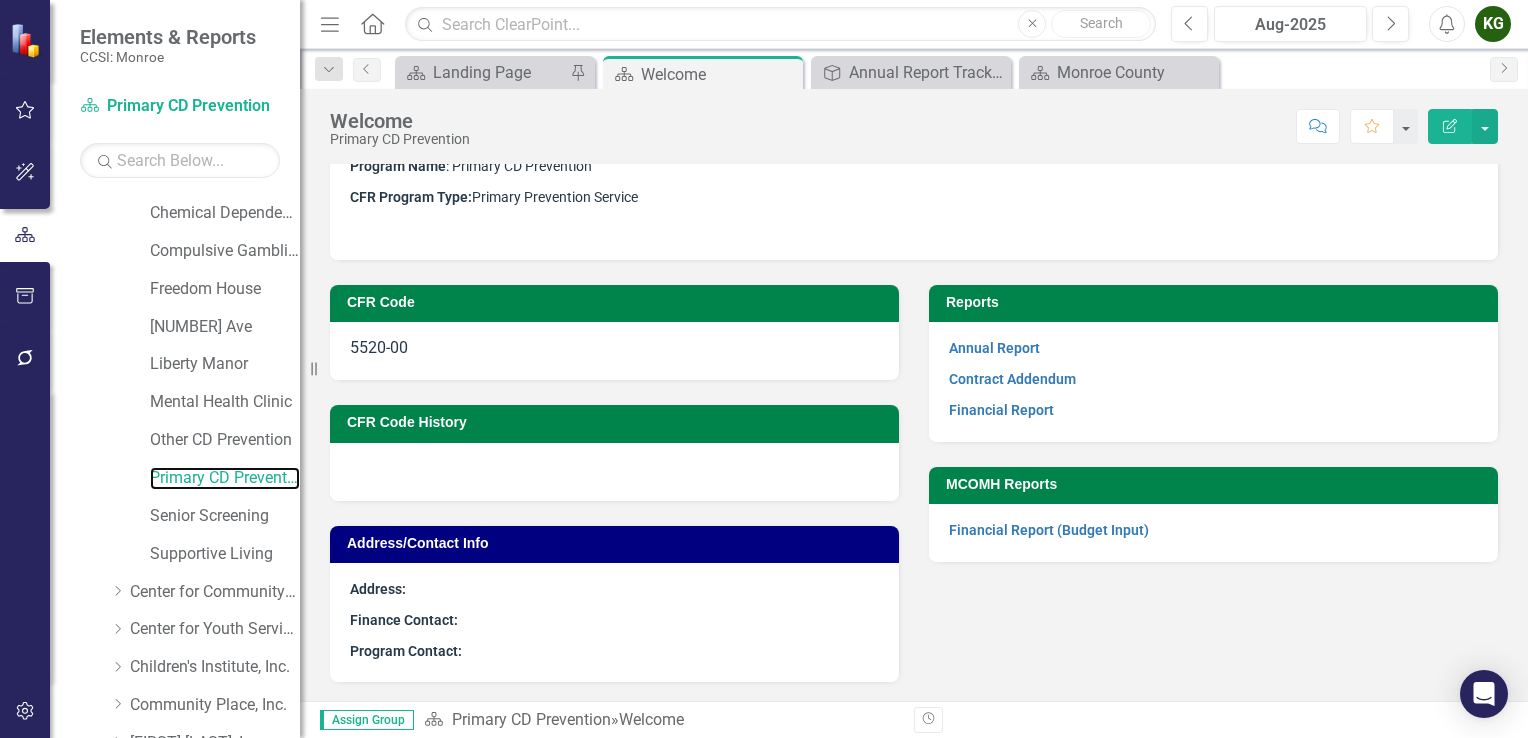 scroll, scrollTop: 89, scrollLeft: 0, axis: vertical 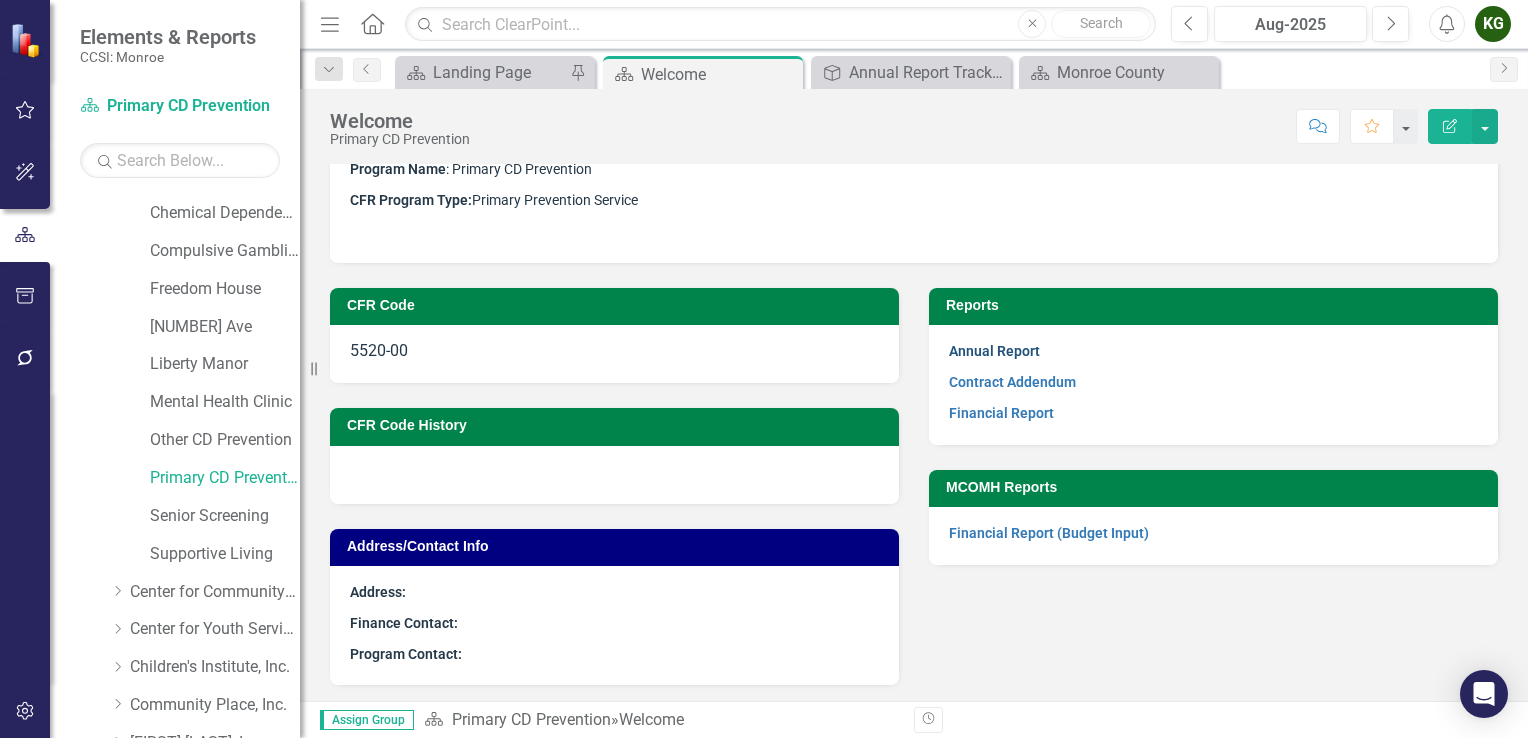 click on "Annual Report" at bounding box center (994, 351) 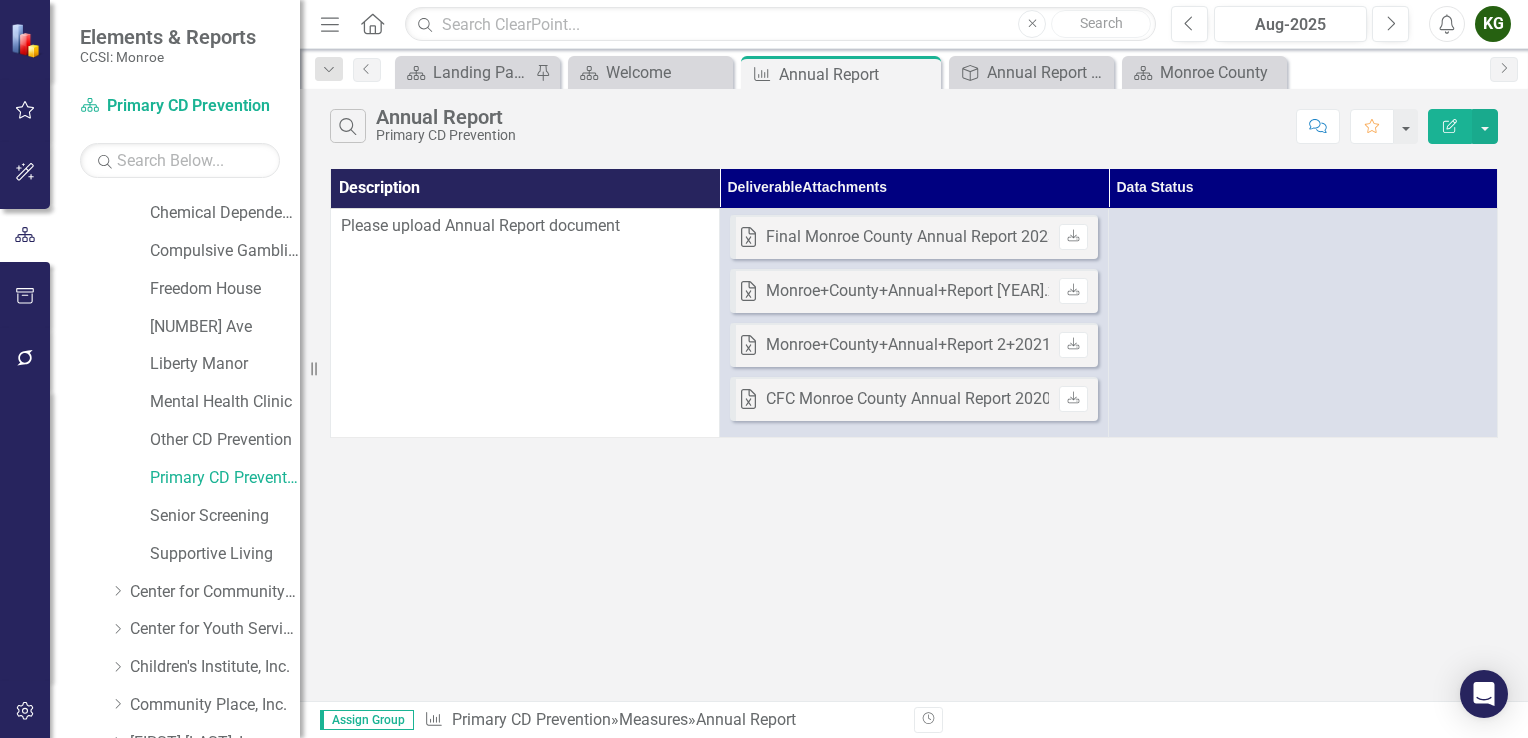 scroll, scrollTop: 0, scrollLeft: 0, axis: both 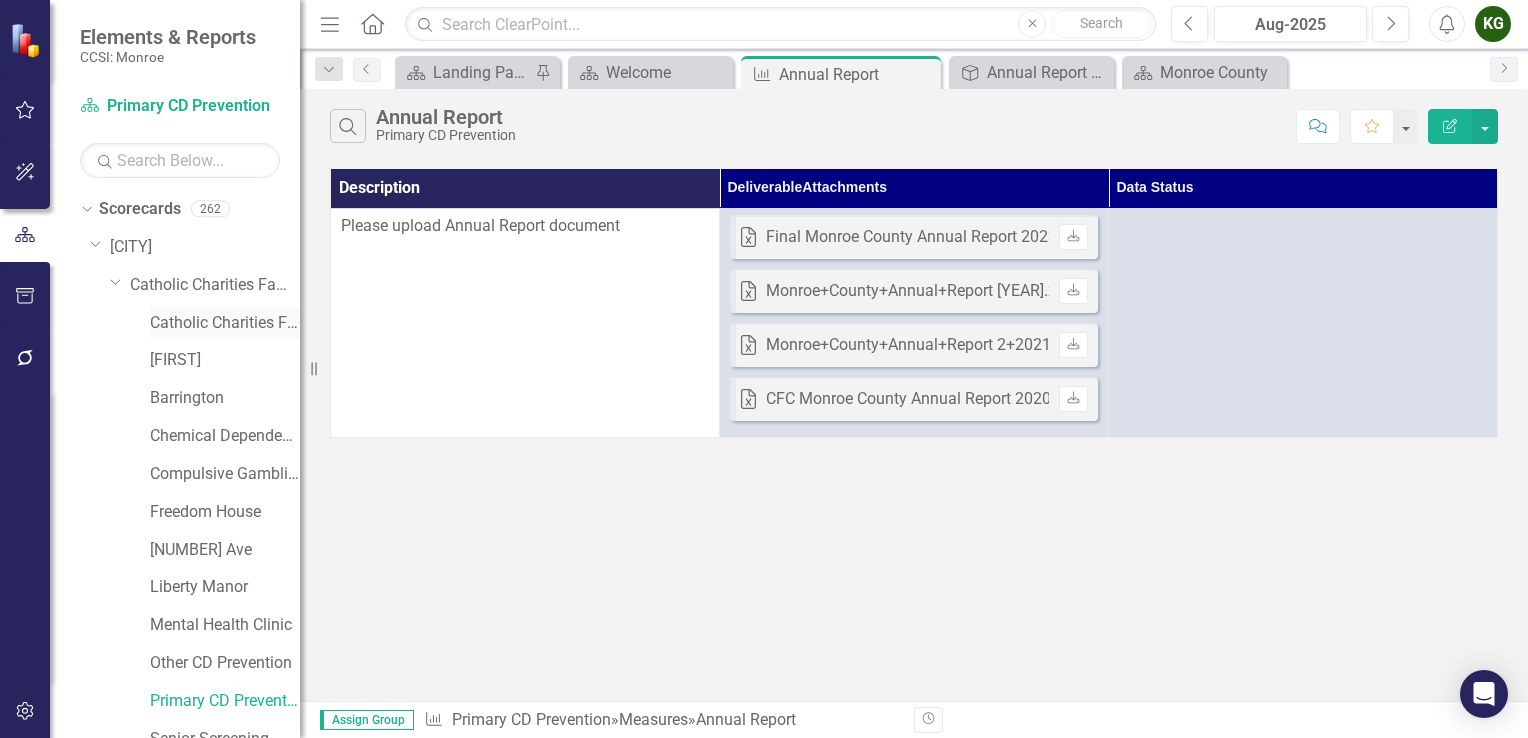click on "Catholic Charities Family & Community Services (MCOMH Internal)" at bounding box center (225, 323) 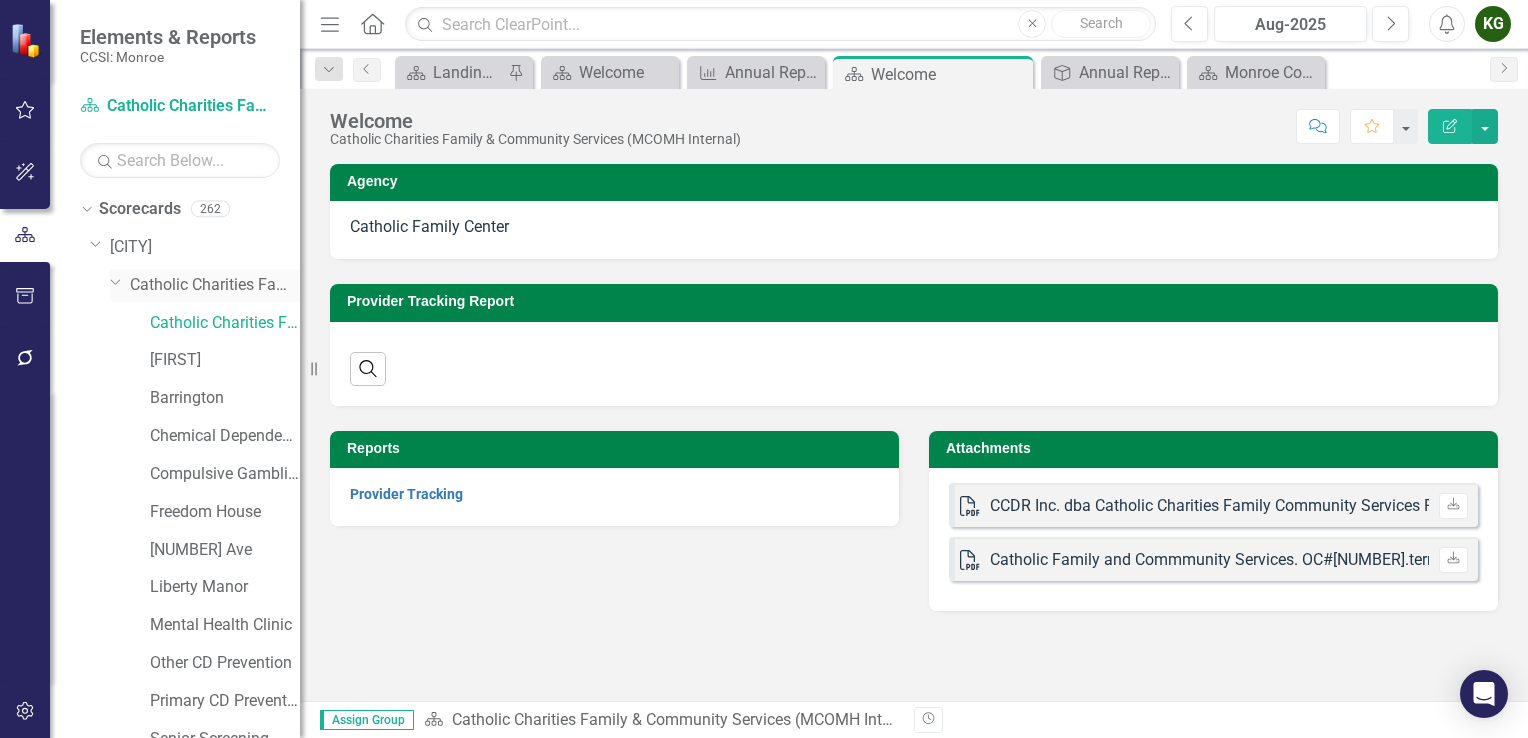 click on "Catholic Charities Family & Community Services" at bounding box center (215, 285) 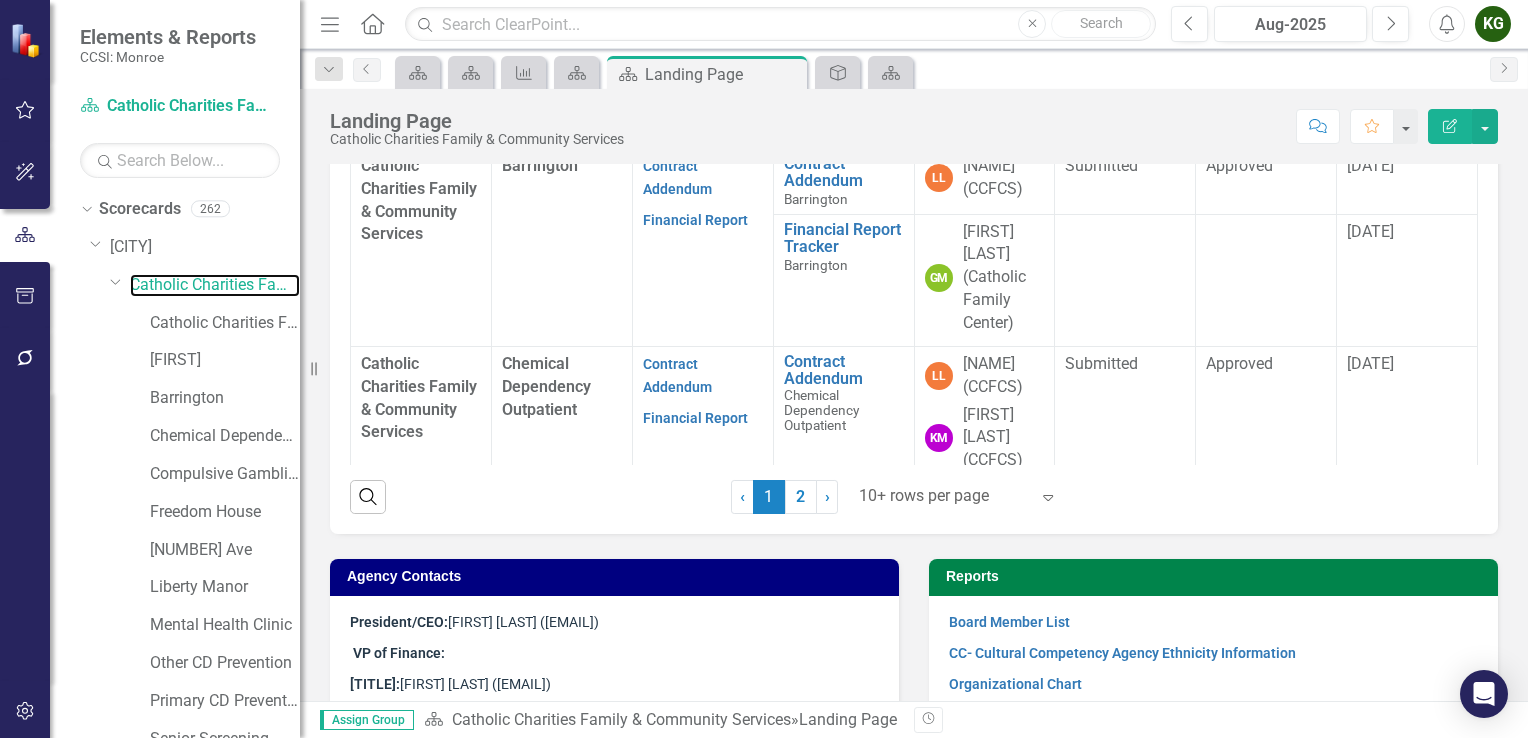 scroll, scrollTop: 826, scrollLeft: 0, axis: vertical 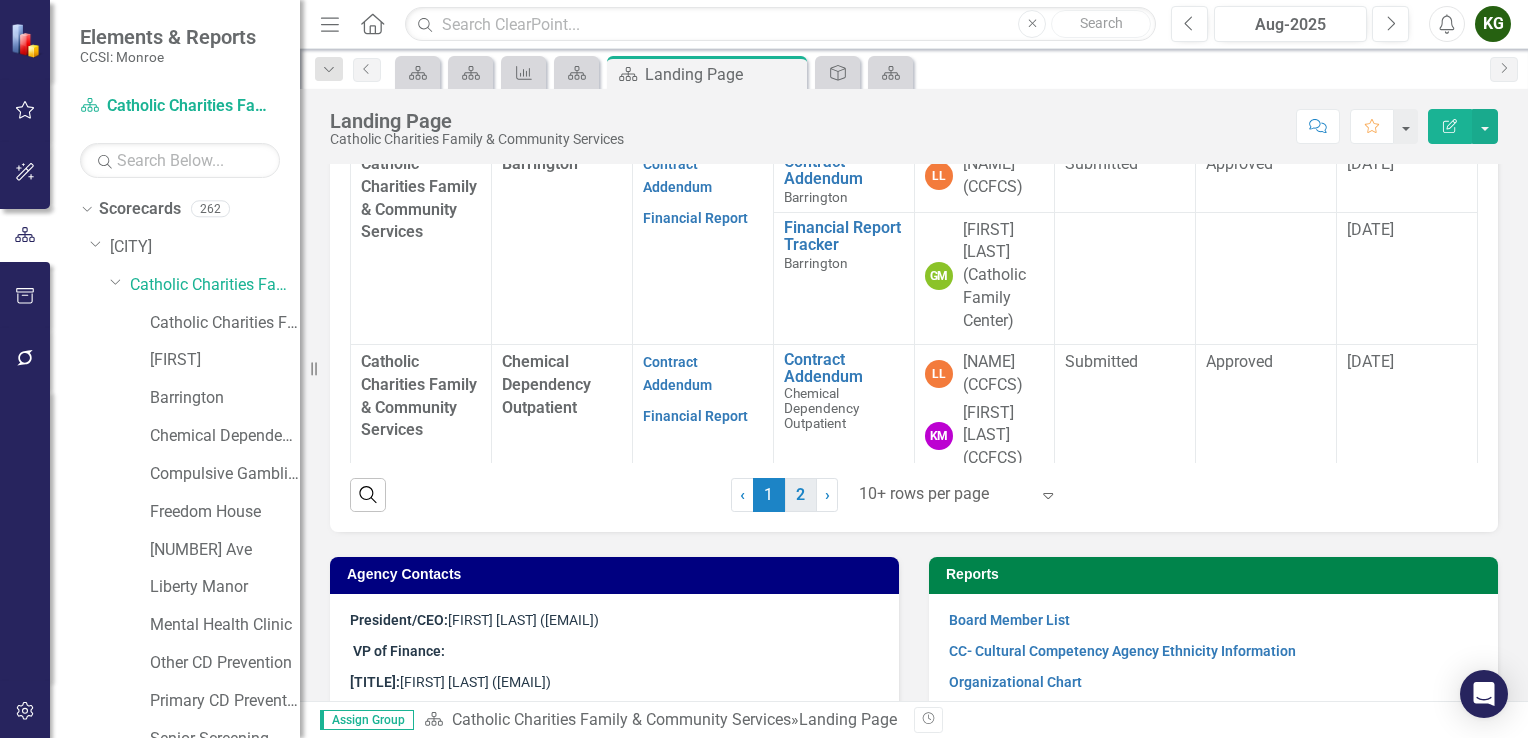 click on "2" at bounding box center (801, 495) 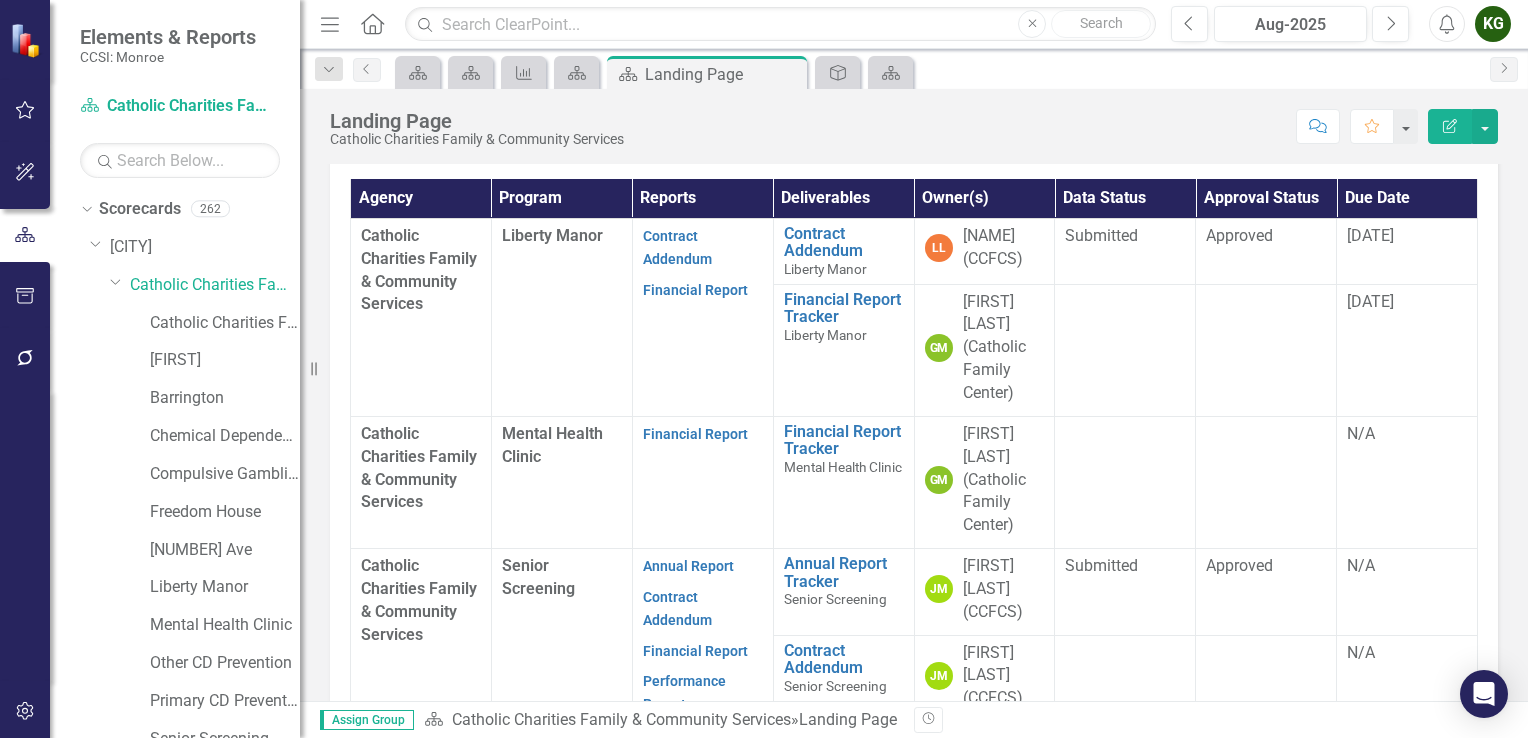 scroll, scrollTop: 551, scrollLeft: 0, axis: vertical 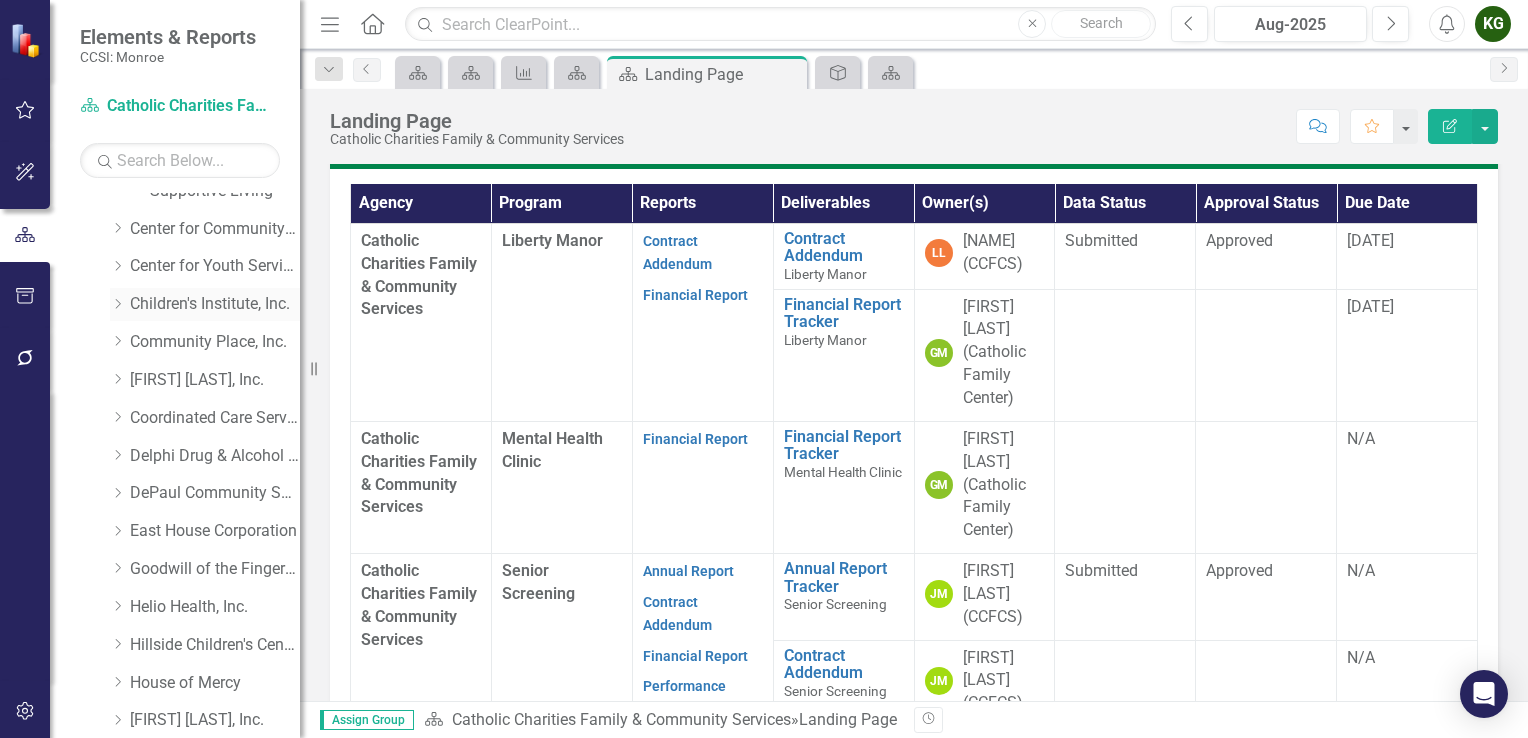 click on "Dropdown Children's Institute, Inc." at bounding box center (205, 304) 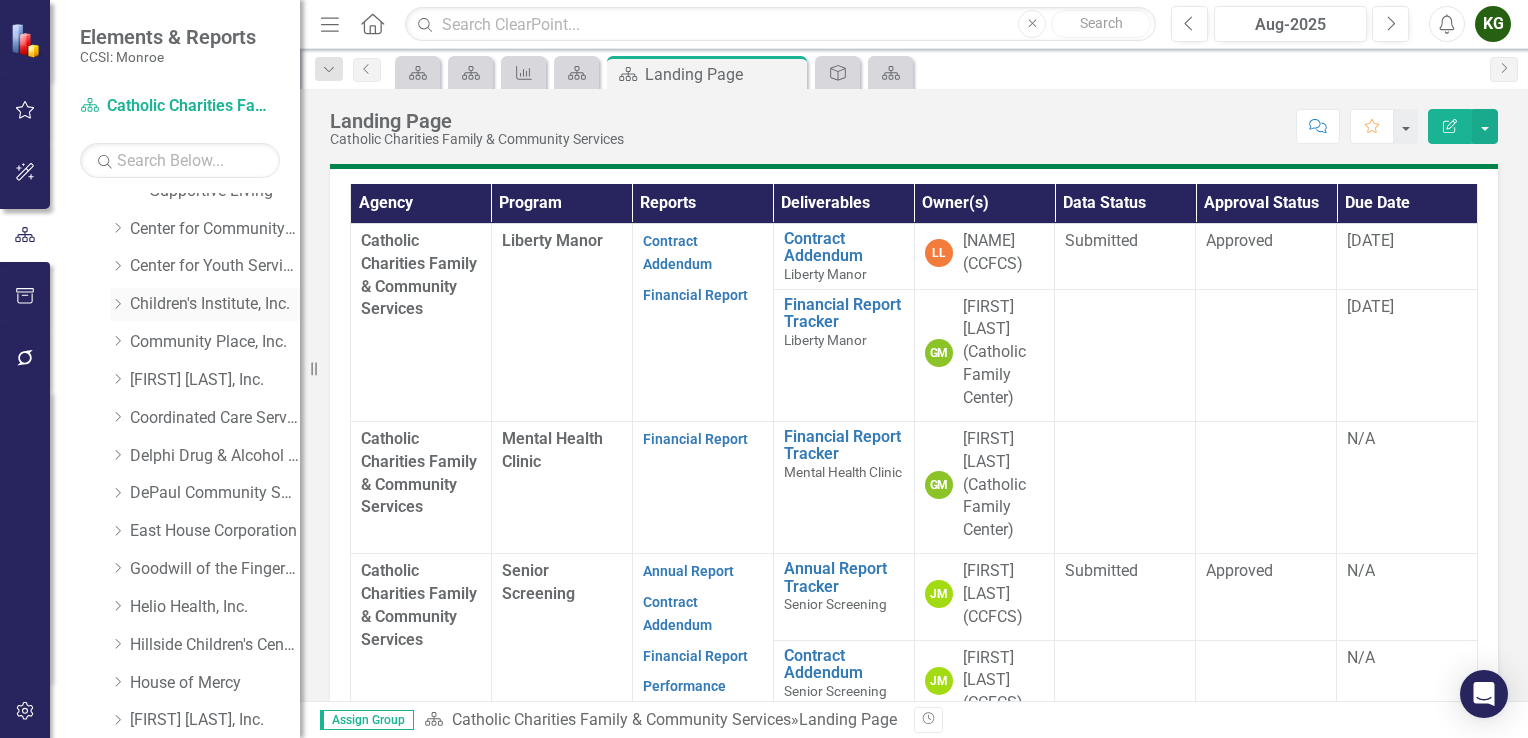 click on "Children's Institute, Inc." at bounding box center (215, 304) 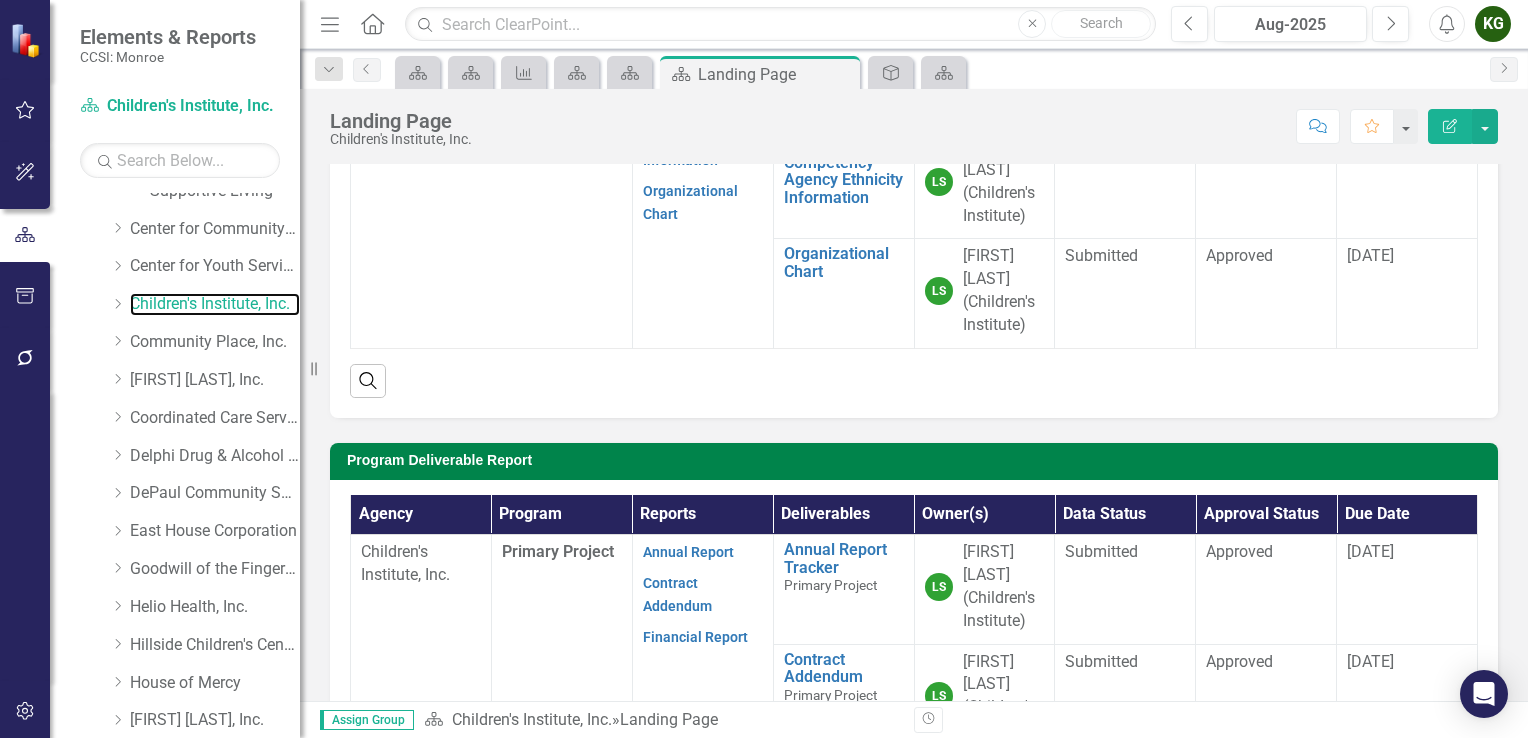 scroll, scrollTop: 393, scrollLeft: 0, axis: vertical 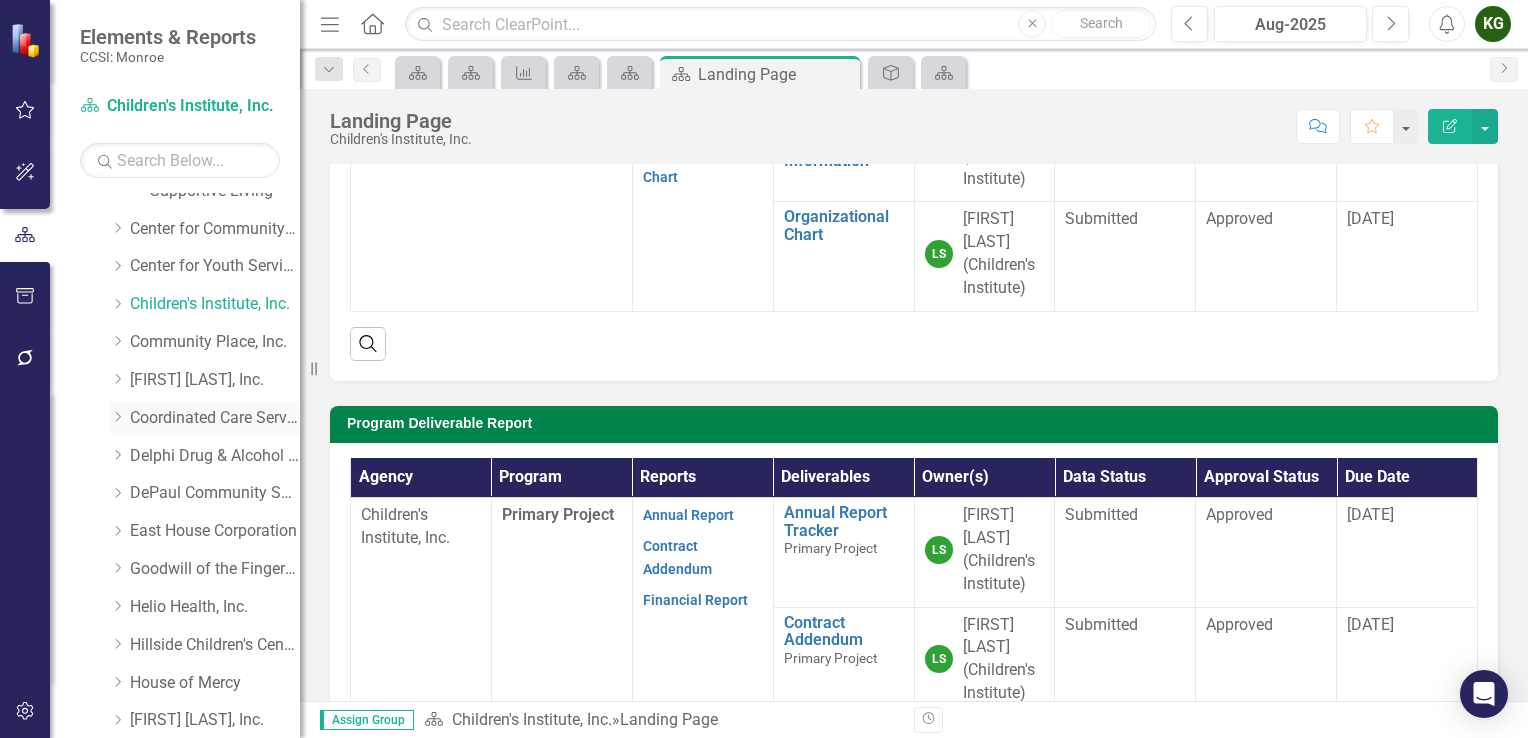 click on "Coordinated Care Services Inc." at bounding box center (215, 418) 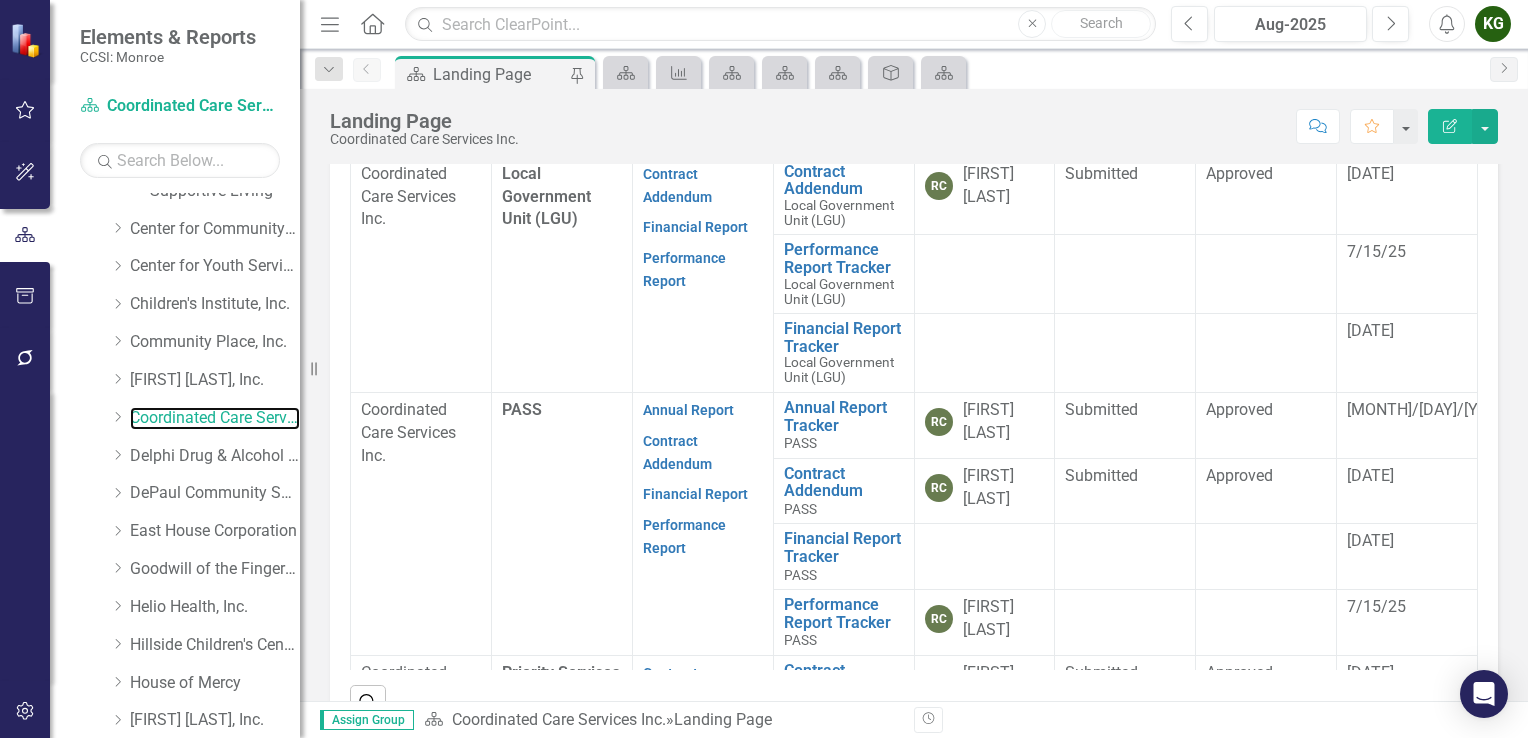 scroll, scrollTop: 664, scrollLeft: 0, axis: vertical 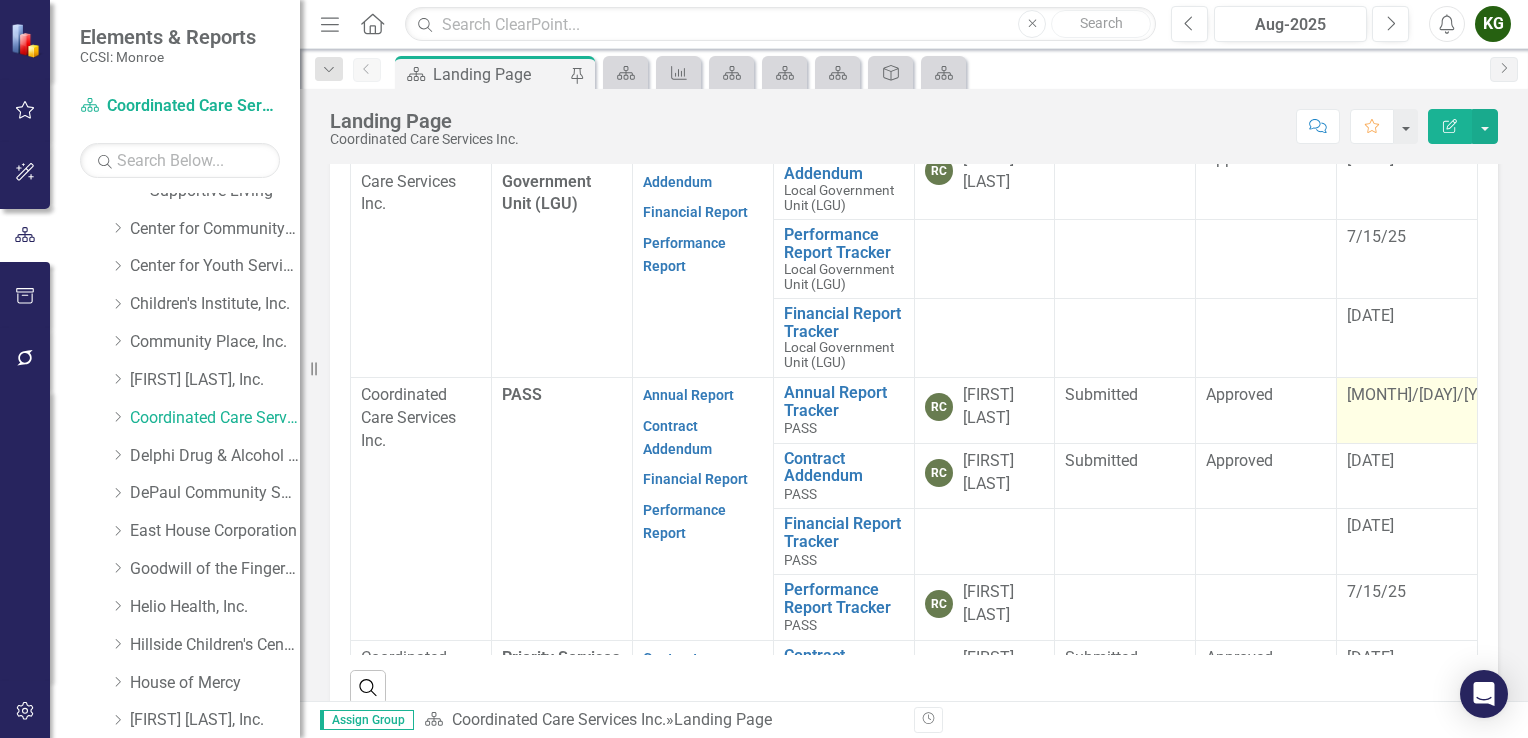 click on "[MONTH]/[DAY]/[YEAR]" at bounding box center [1429, 394] 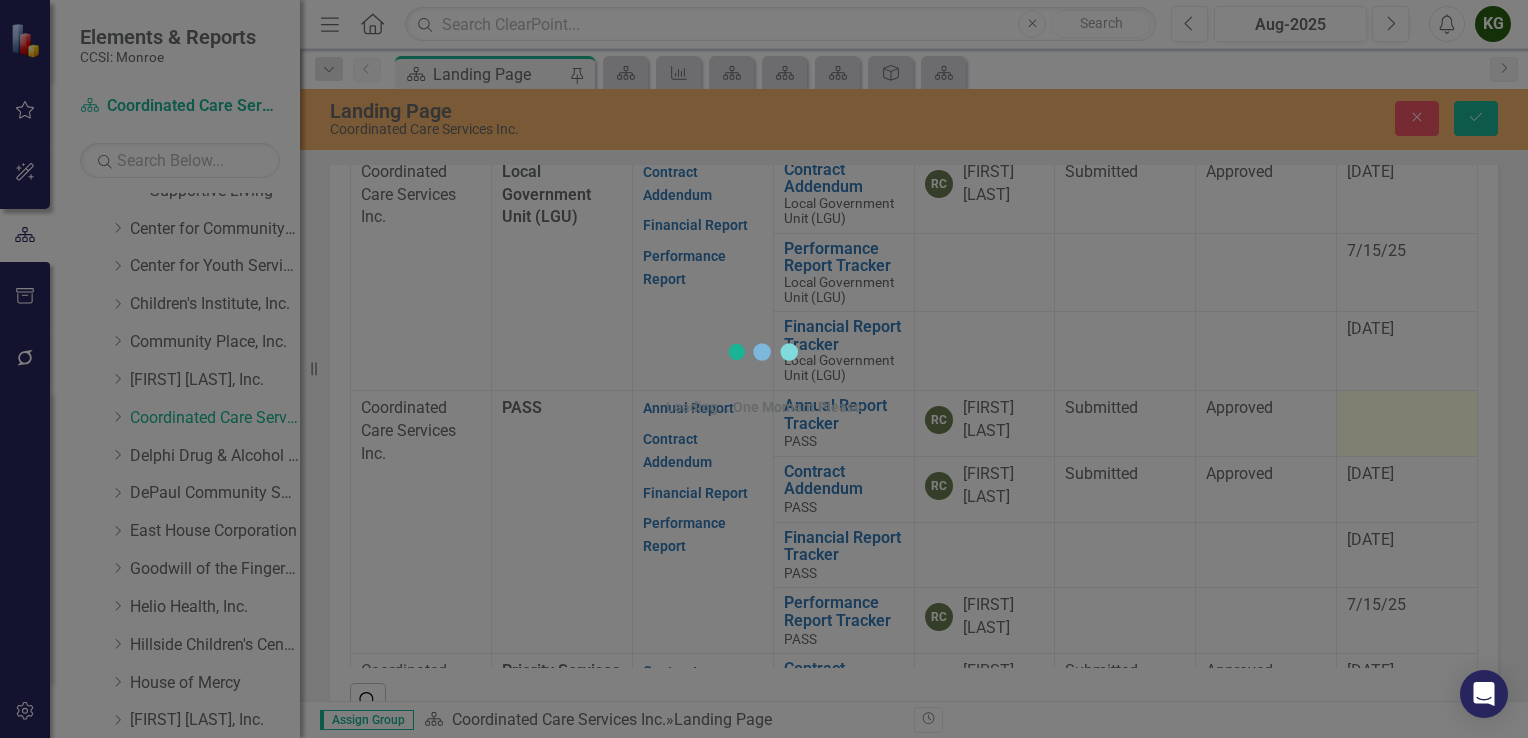 scroll, scrollTop: 675, scrollLeft: 0, axis: vertical 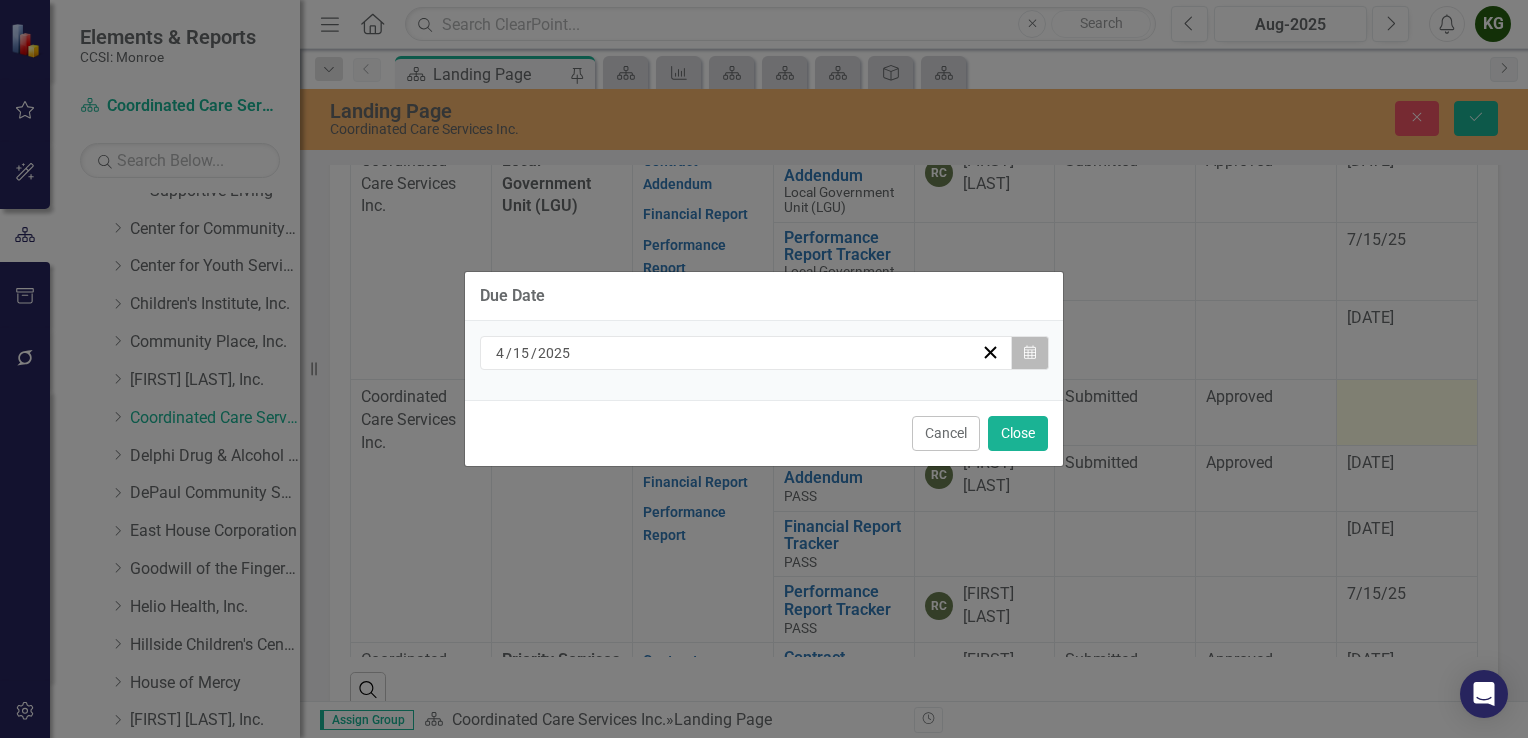 click on "Calendar" 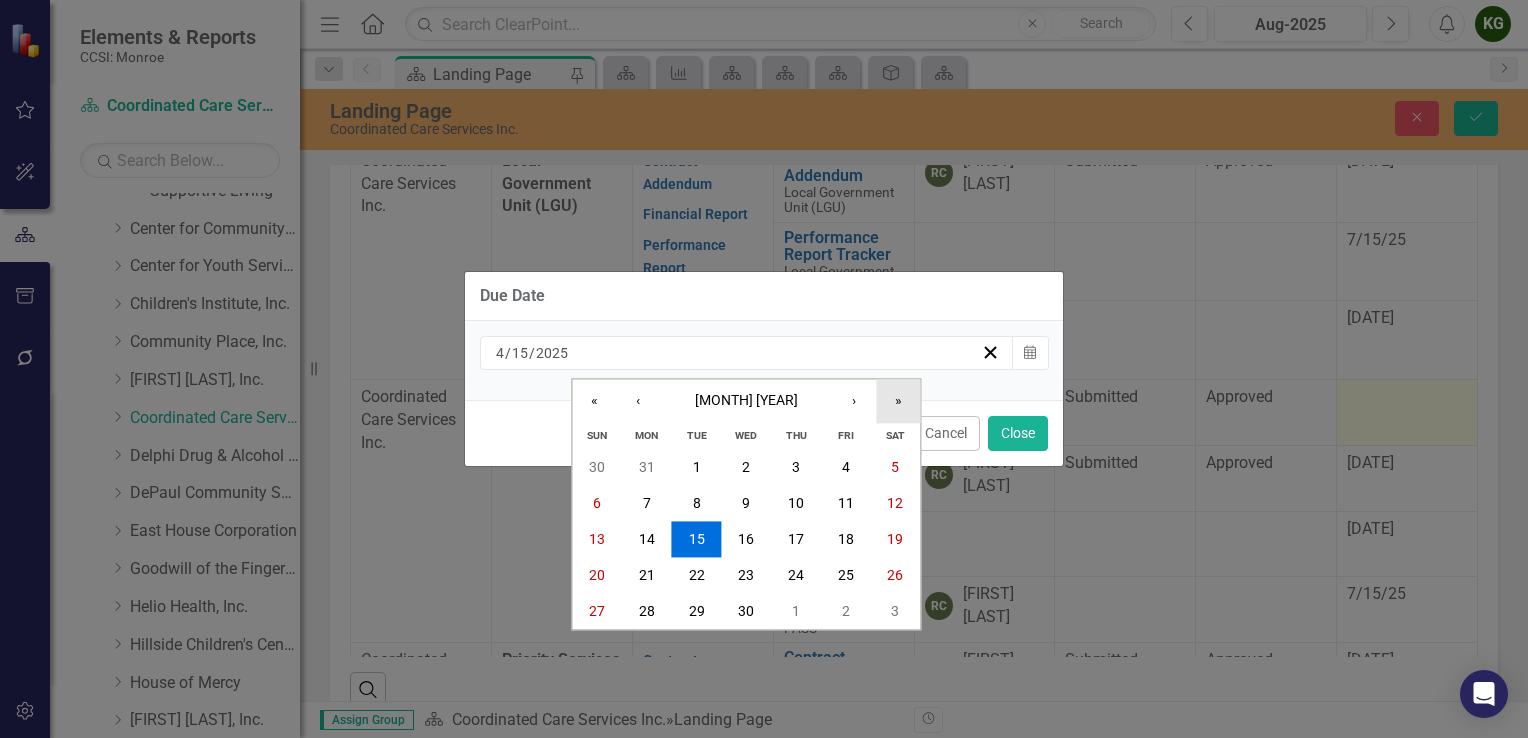 click on "»" at bounding box center [898, 402] 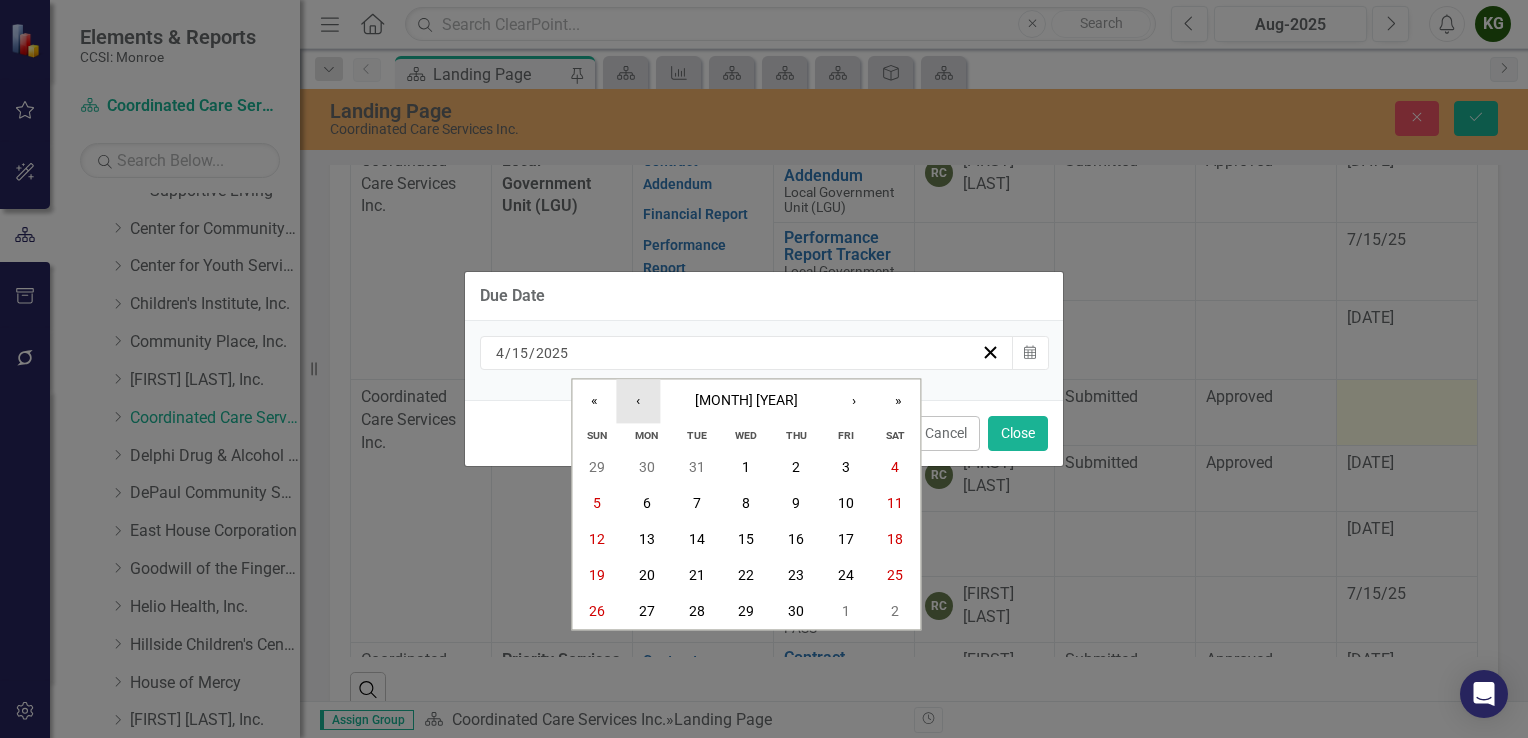 click on "‹" at bounding box center [638, 402] 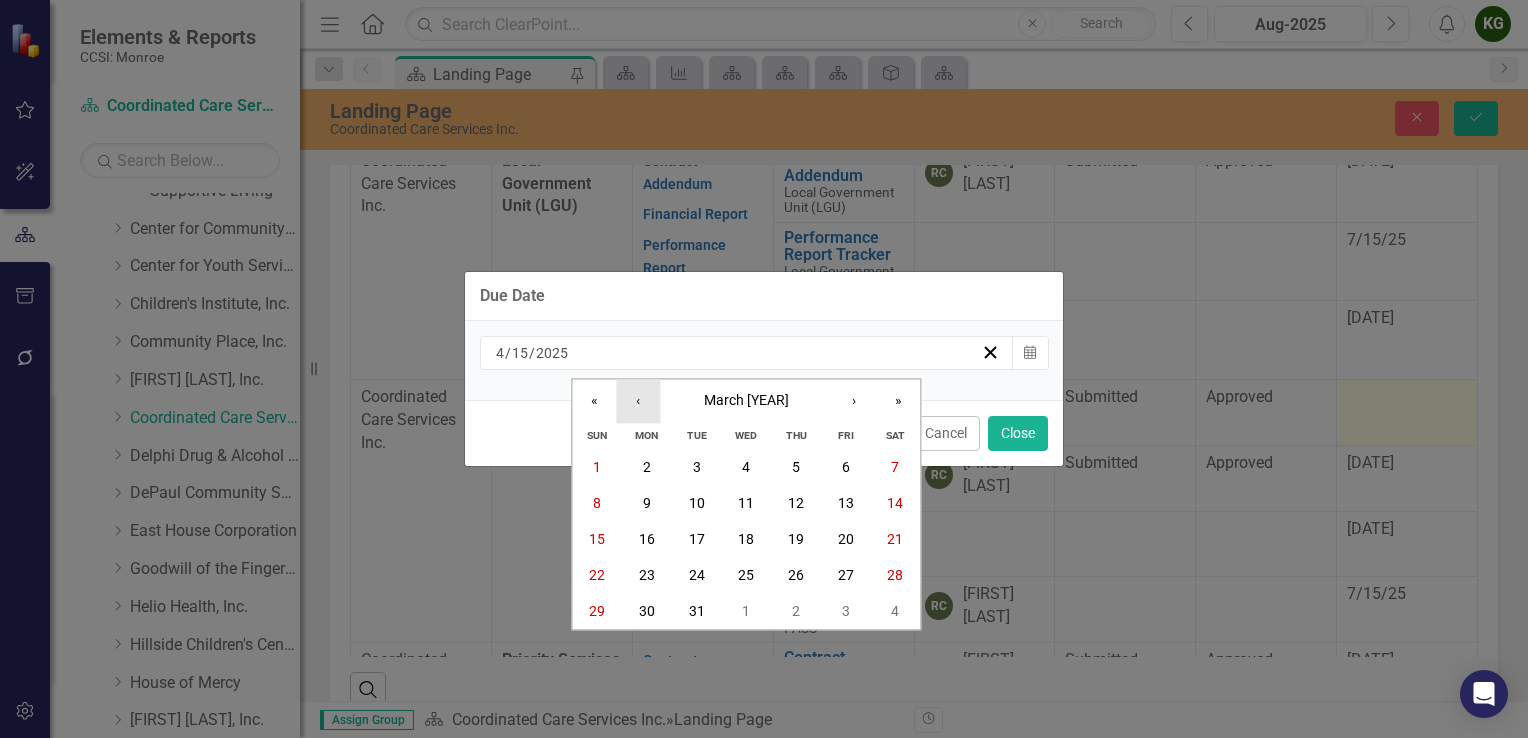 click on "‹" at bounding box center (638, 402) 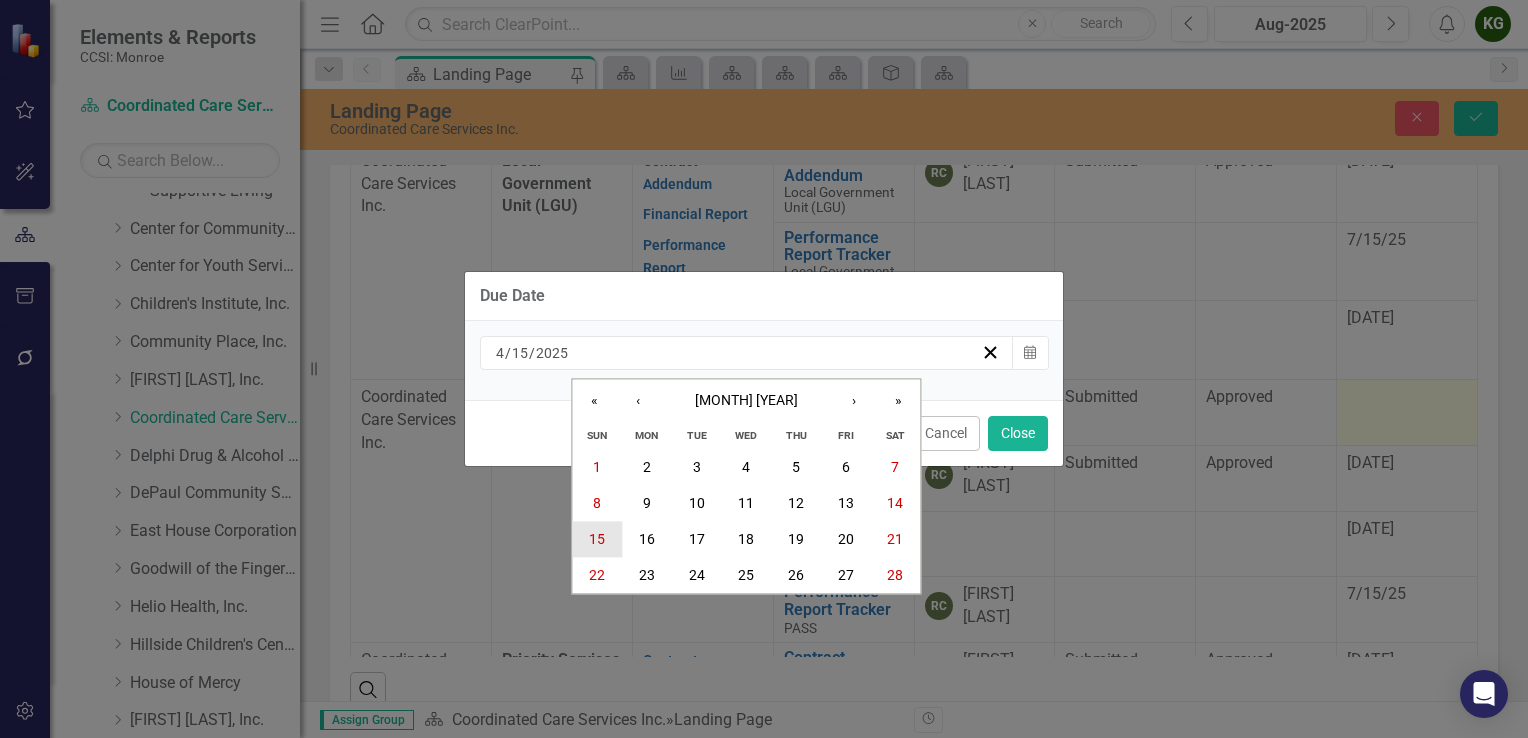 click on "15" at bounding box center (597, 540) 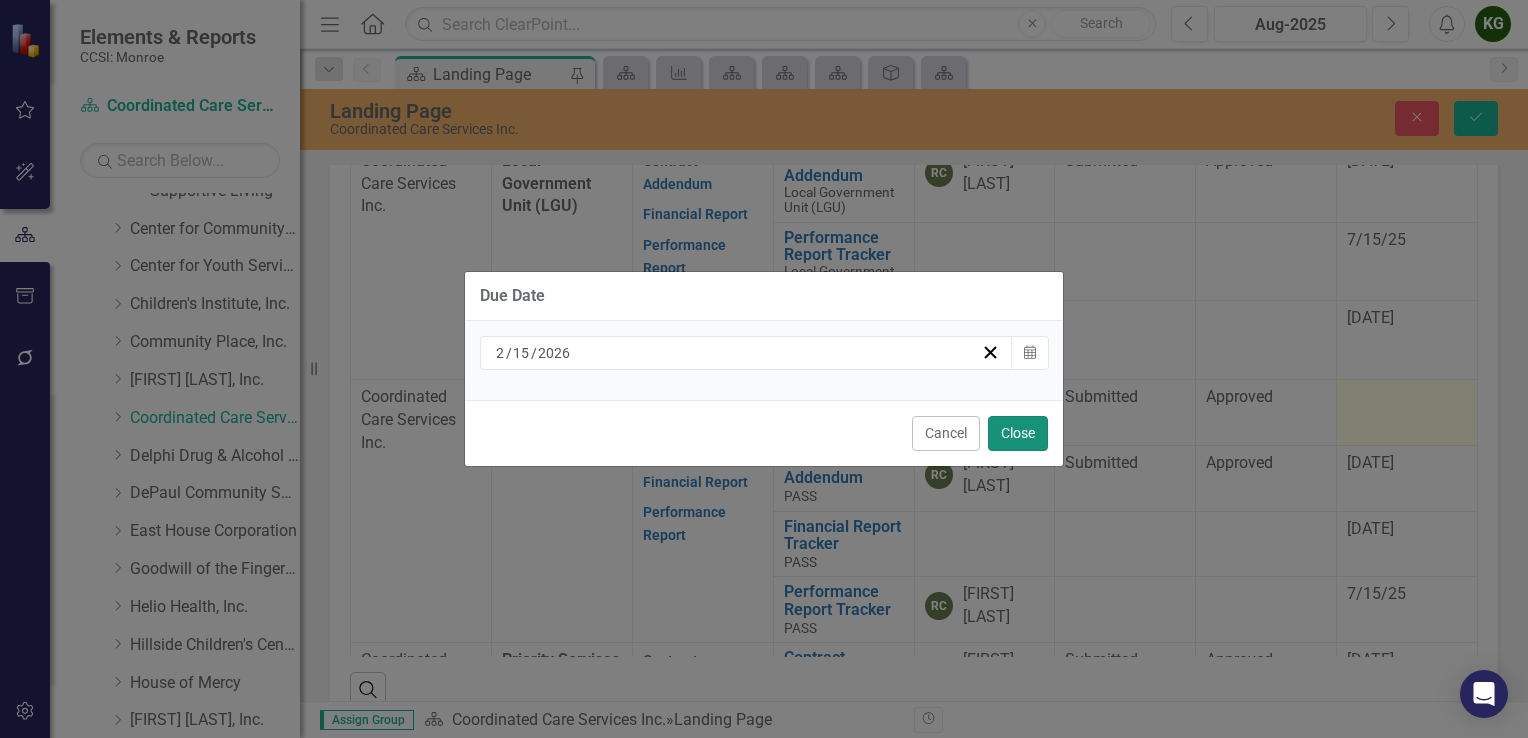 click on "Close" at bounding box center (1018, 433) 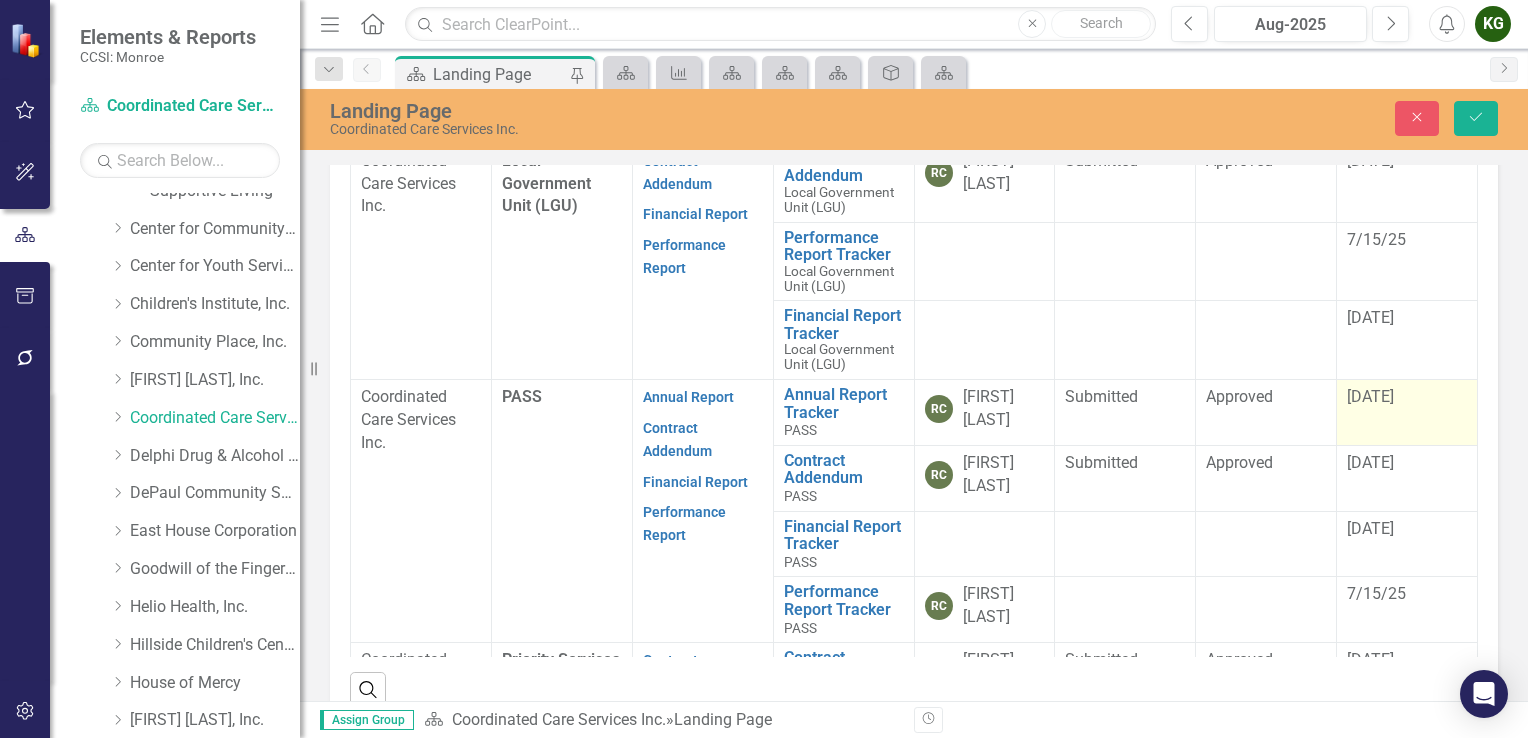 scroll, scrollTop: 0, scrollLeft: 0, axis: both 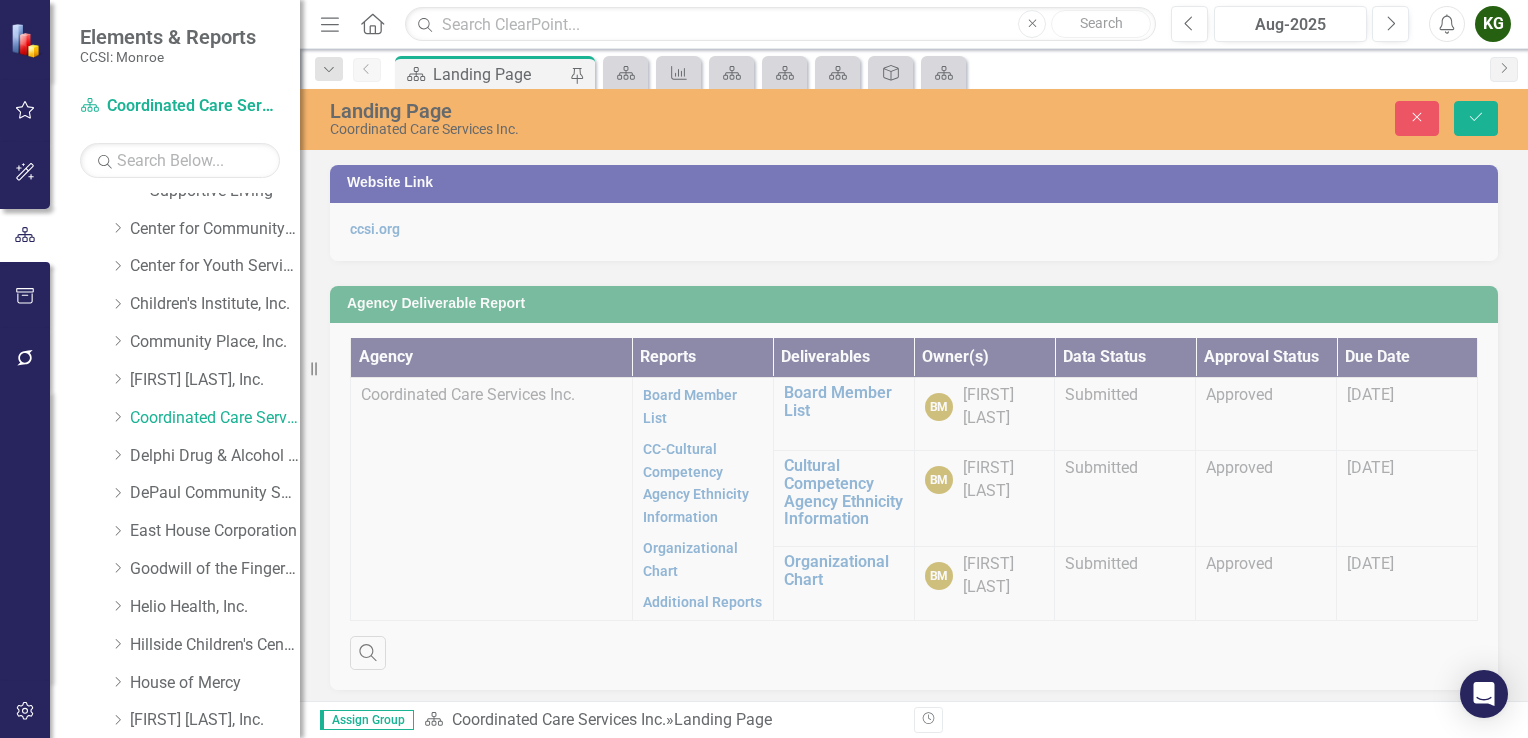 click on "KG" at bounding box center (1493, 24) 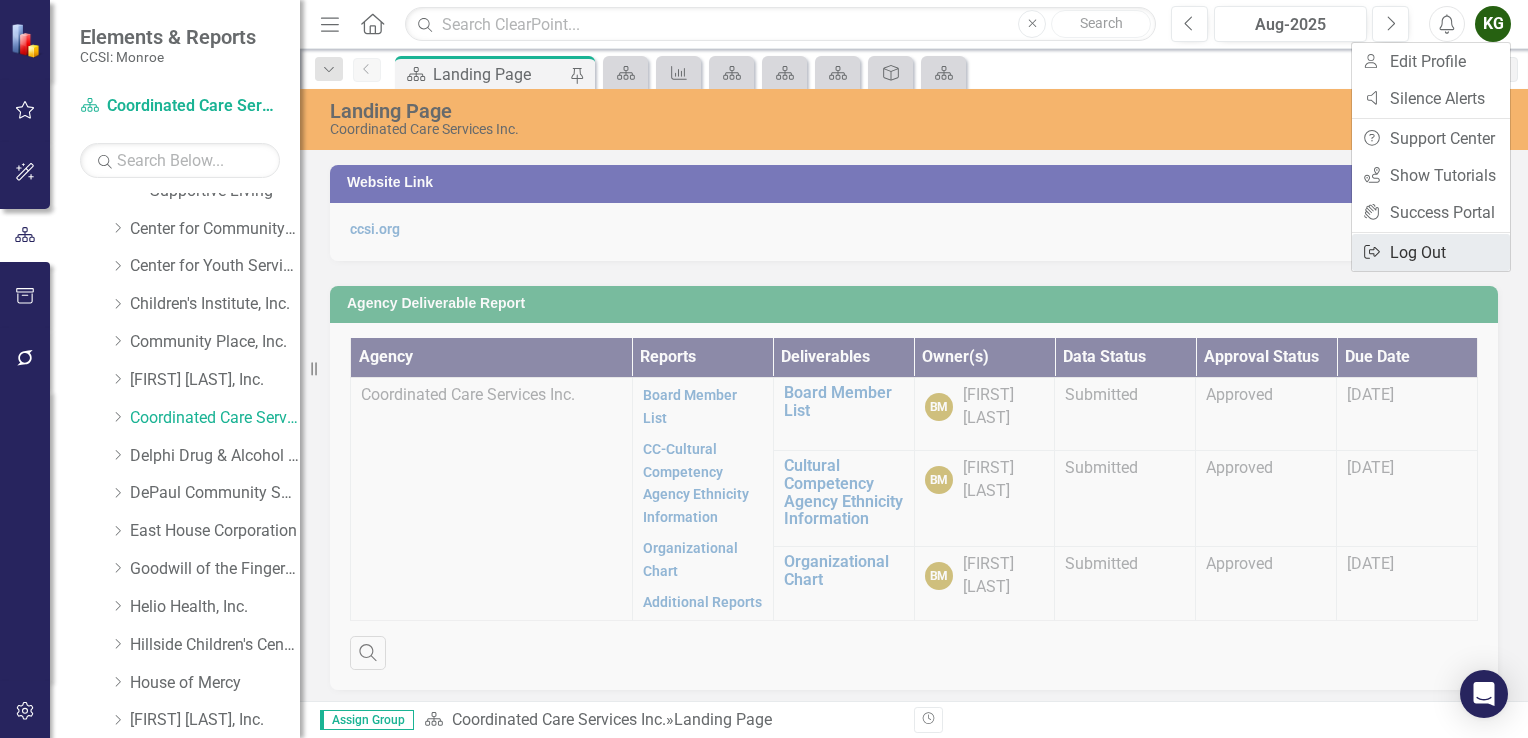 click on "Logout Log Out" at bounding box center (1431, 252) 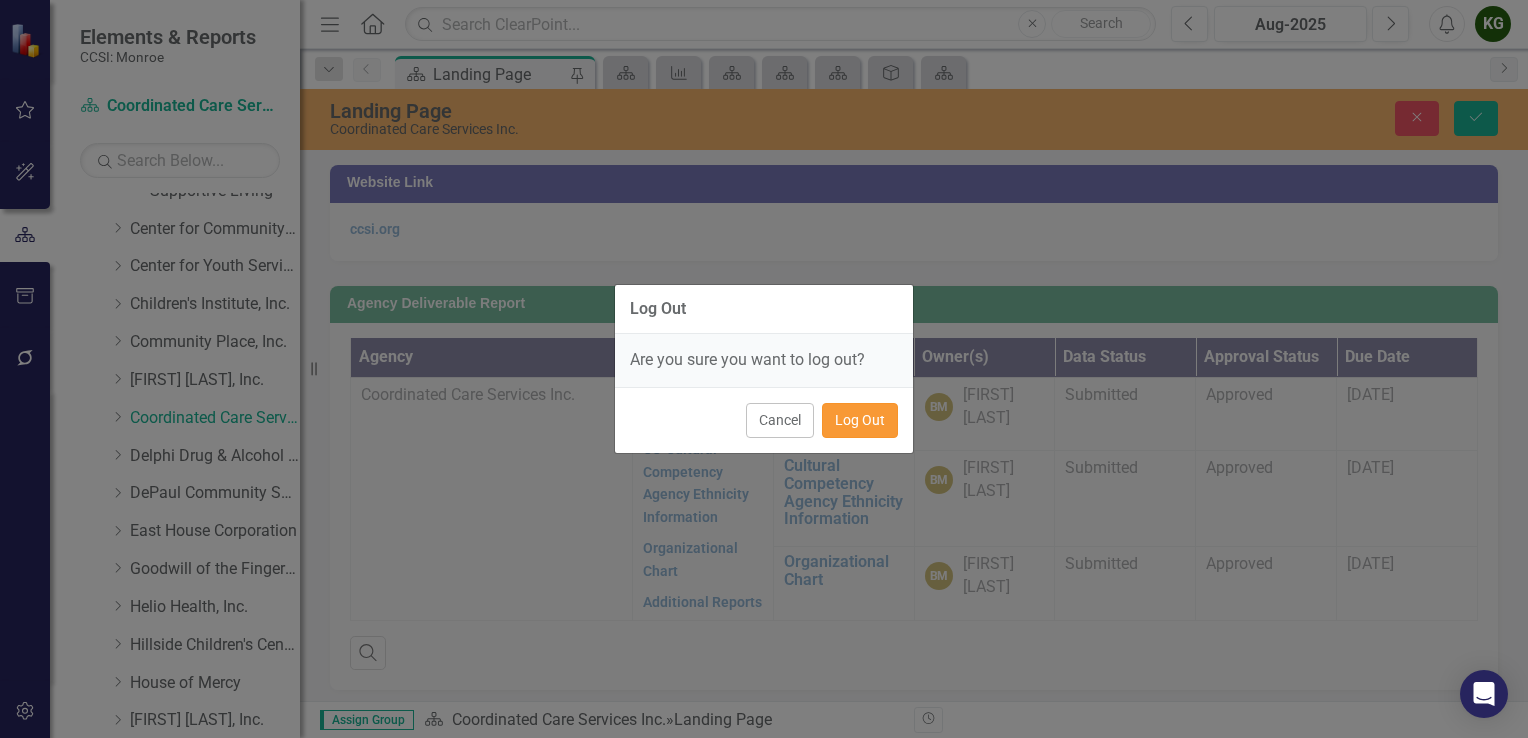 click on "Log Out" at bounding box center (860, 420) 